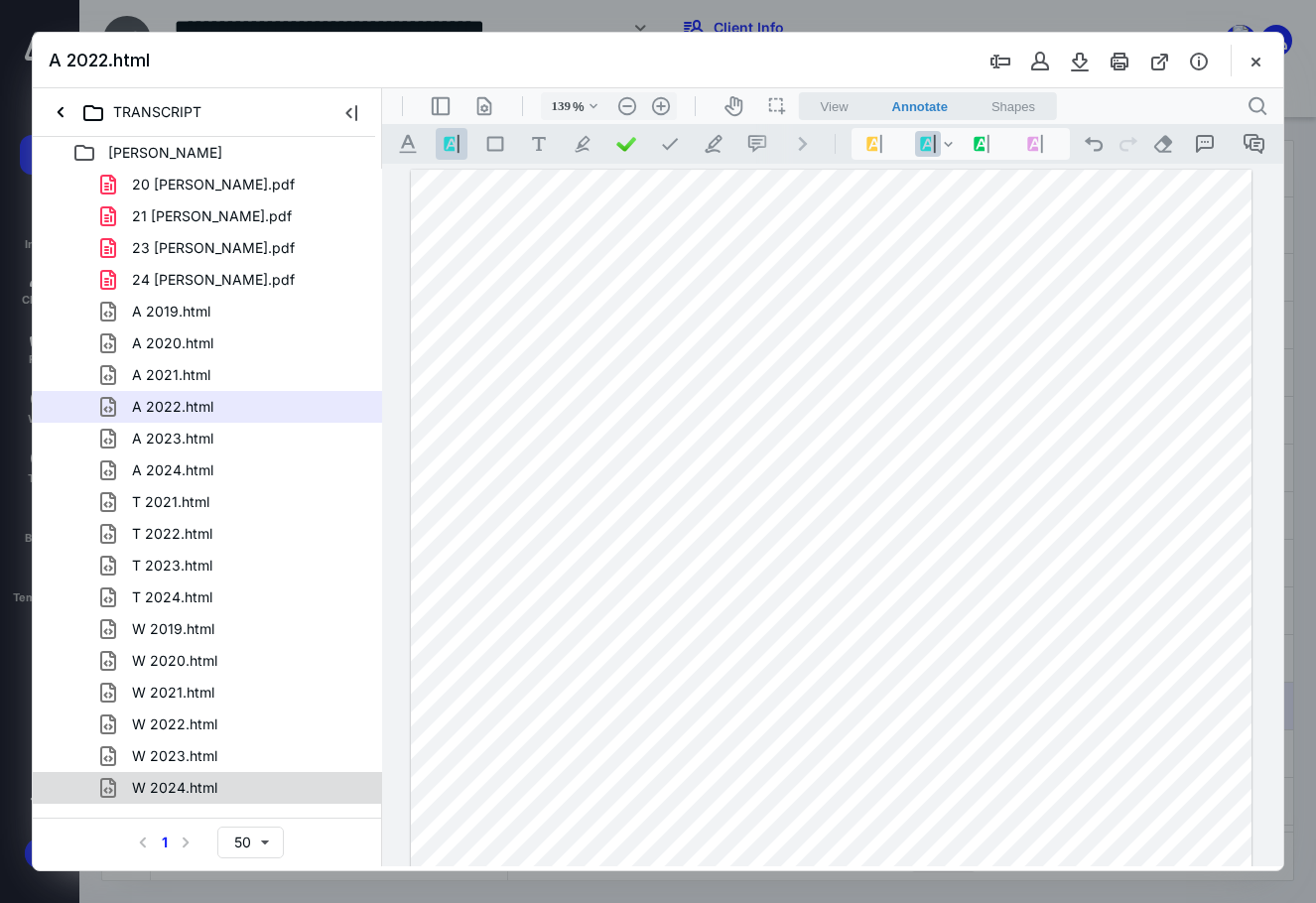 scroll, scrollTop: 0, scrollLeft: 0, axis: both 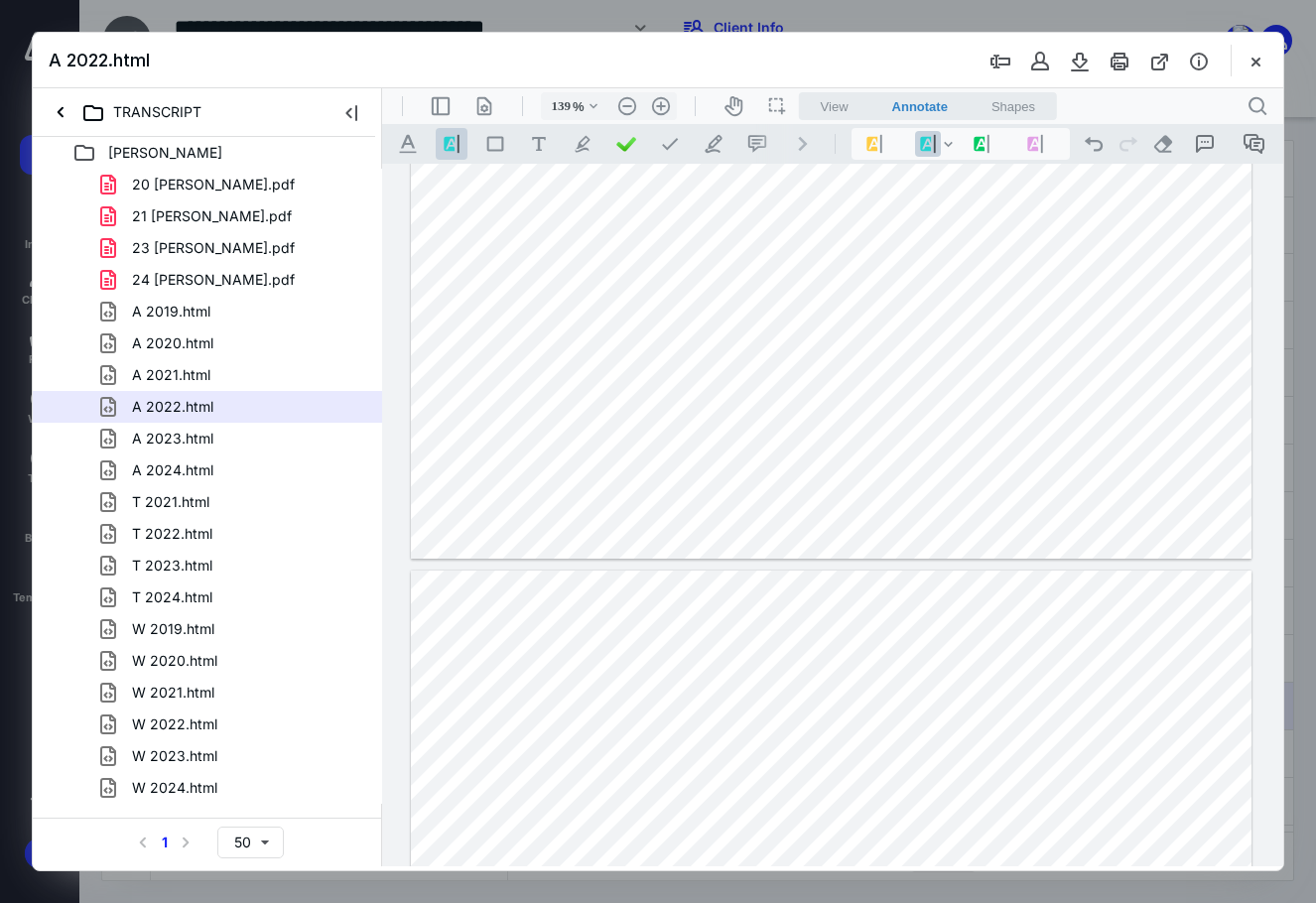 drag, startPoint x: 53, startPoint y: 837, endPoint x: 151, endPoint y: 824, distance: 98.858485 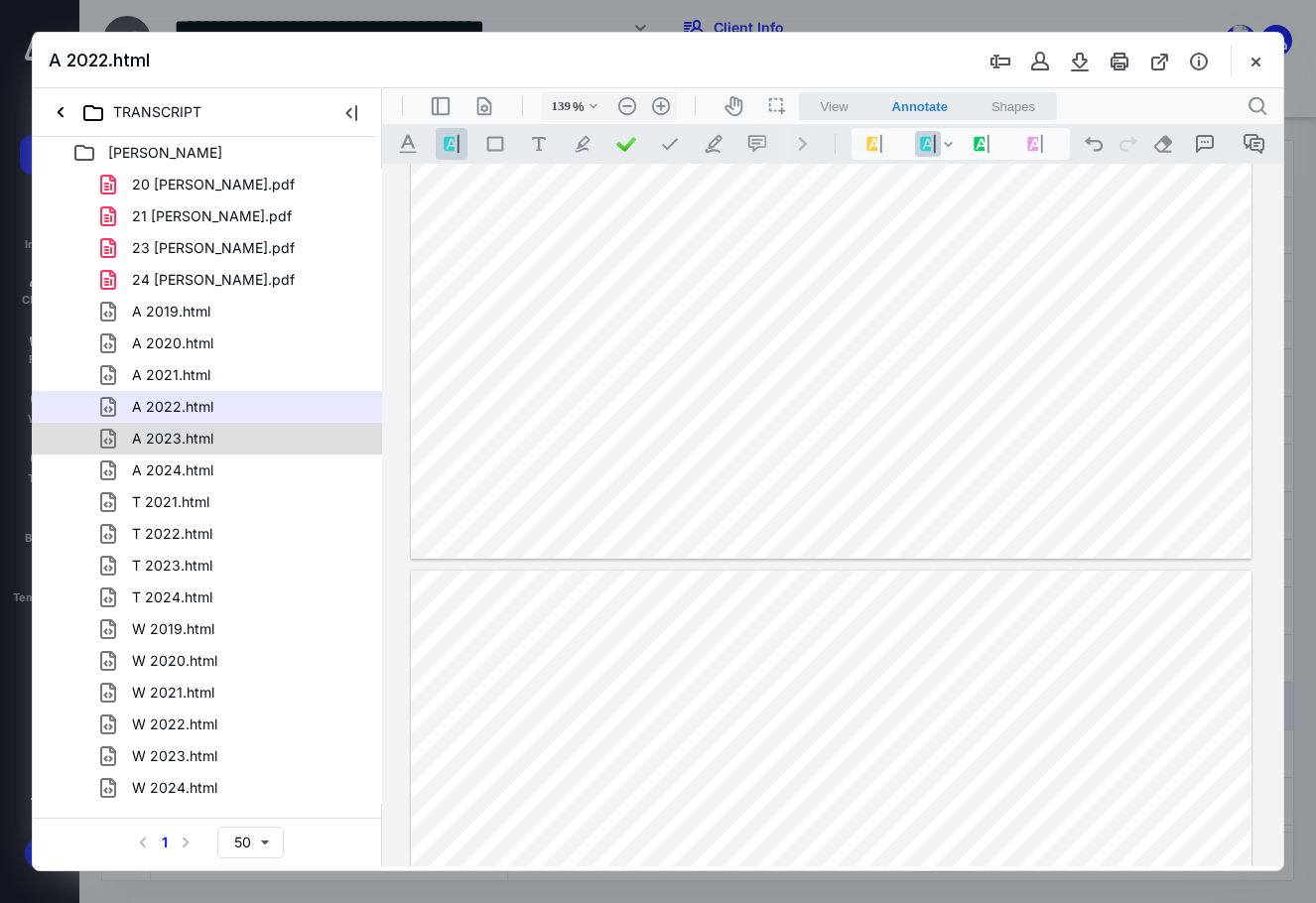click on "A 2023.html" at bounding box center [235, 439] 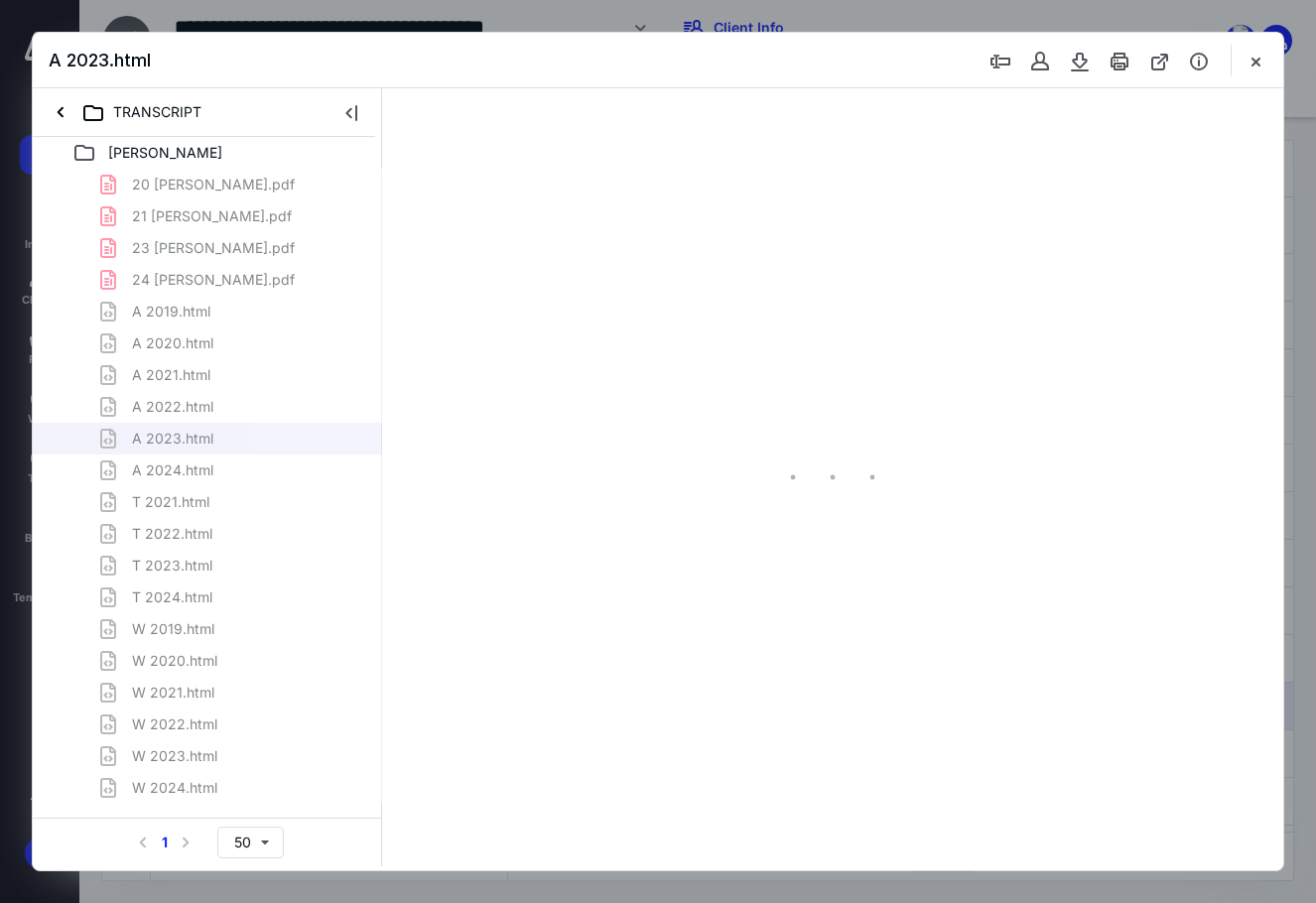 scroll, scrollTop: 0, scrollLeft: 0, axis: both 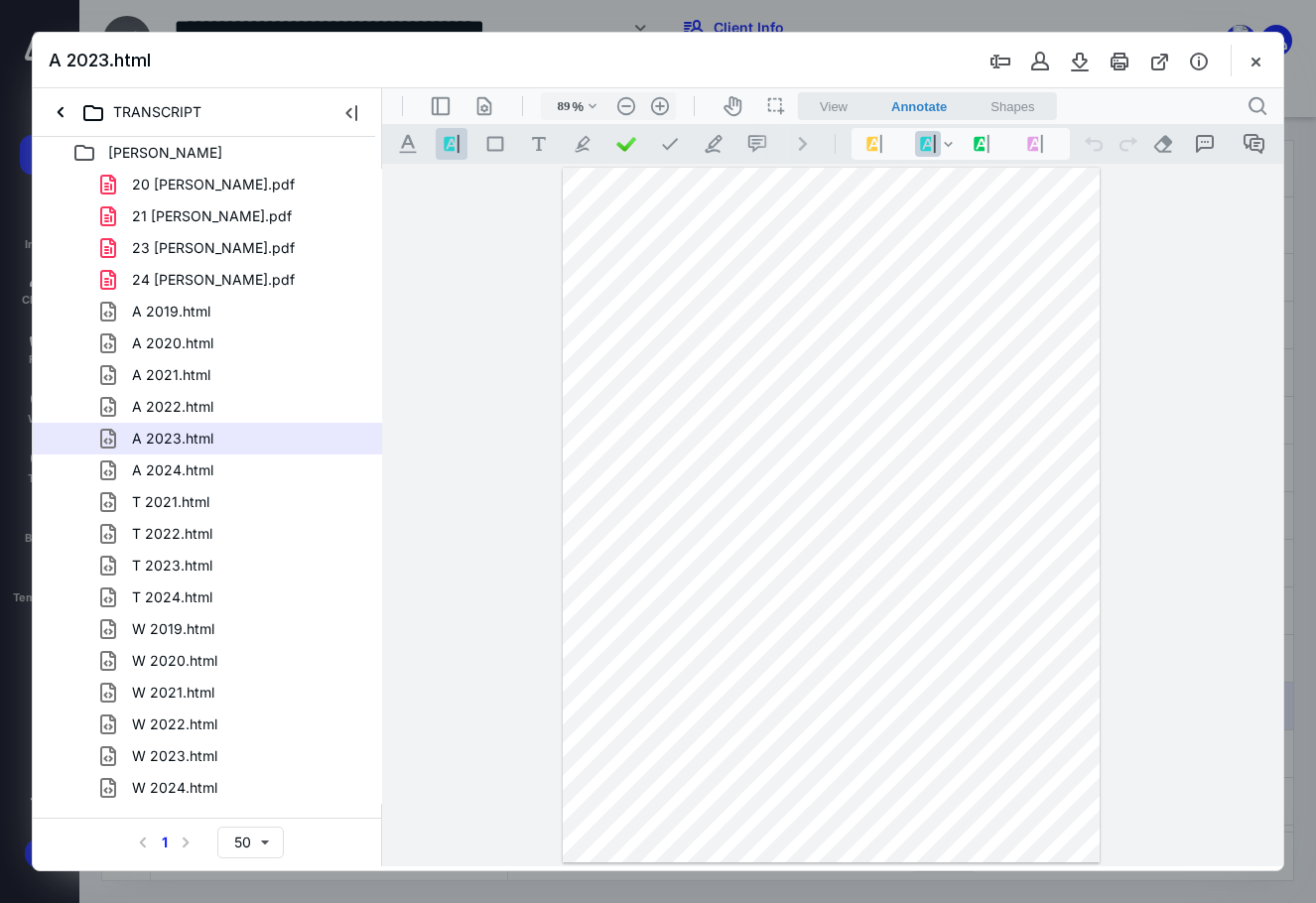 drag, startPoint x: 230, startPoint y: 463, endPoint x: 759, endPoint y: 533, distance: 533.61128 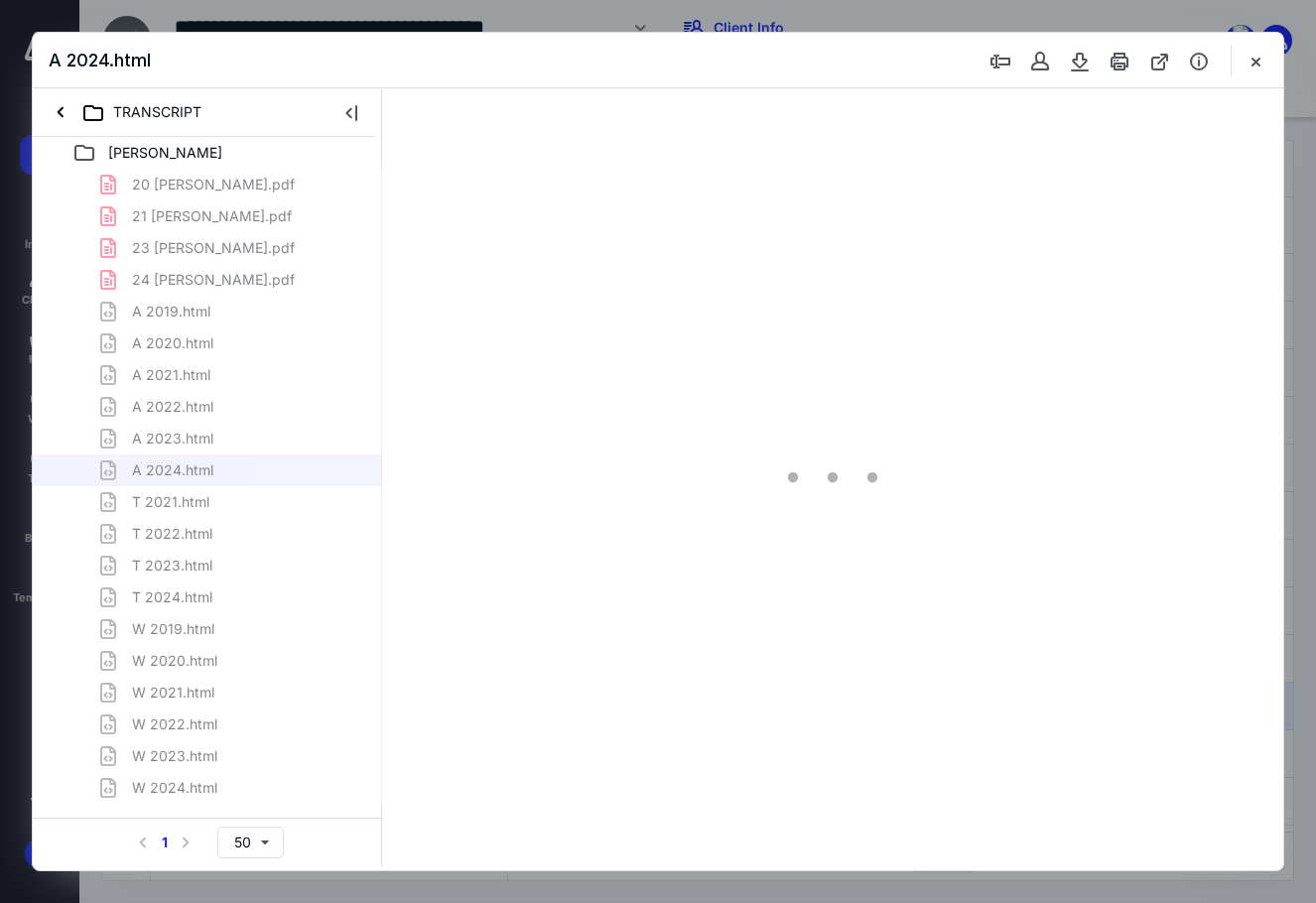 type on "89" 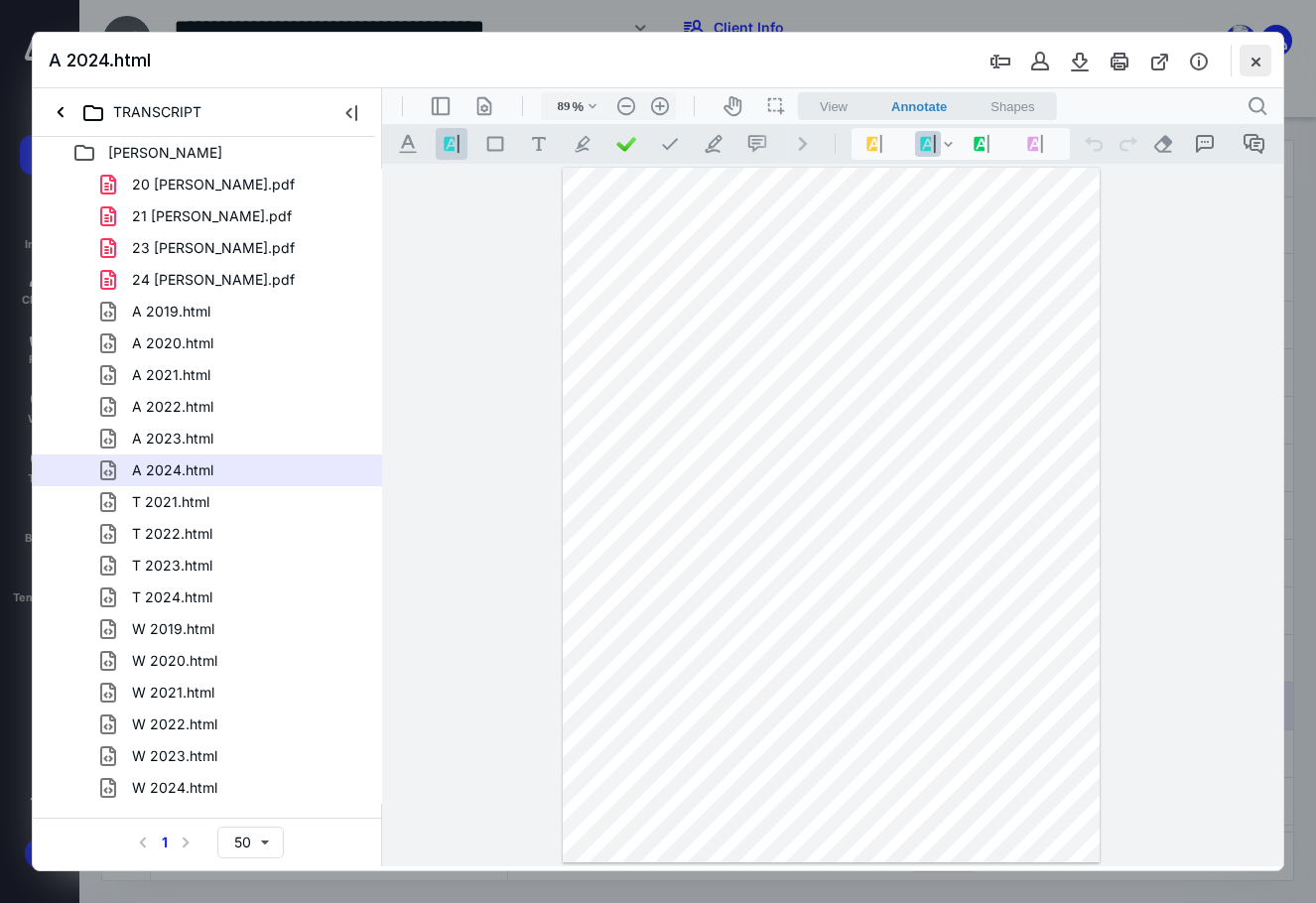 click at bounding box center [1255, 61] 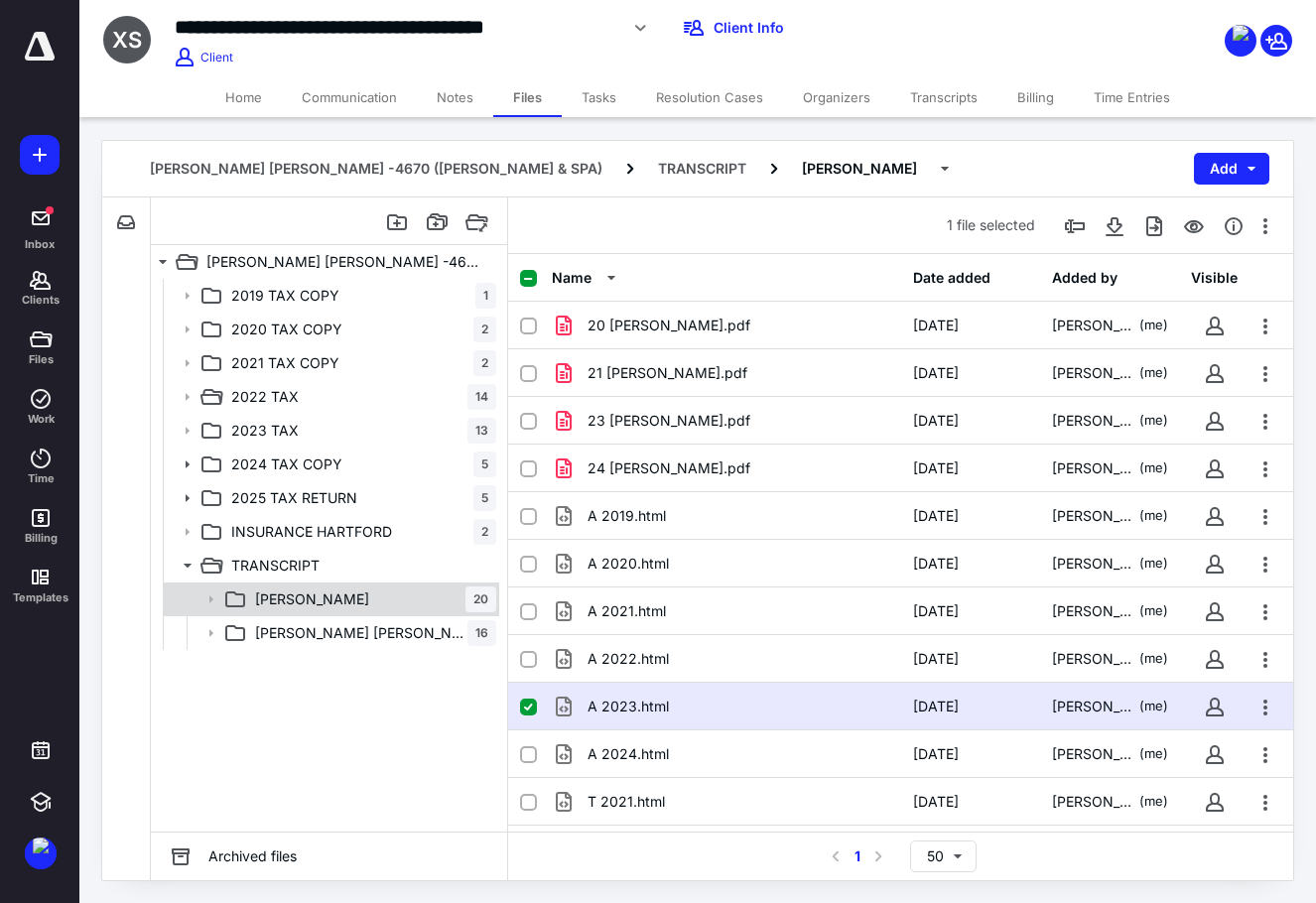 click on "[PERSON_NAME]" at bounding box center [312, 599] 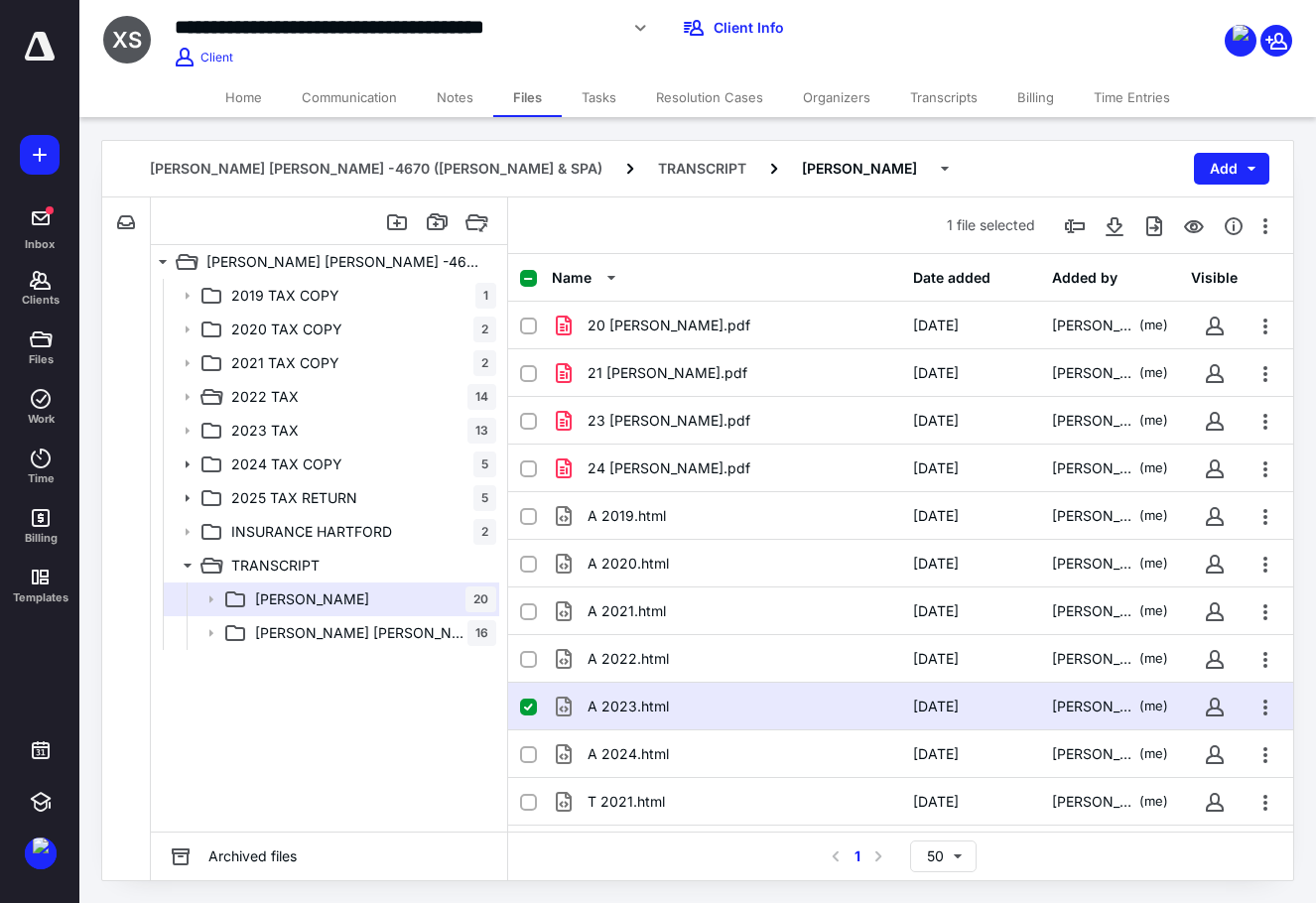 click on "A 2023.html" at bounding box center [628, 707] 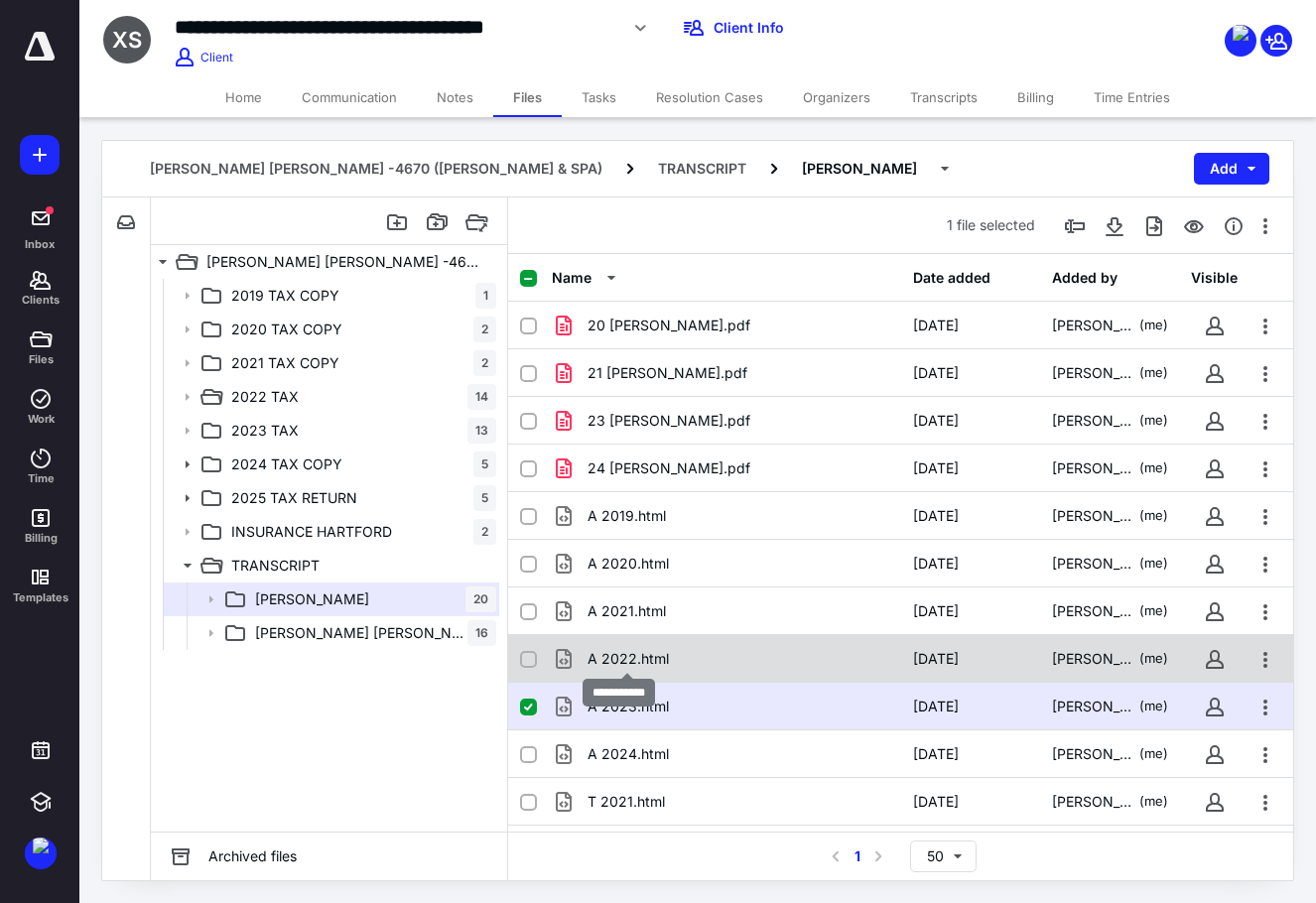 click on "A 2022.html" at bounding box center [628, 659] 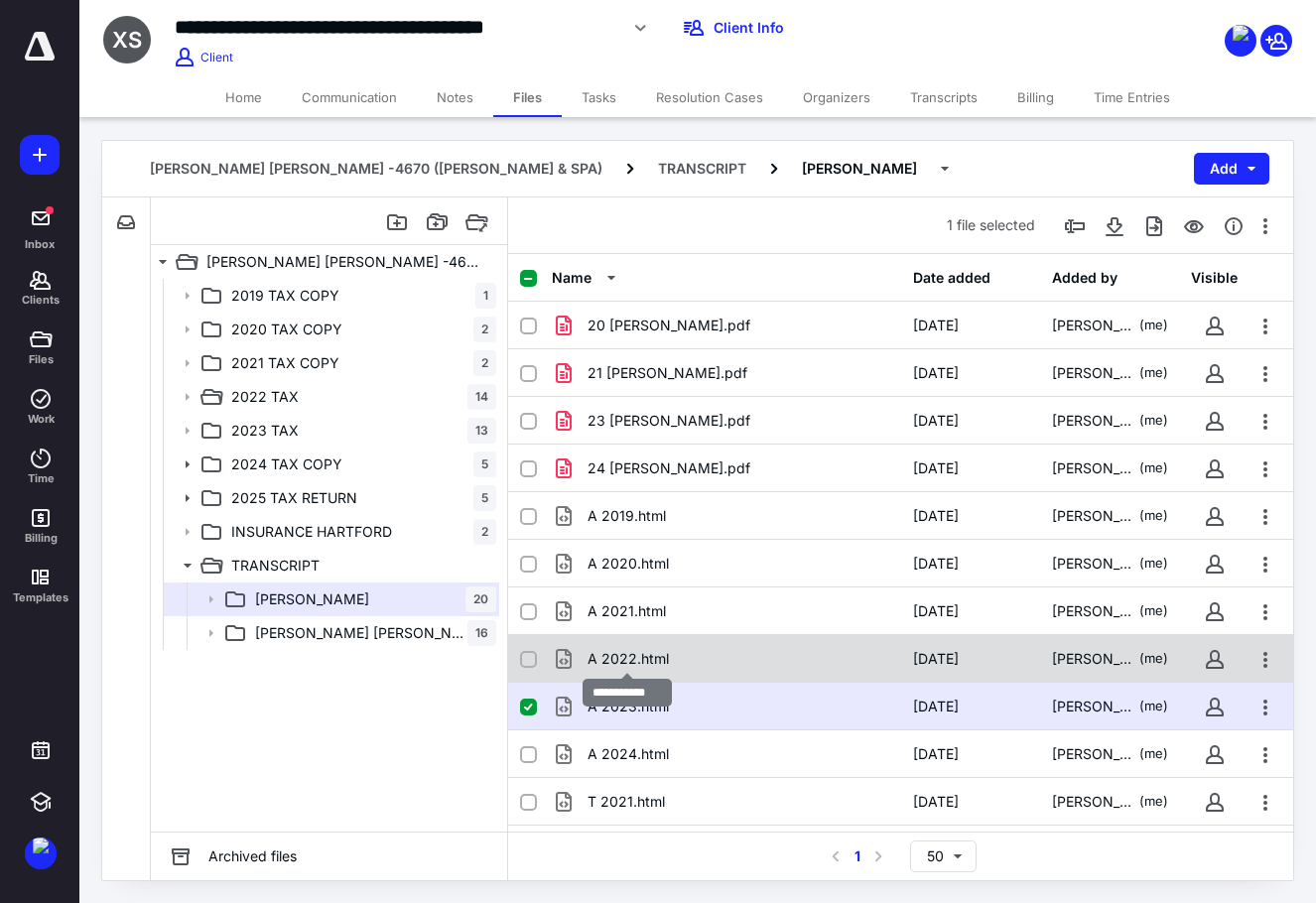 click on "A 2022.html" at bounding box center [628, 659] 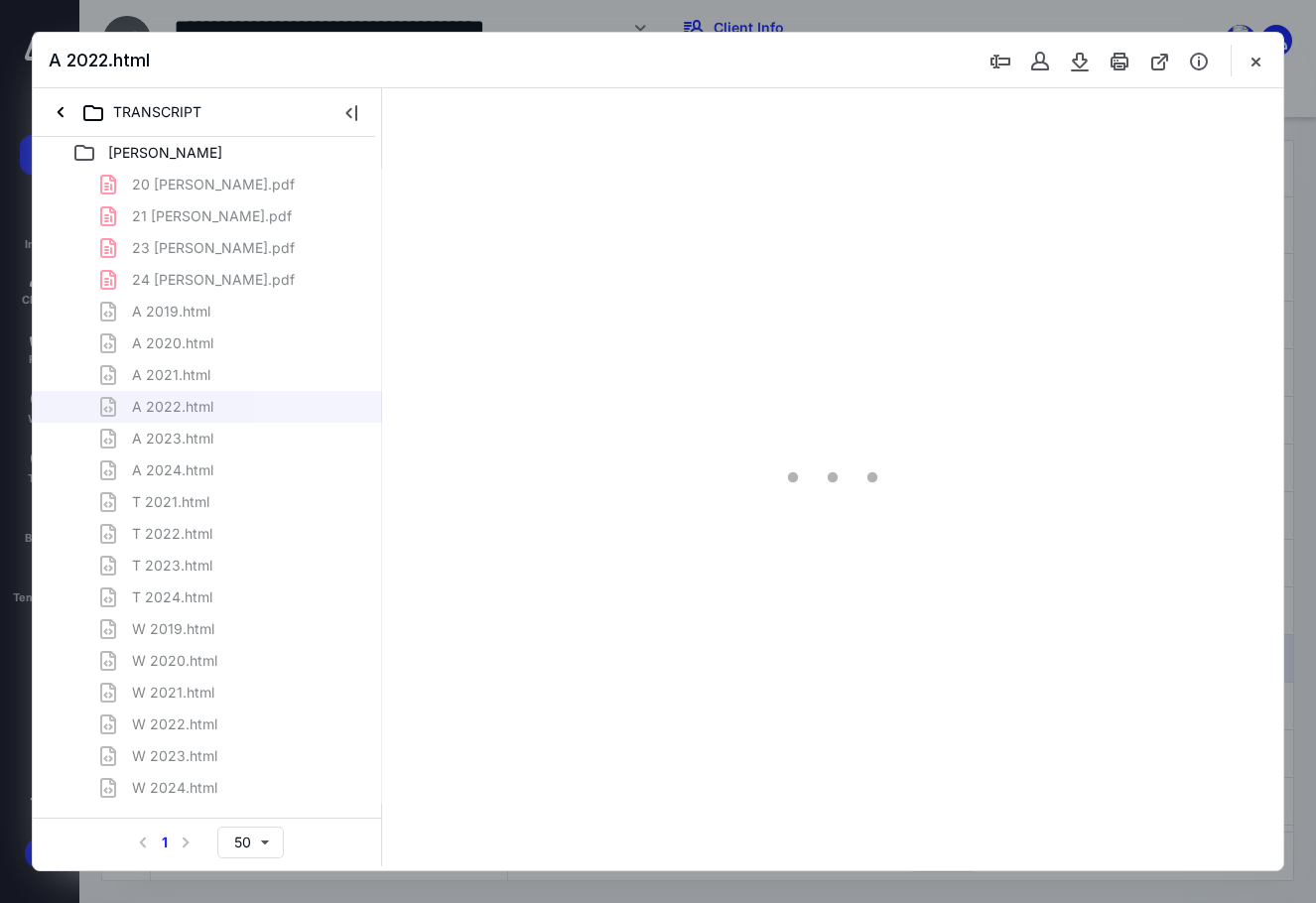 scroll, scrollTop: 0, scrollLeft: 0, axis: both 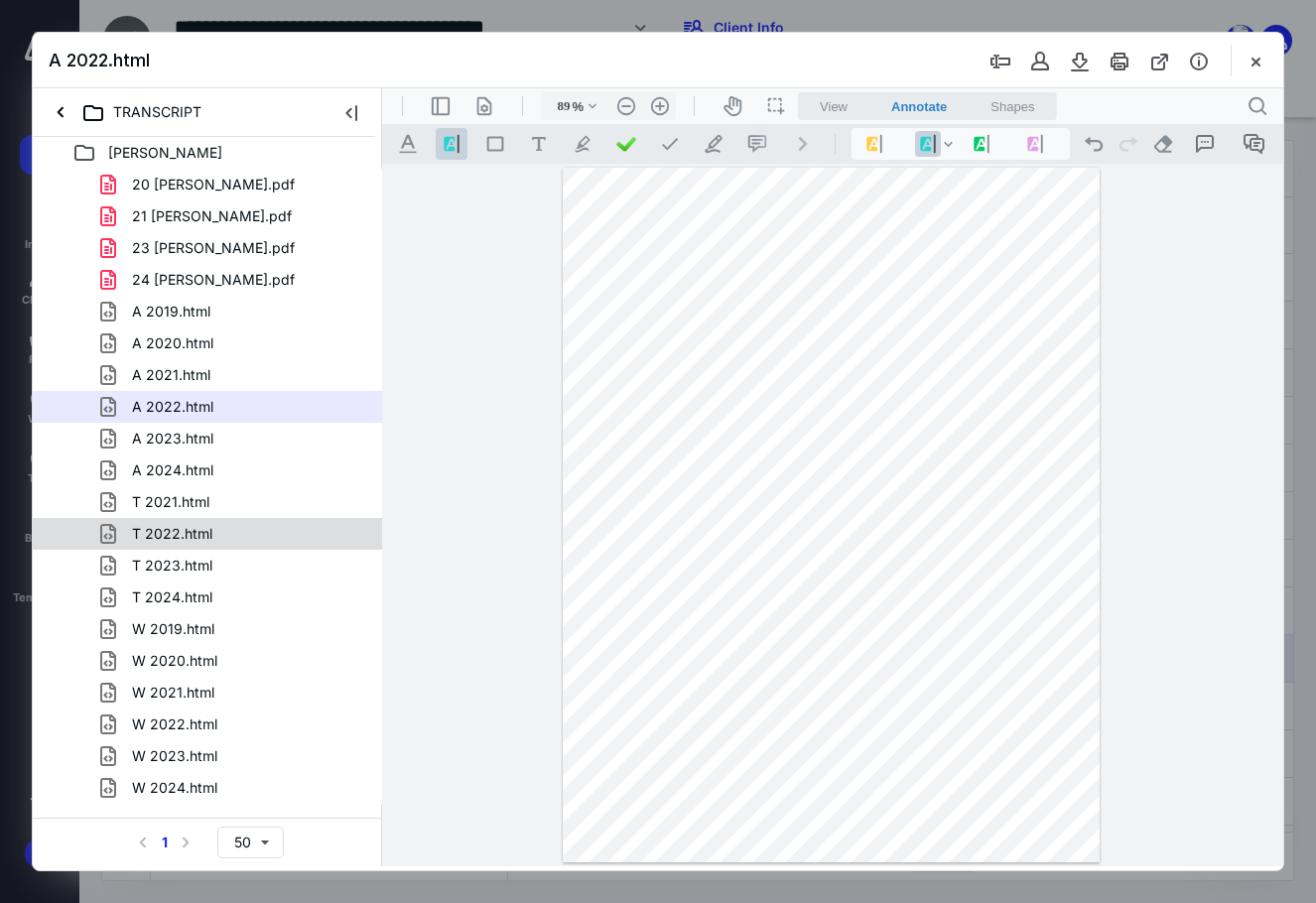 click on "T 2022.html" at bounding box center [235, 534] 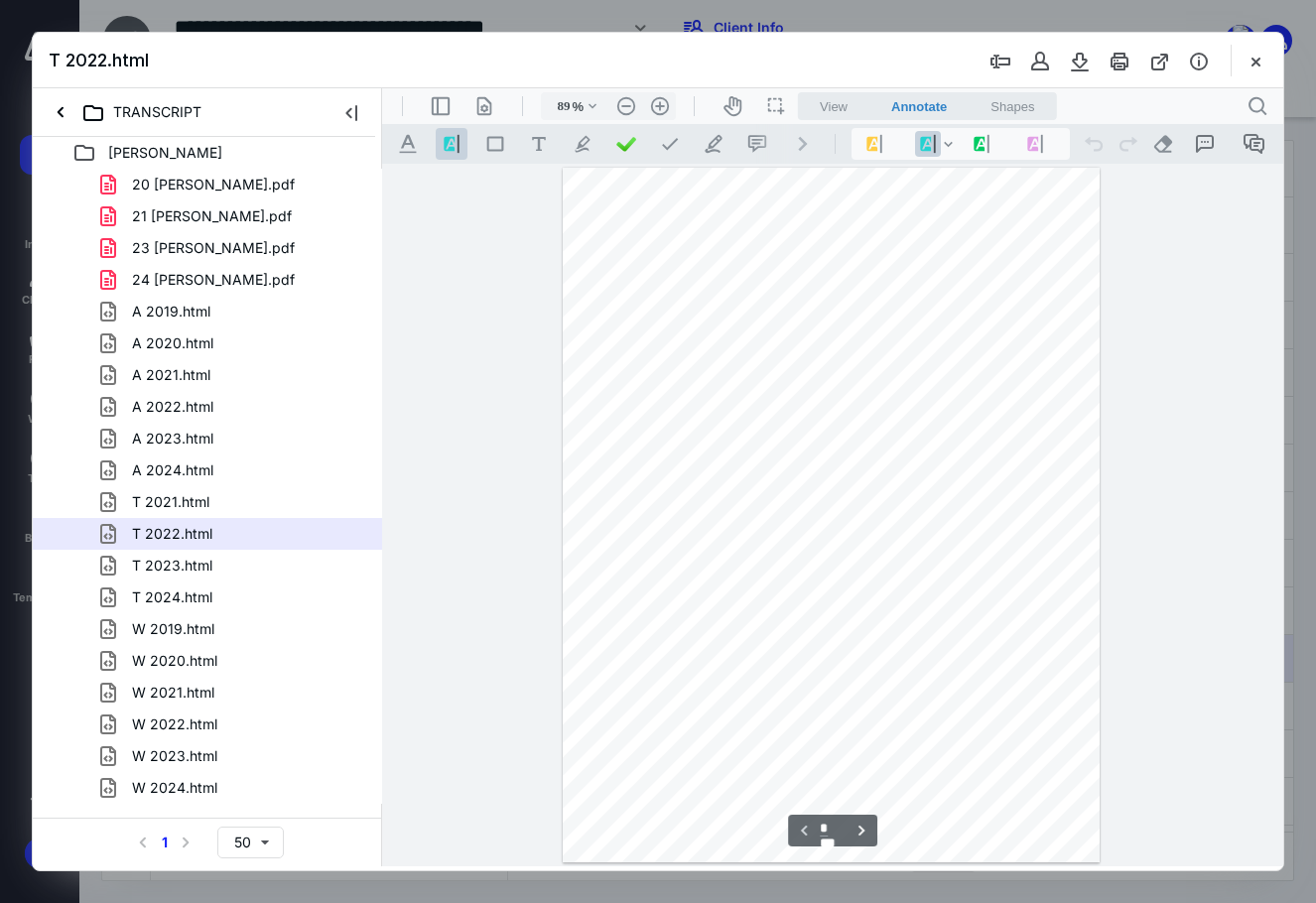 scroll, scrollTop: 79, scrollLeft: 0, axis: vertical 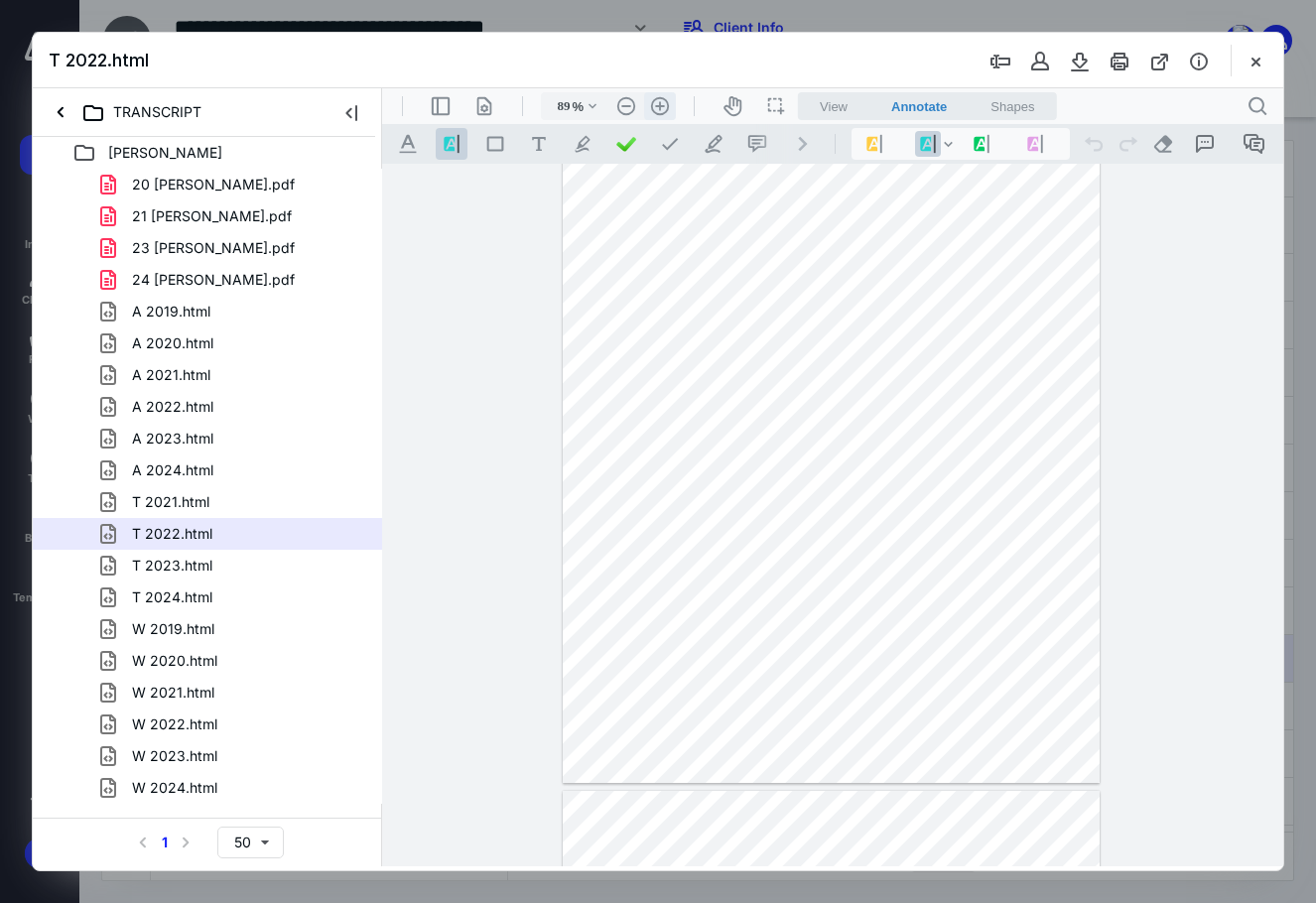 click on ".cls-1{fill:#abb0c4;} icon - header - zoom - in - line" at bounding box center [660, 106] 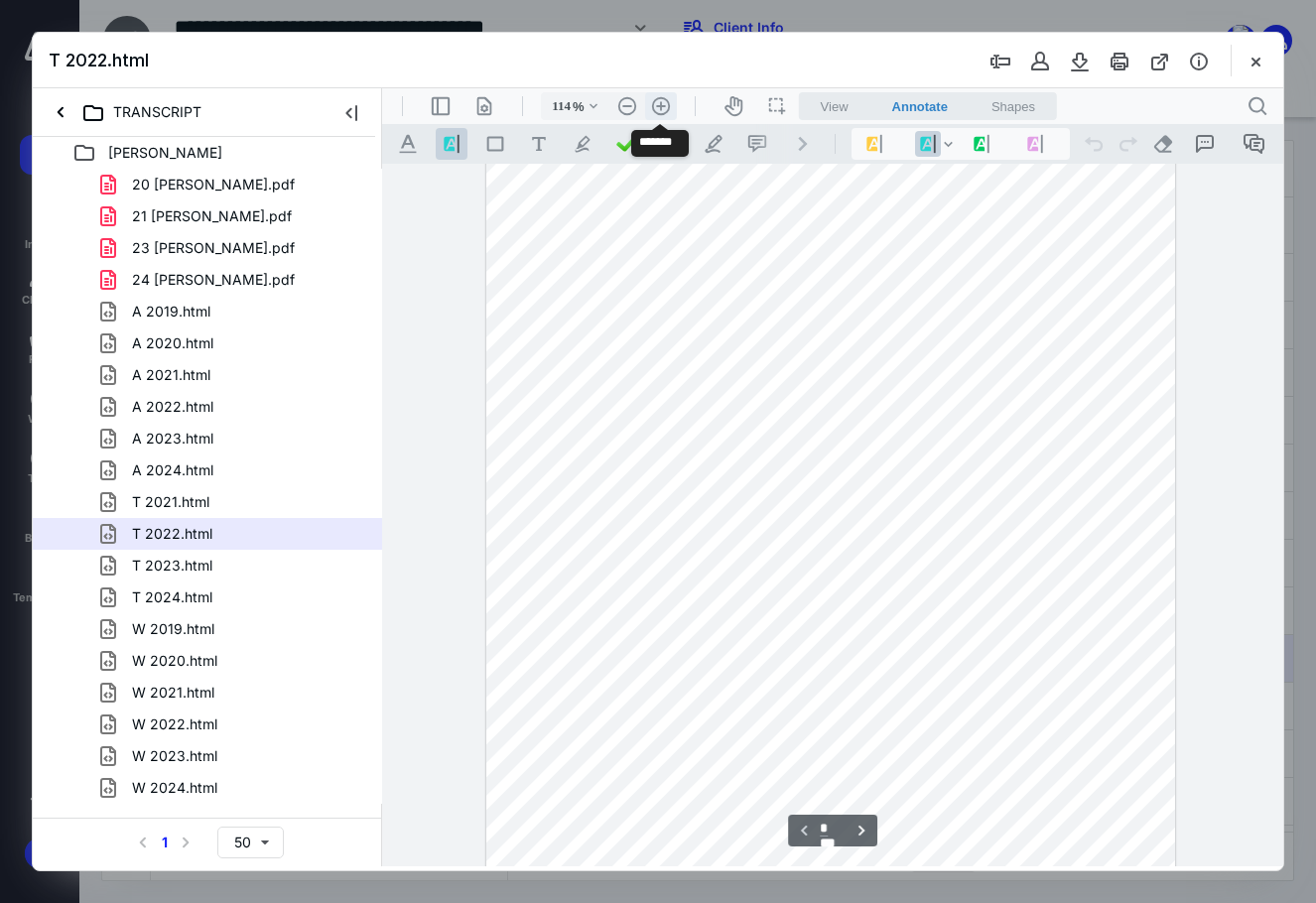 click on ".cls-1{fill:#abb0c4;} icon - header - zoom - in - line" at bounding box center (661, 106) 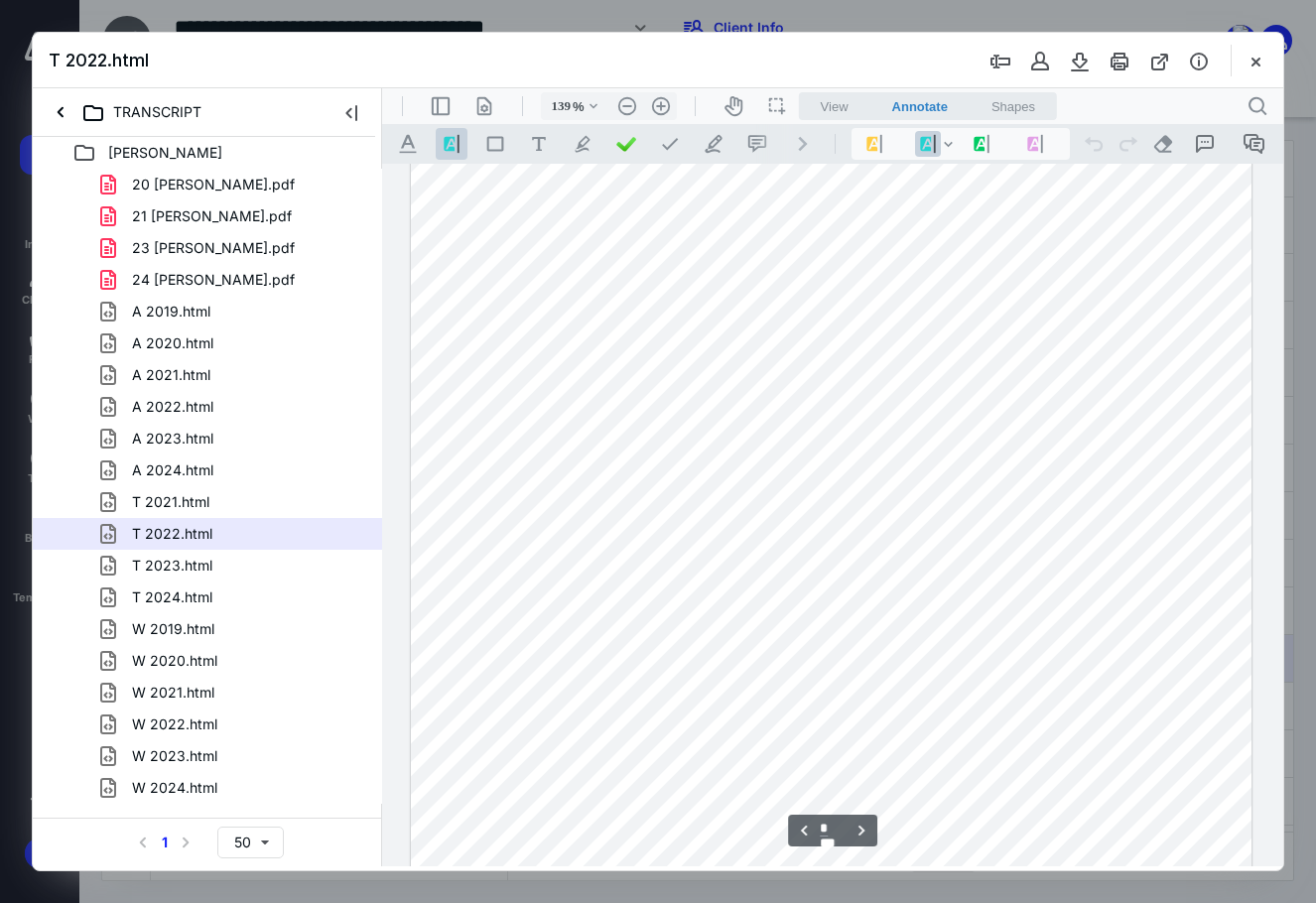 scroll, scrollTop: 4172, scrollLeft: 0, axis: vertical 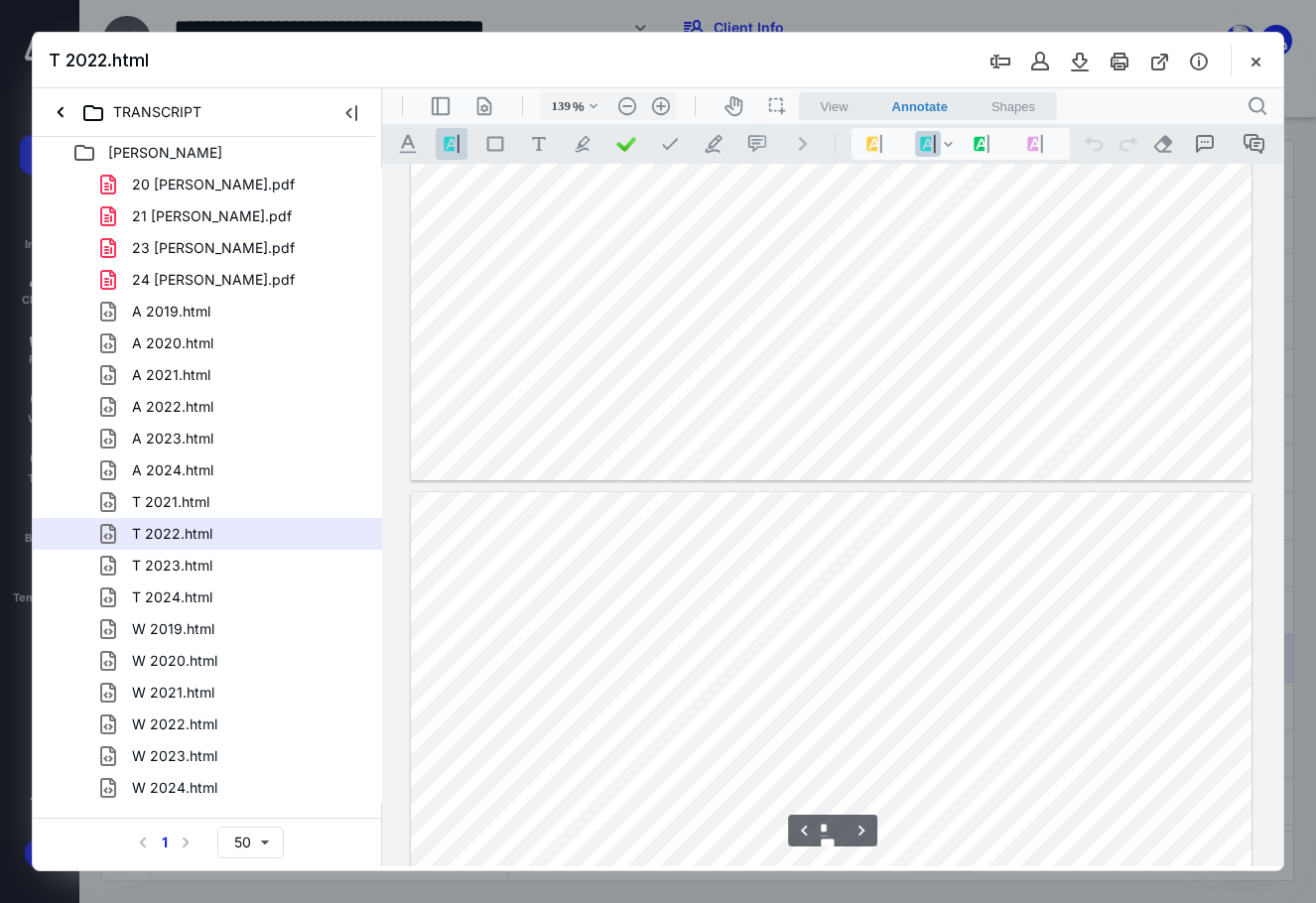 type on "*" 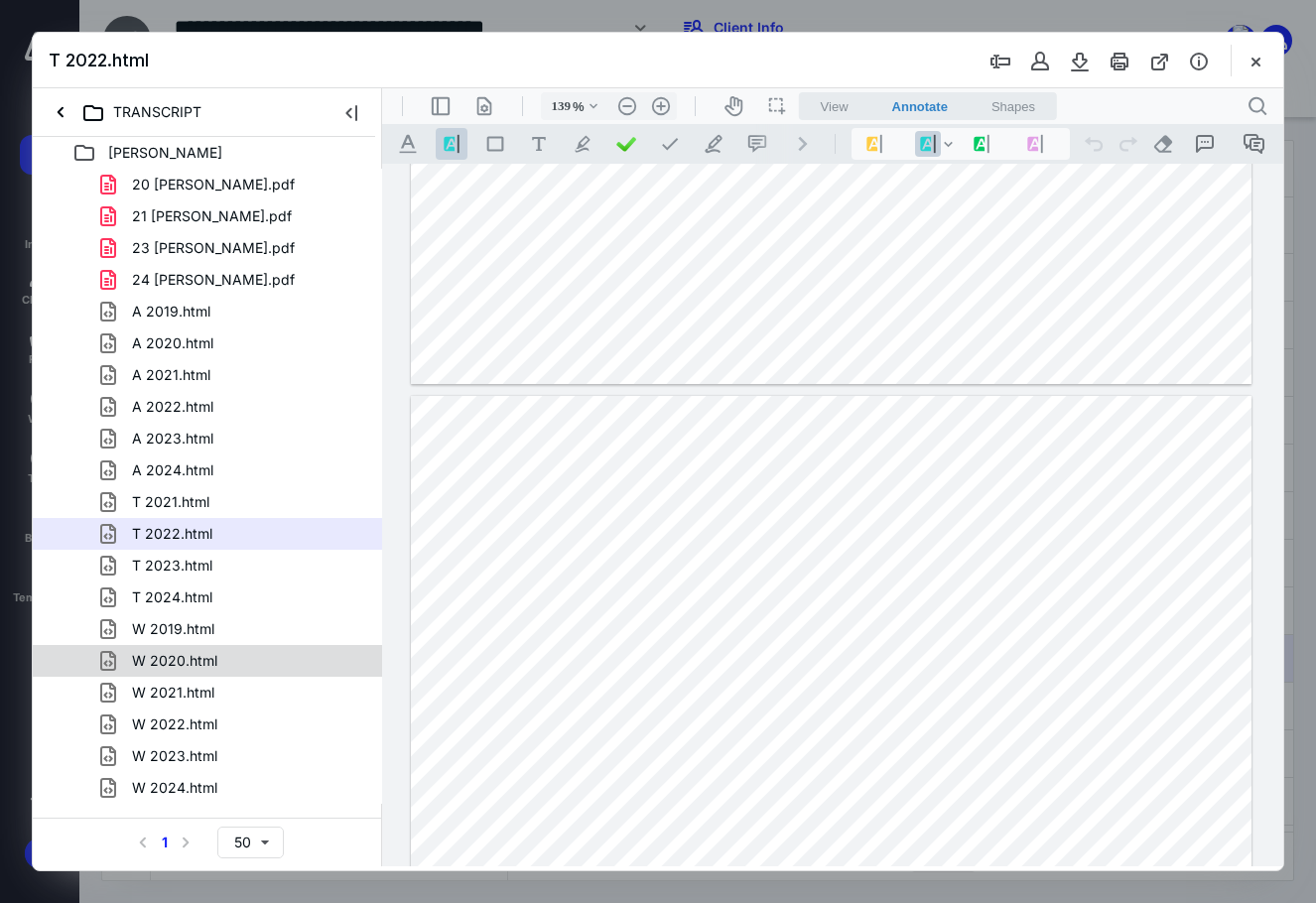 type 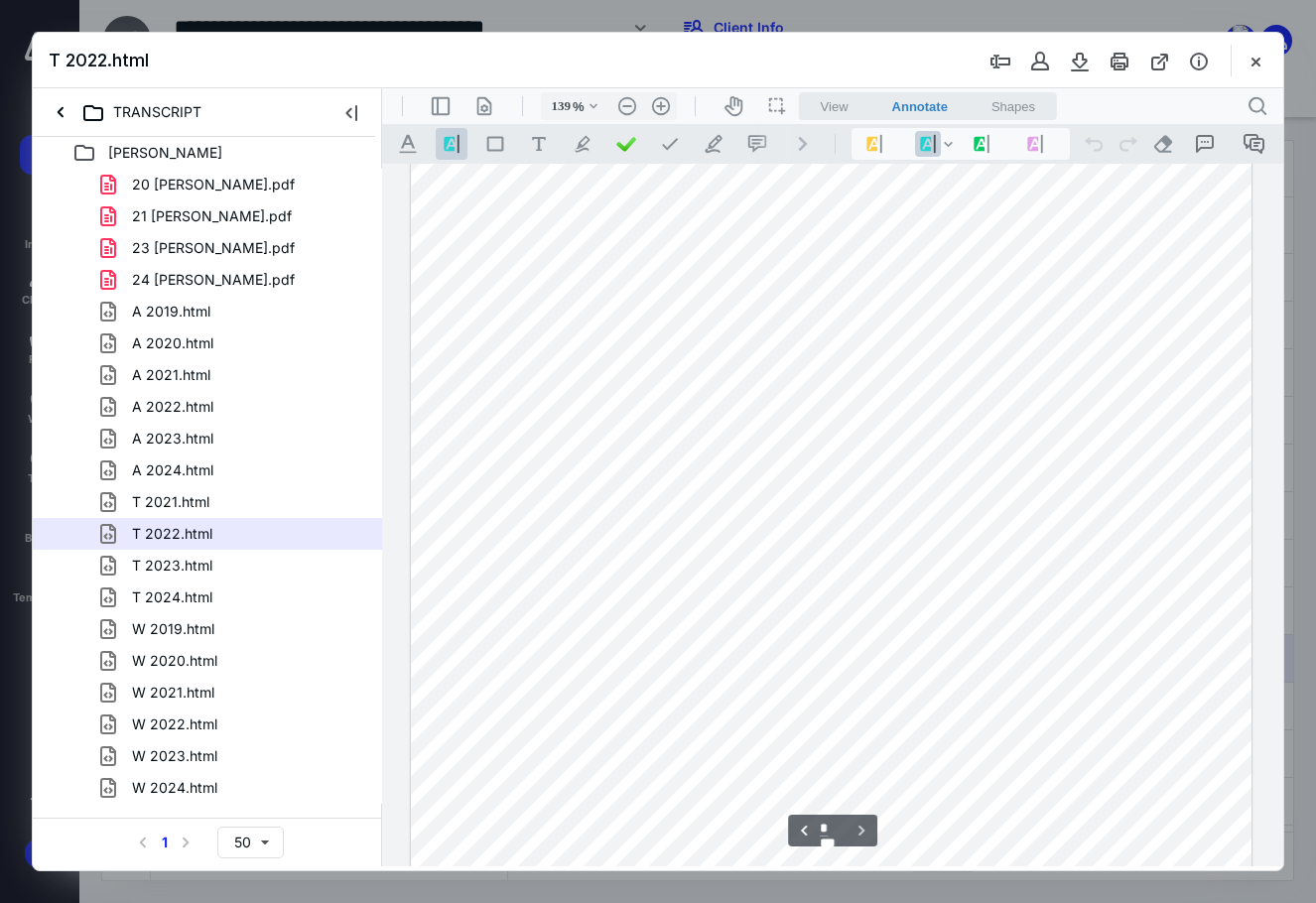 scroll, scrollTop: 4271, scrollLeft: 0, axis: vertical 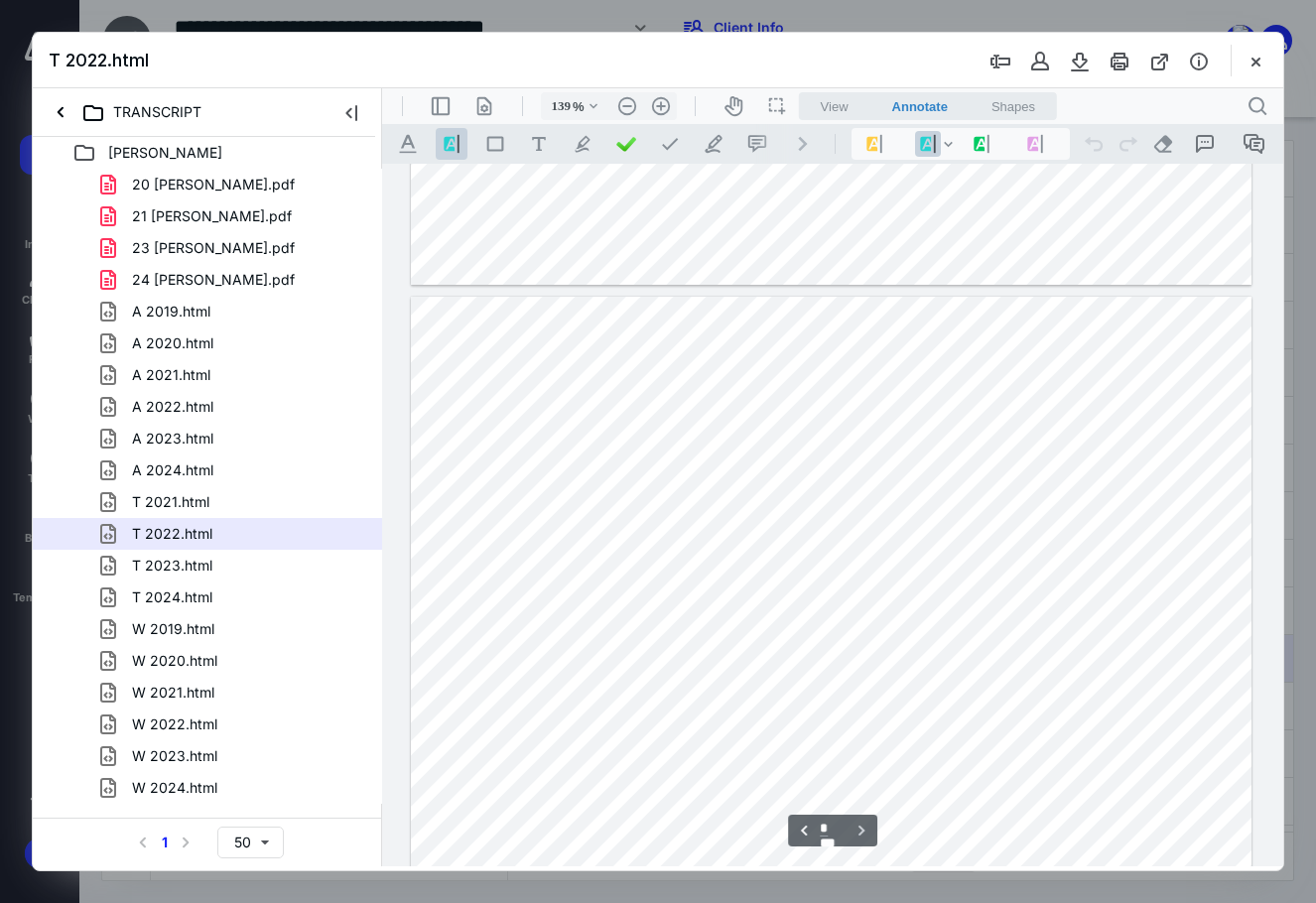 type on "*" 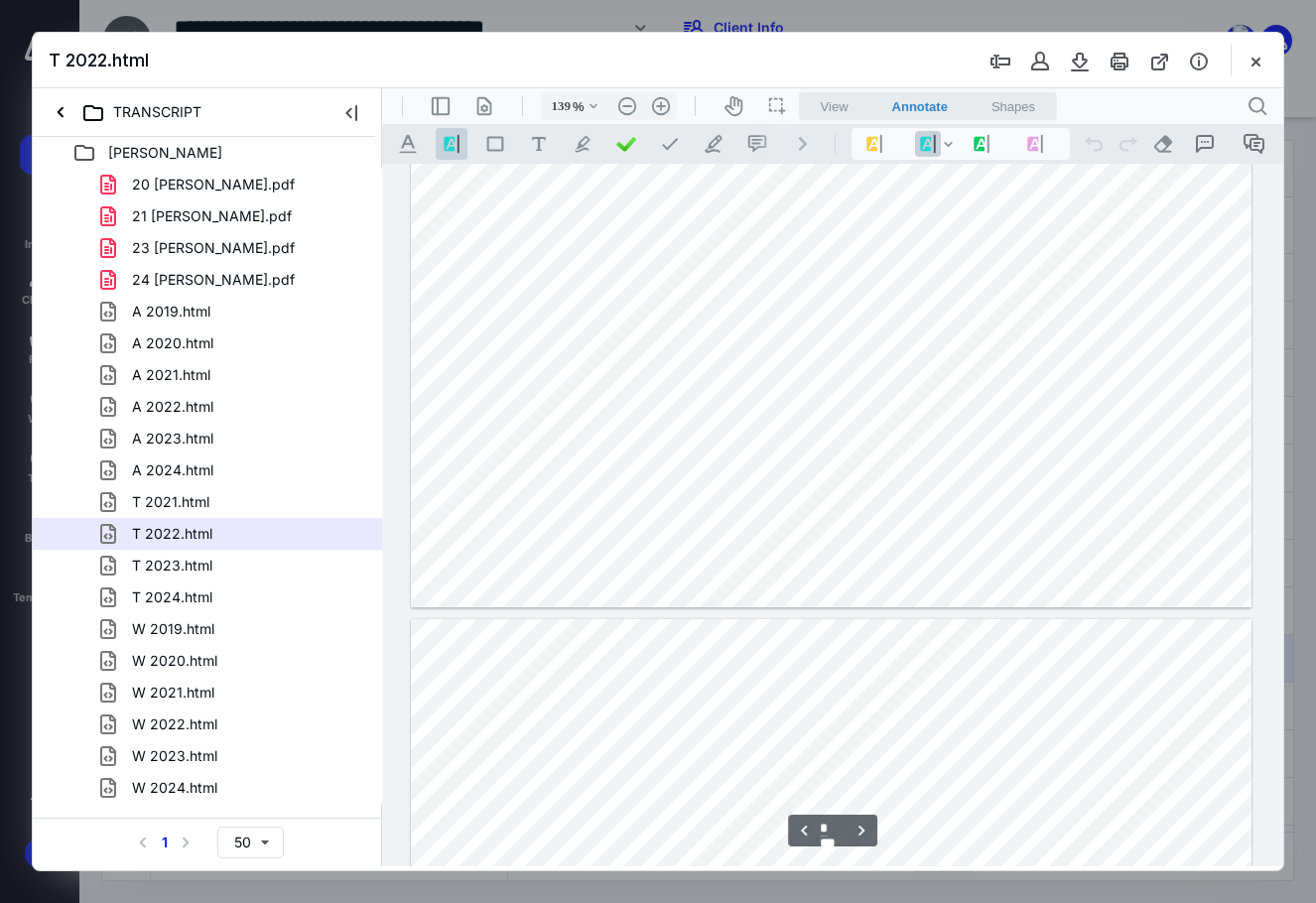 scroll, scrollTop: 3874, scrollLeft: 0, axis: vertical 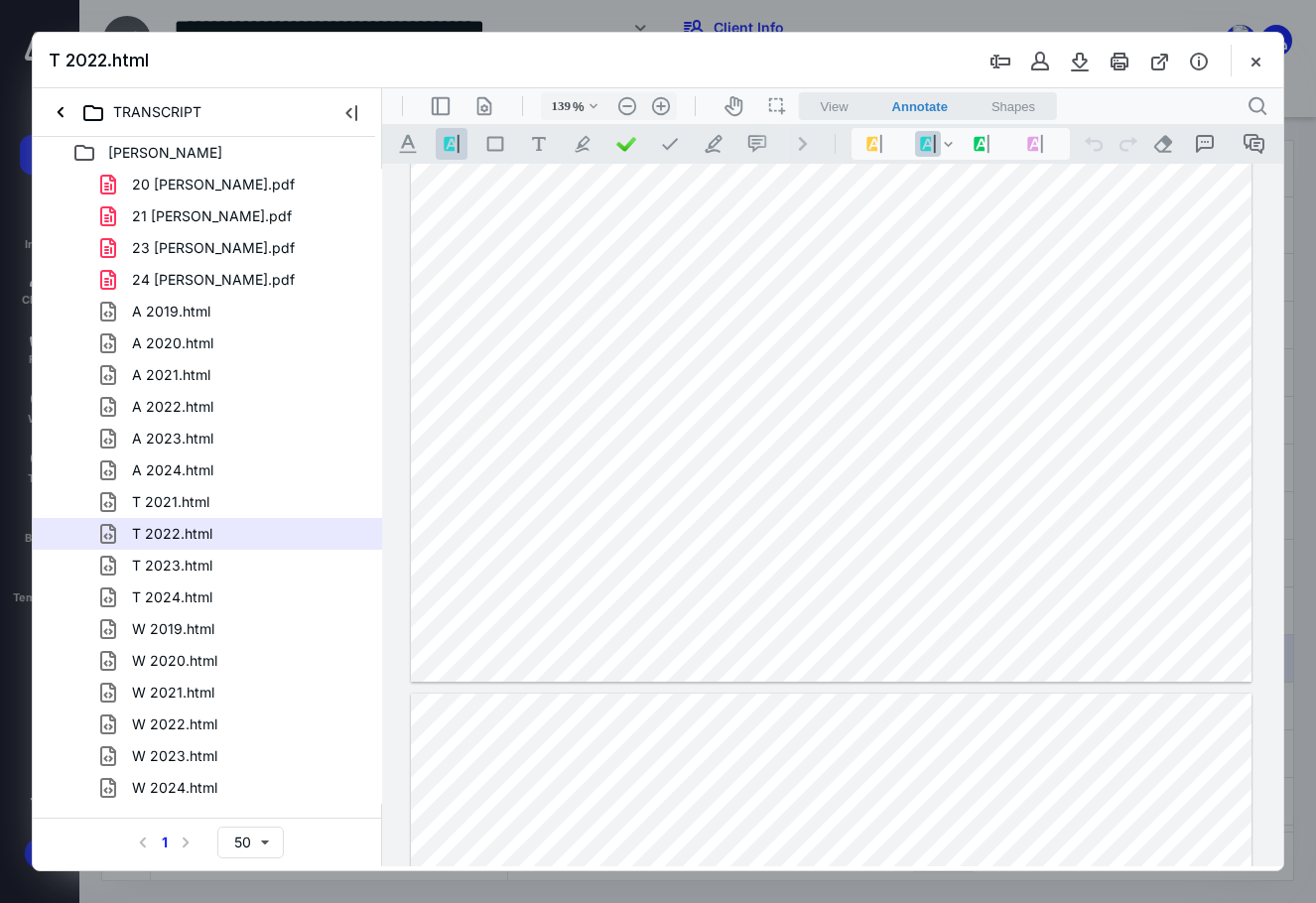 click on "A 2022.html" at bounding box center (235, 407) 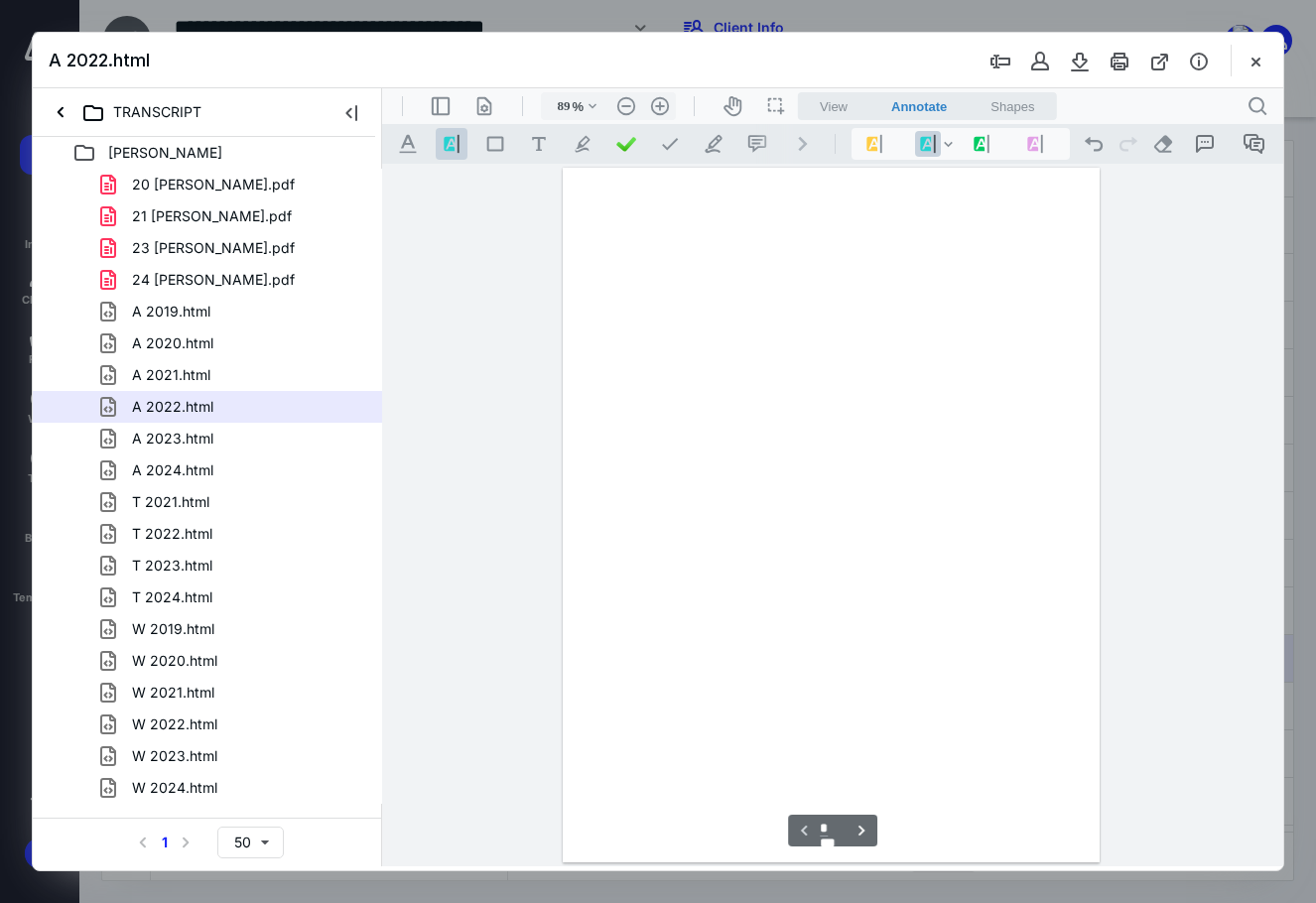 scroll, scrollTop: 79, scrollLeft: 0, axis: vertical 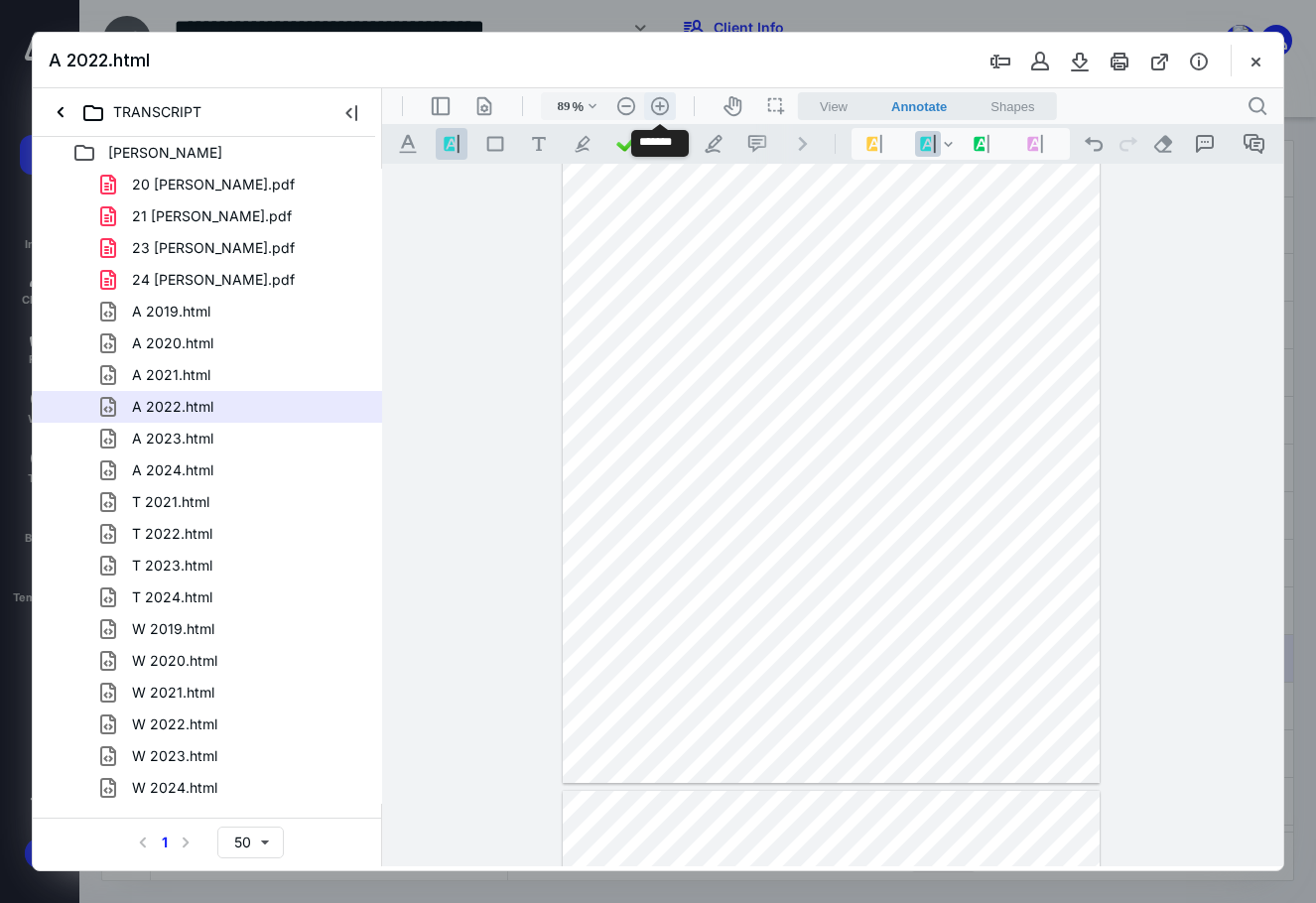 click on ".cls-1{fill:#abb0c4;} icon - header - zoom - in - line" at bounding box center [660, 106] 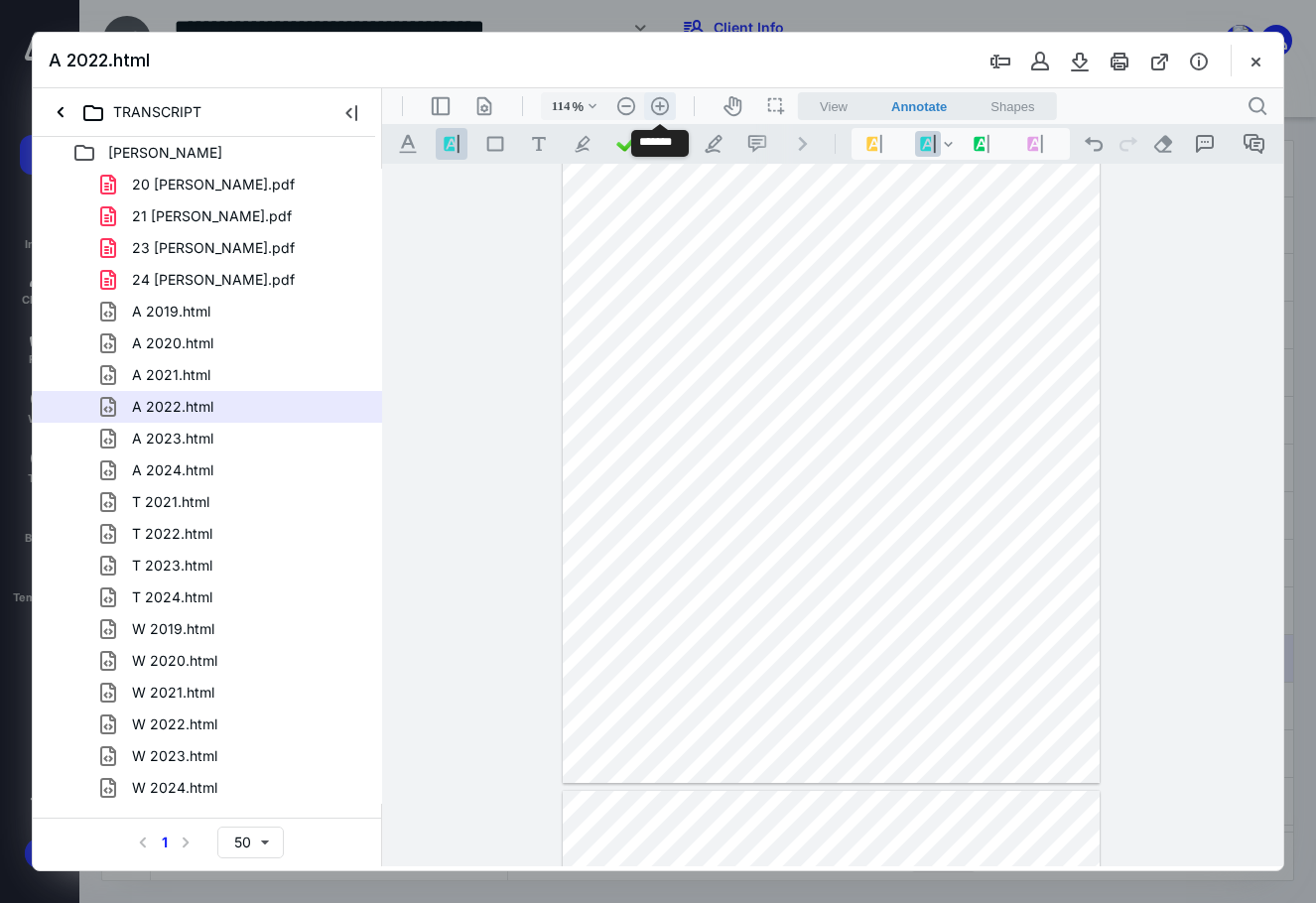 scroll, scrollTop: 191, scrollLeft: 0, axis: vertical 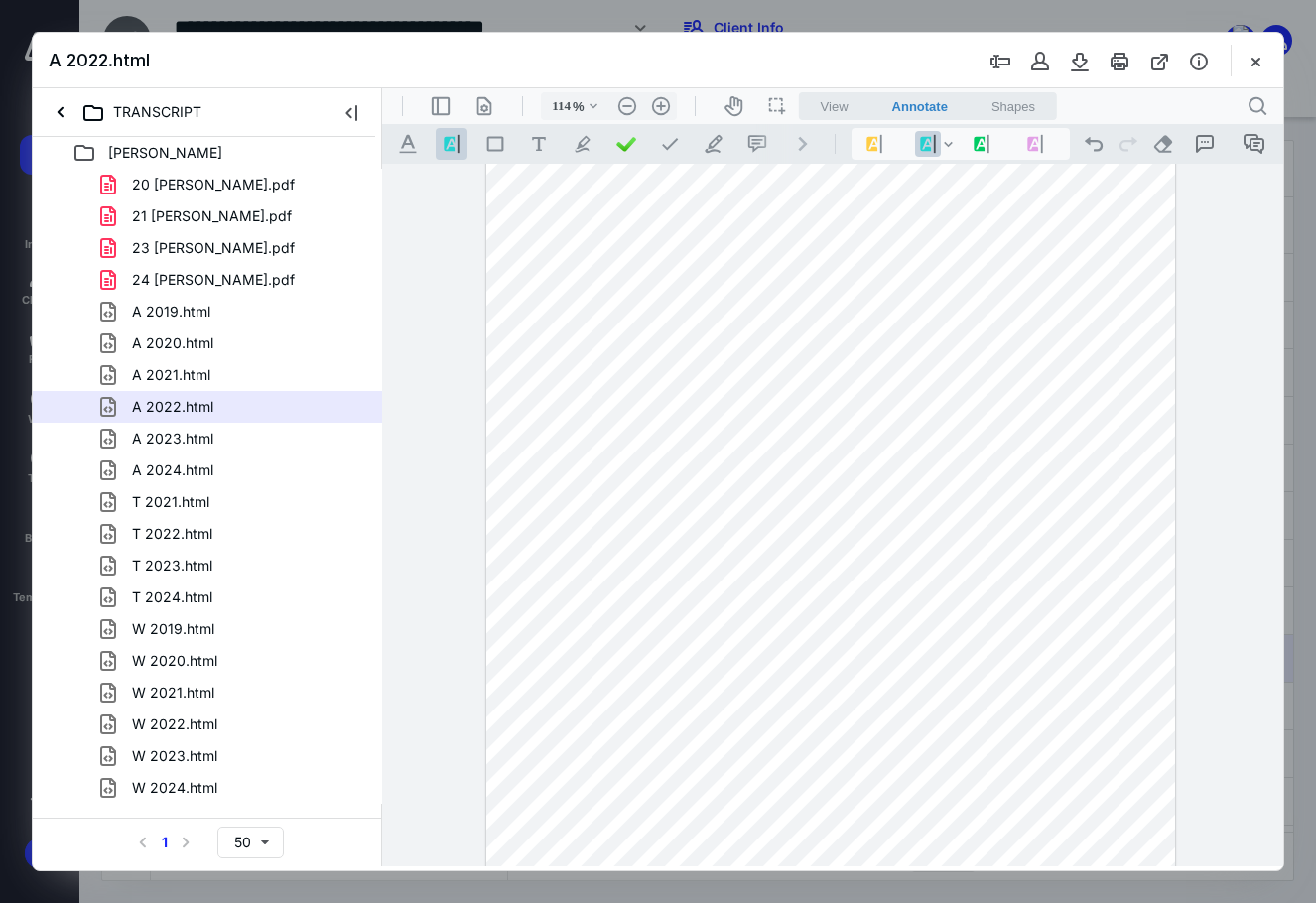 click at bounding box center [831, 424] 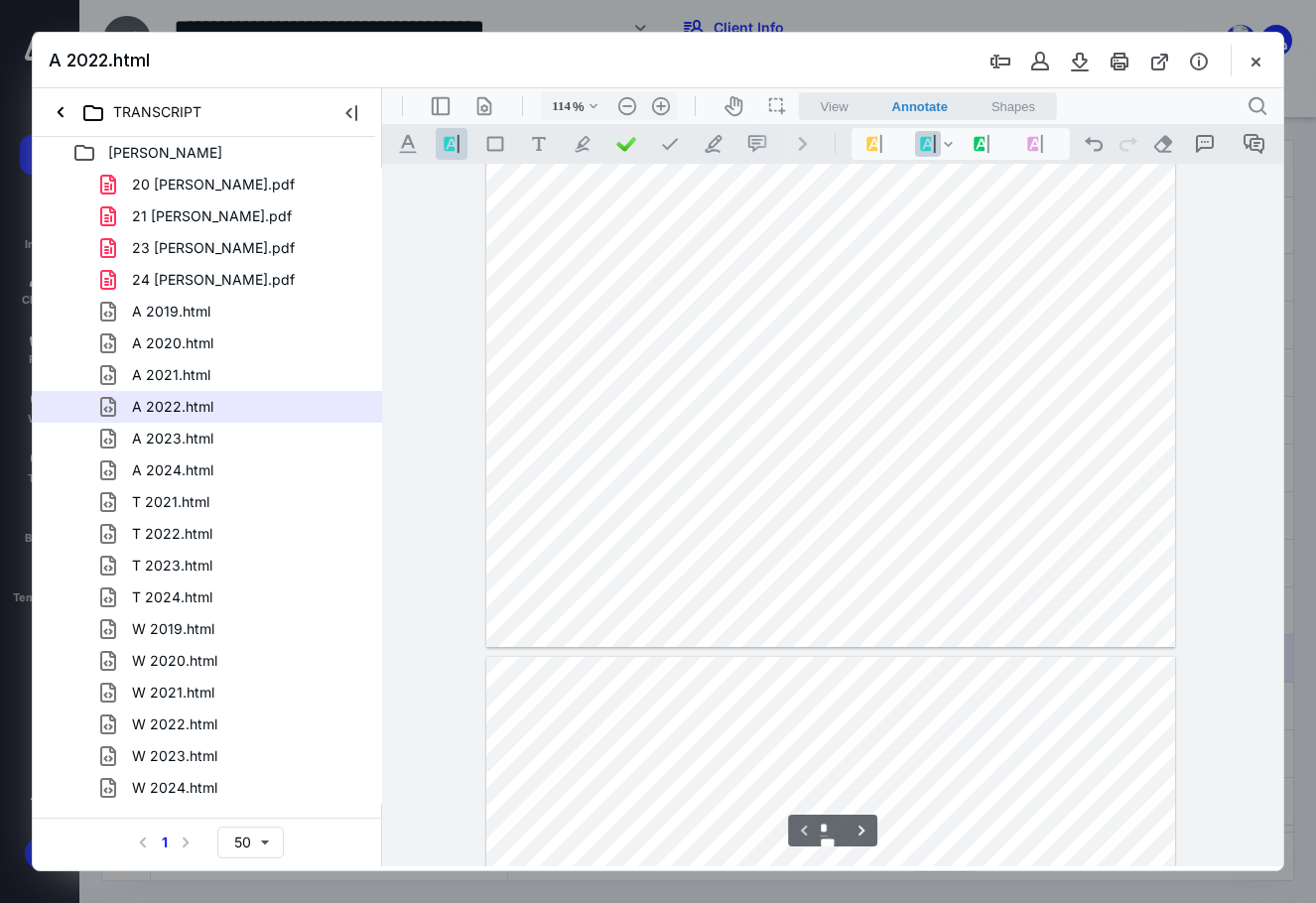 scroll, scrollTop: 389, scrollLeft: 0, axis: vertical 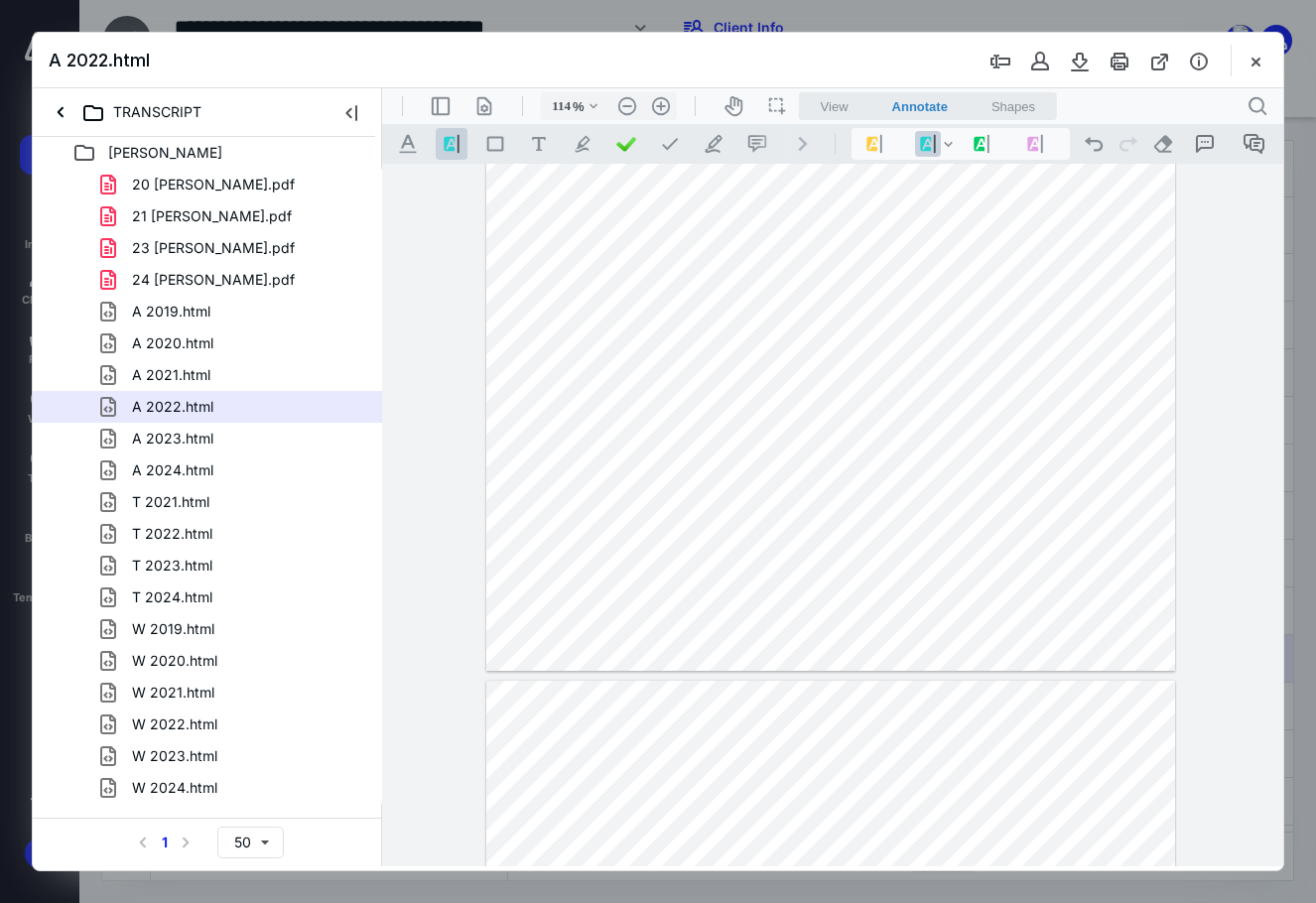 drag, startPoint x: 202, startPoint y: 531, endPoint x: 33, endPoint y: 552, distance: 170.29974 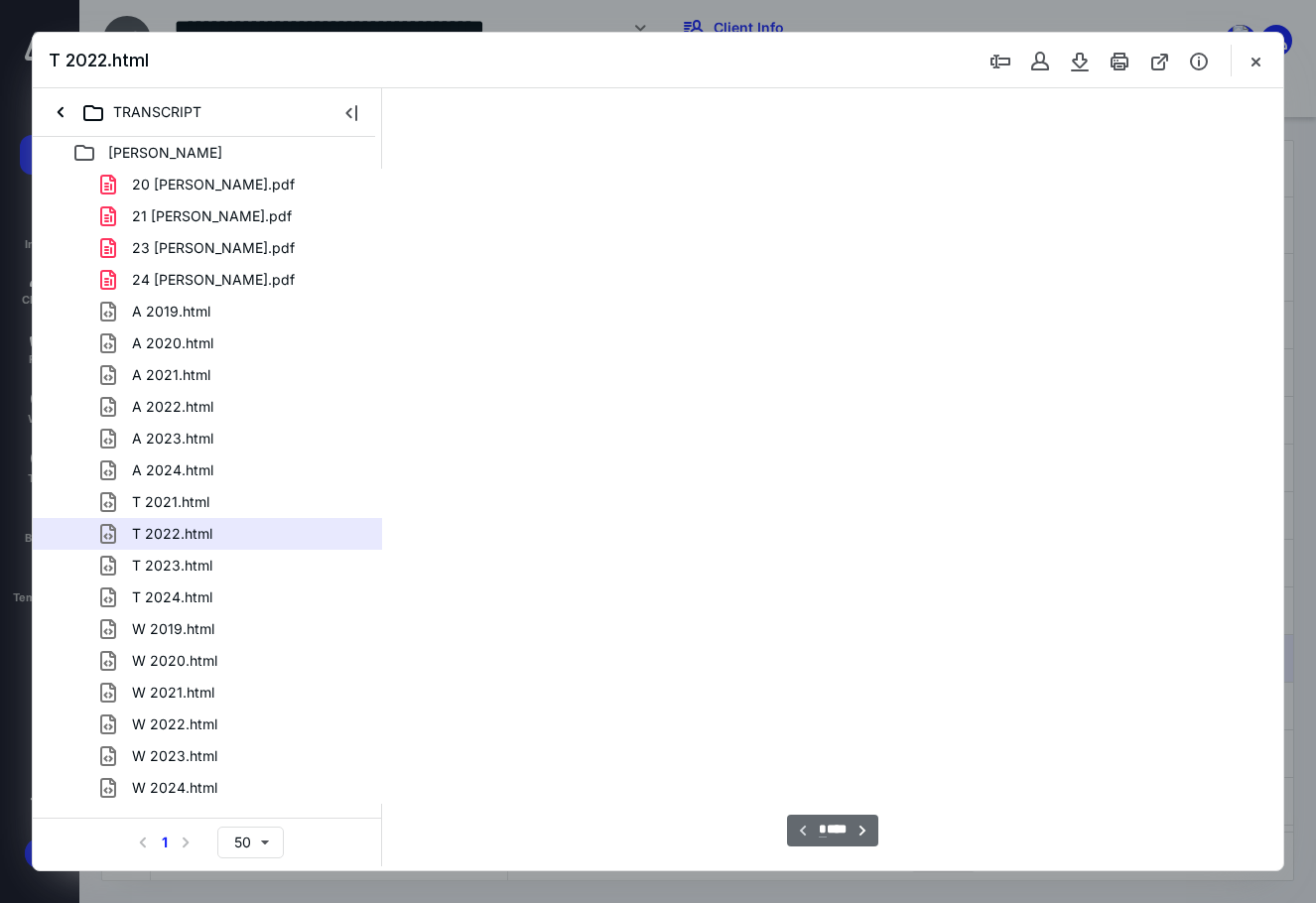 type on "89" 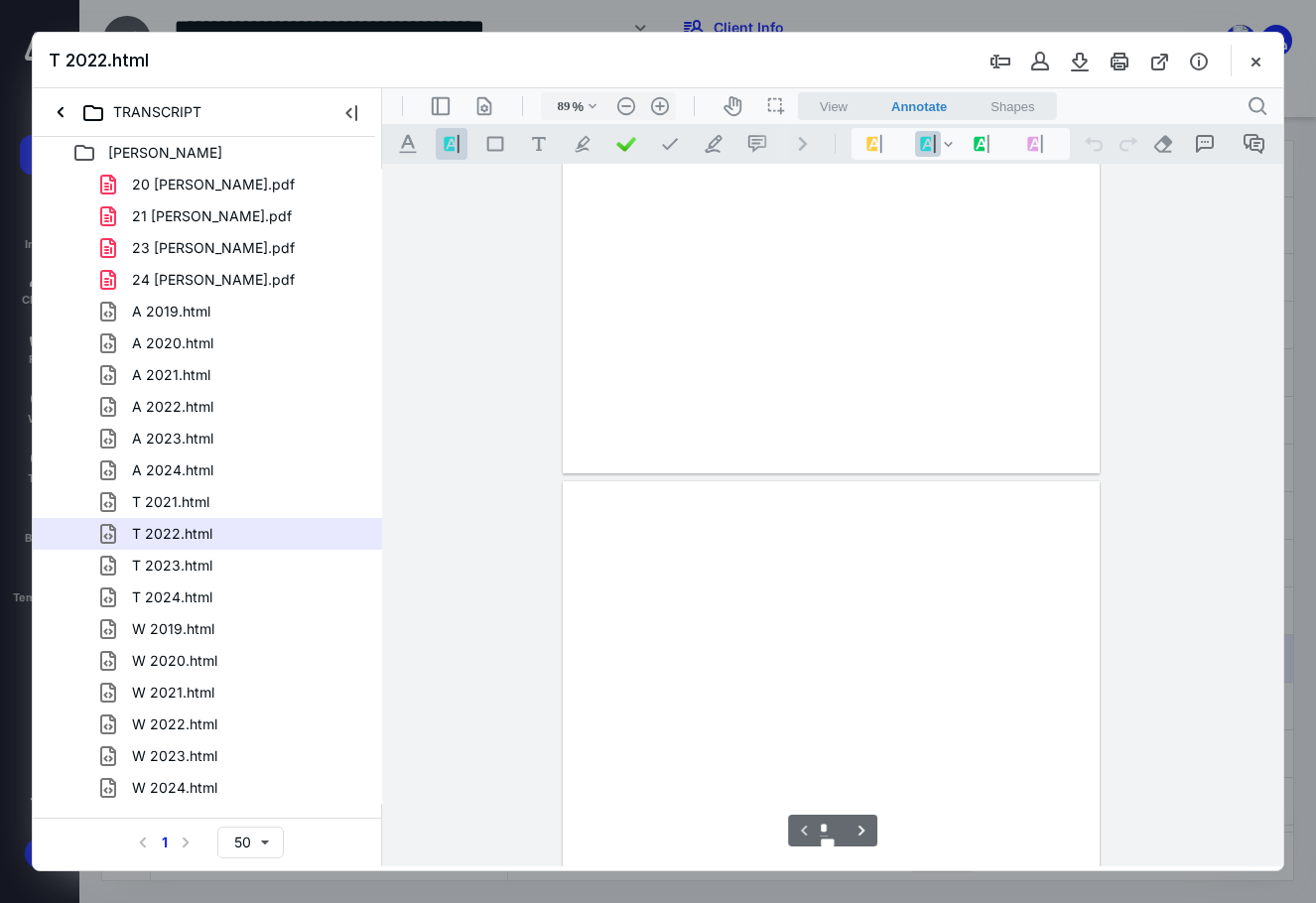 scroll, scrollTop: 79, scrollLeft: 0, axis: vertical 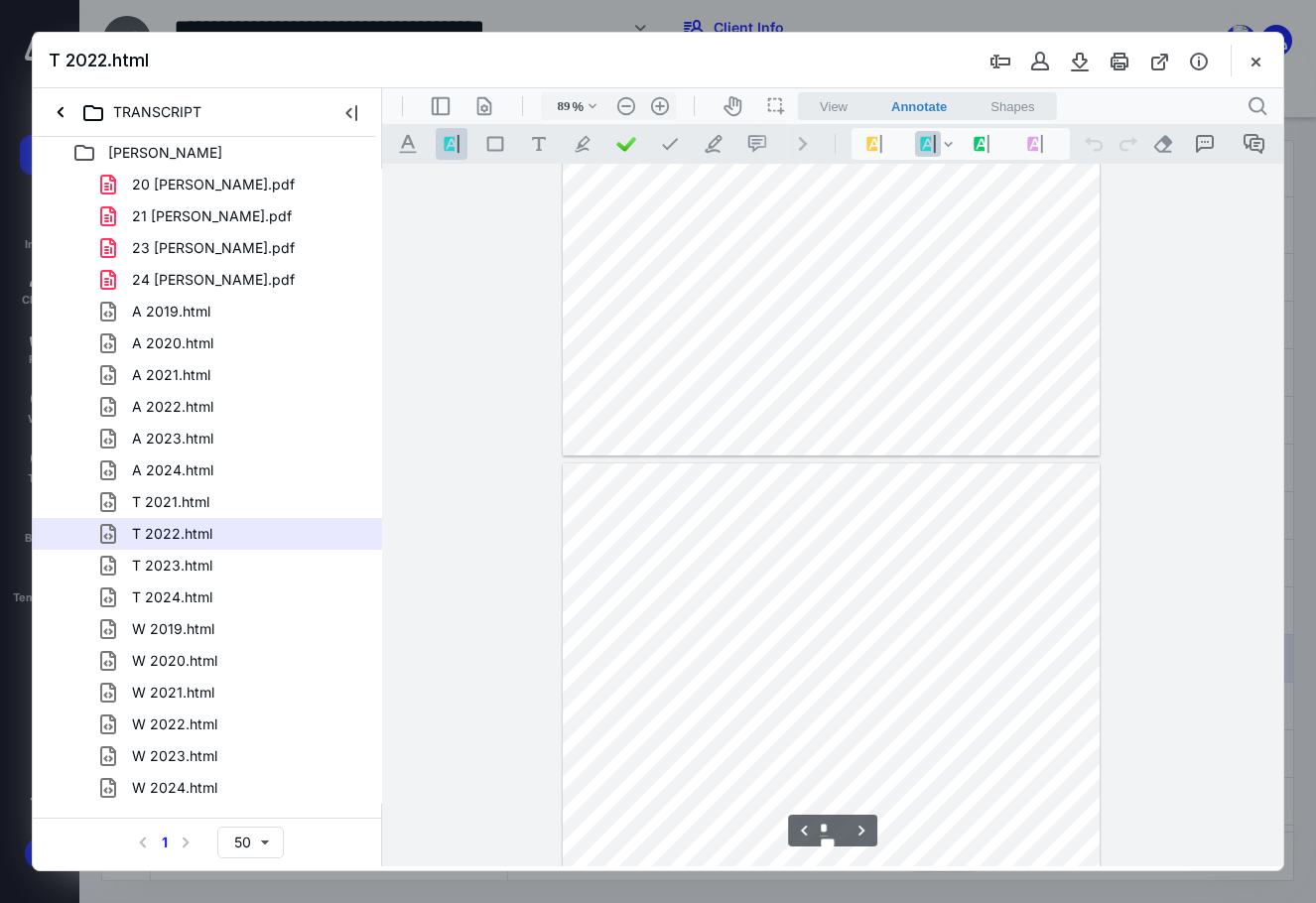 type on "*" 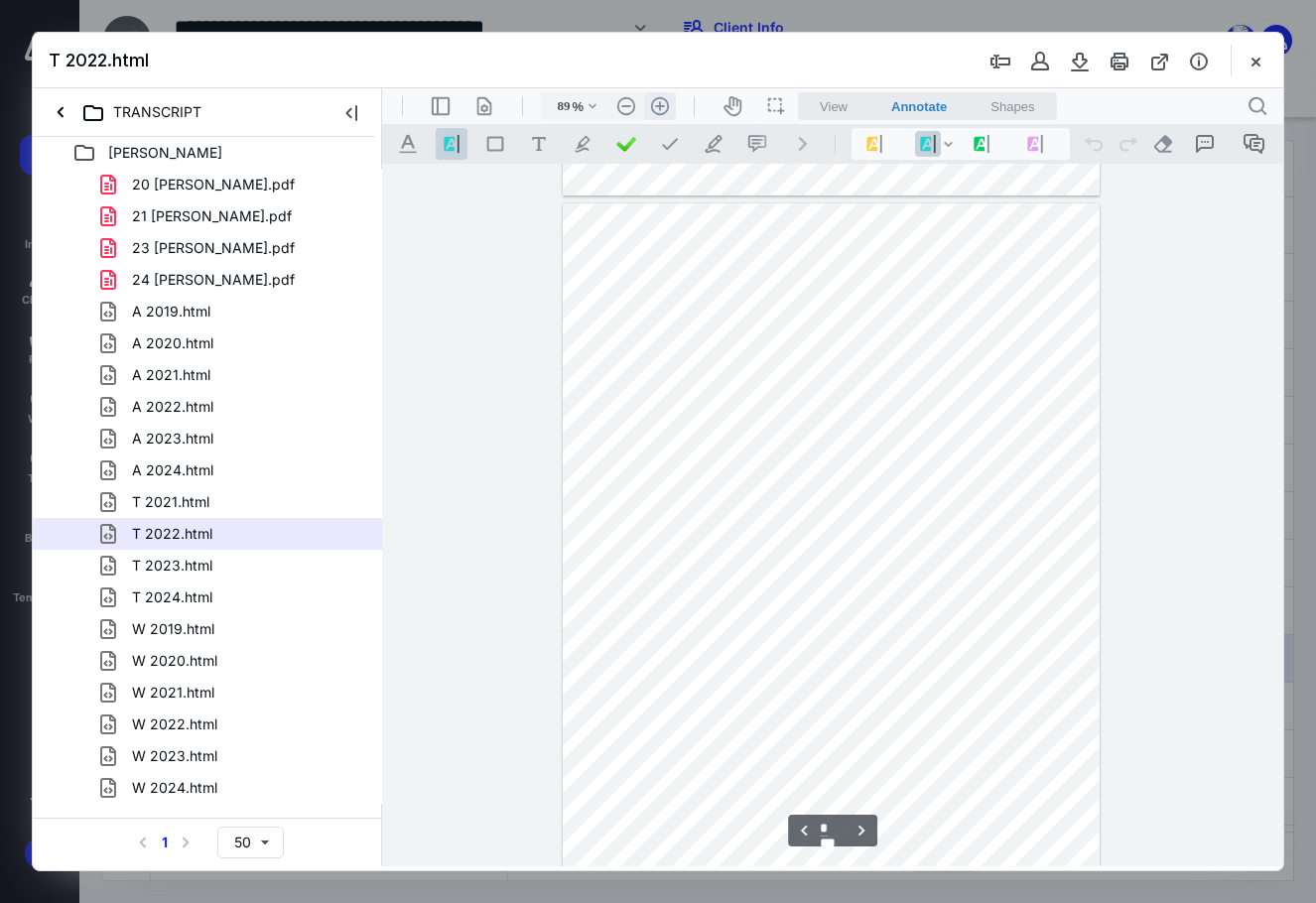 click on ".cls-1{fill:#abb0c4;} icon - header - zoom - in - line" at bounding box center [660, 106] 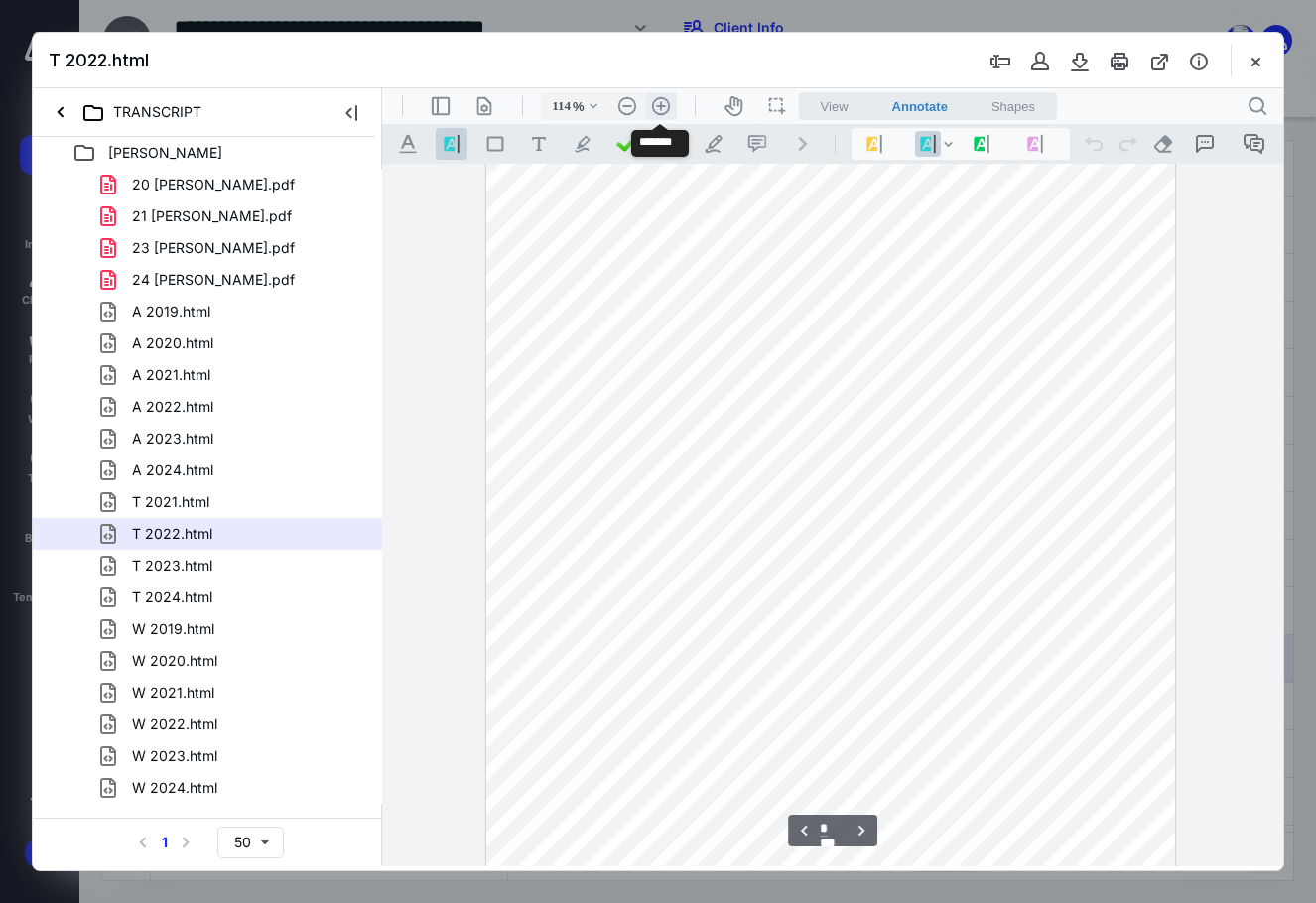 click on ".cls-1{fill:#abb0c4;} icon - header - zoom - in - line" at bounding box center (661, 106) 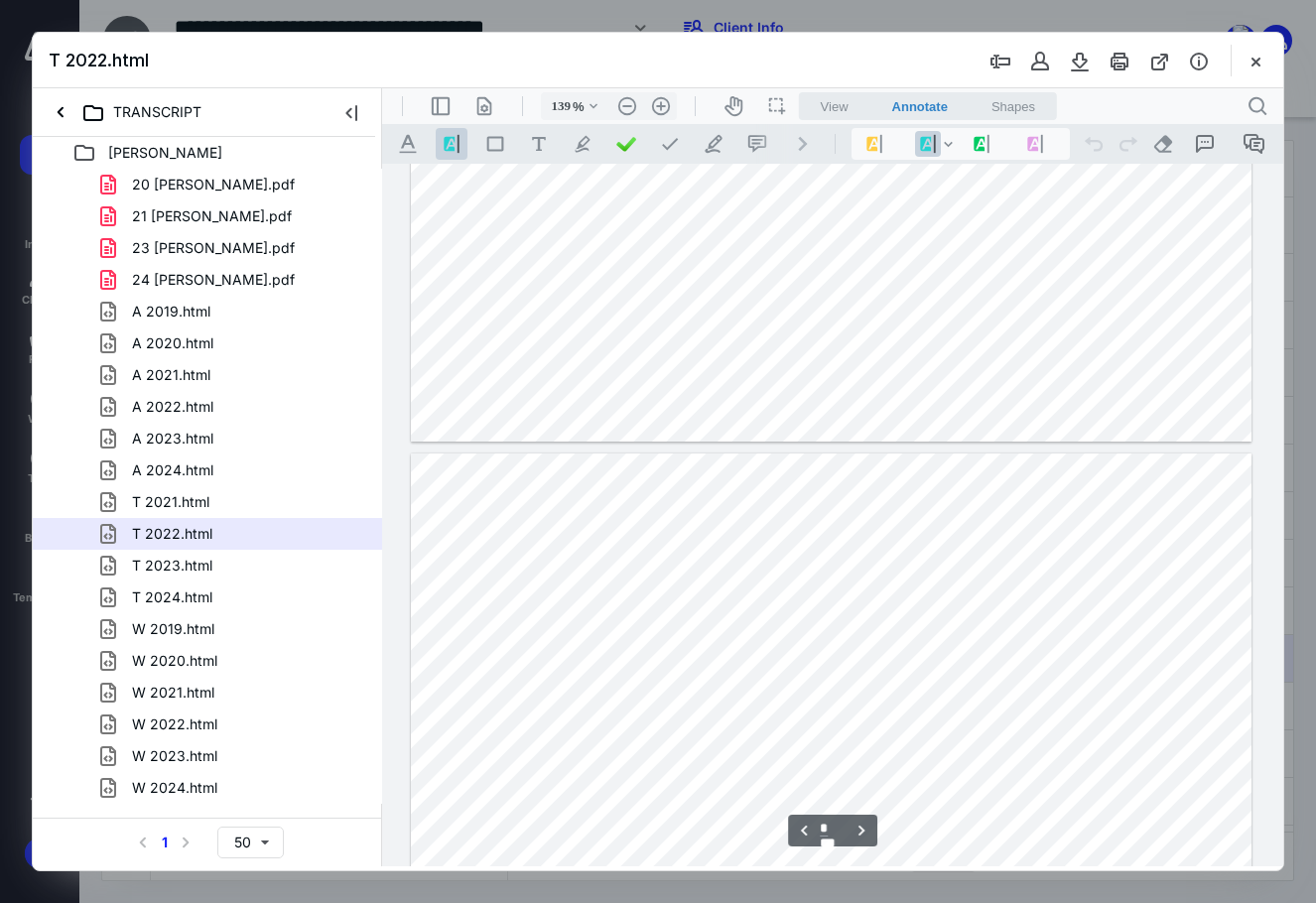 scroll, scrollTop: 3709, scrollLeft: 0, axis: vertical 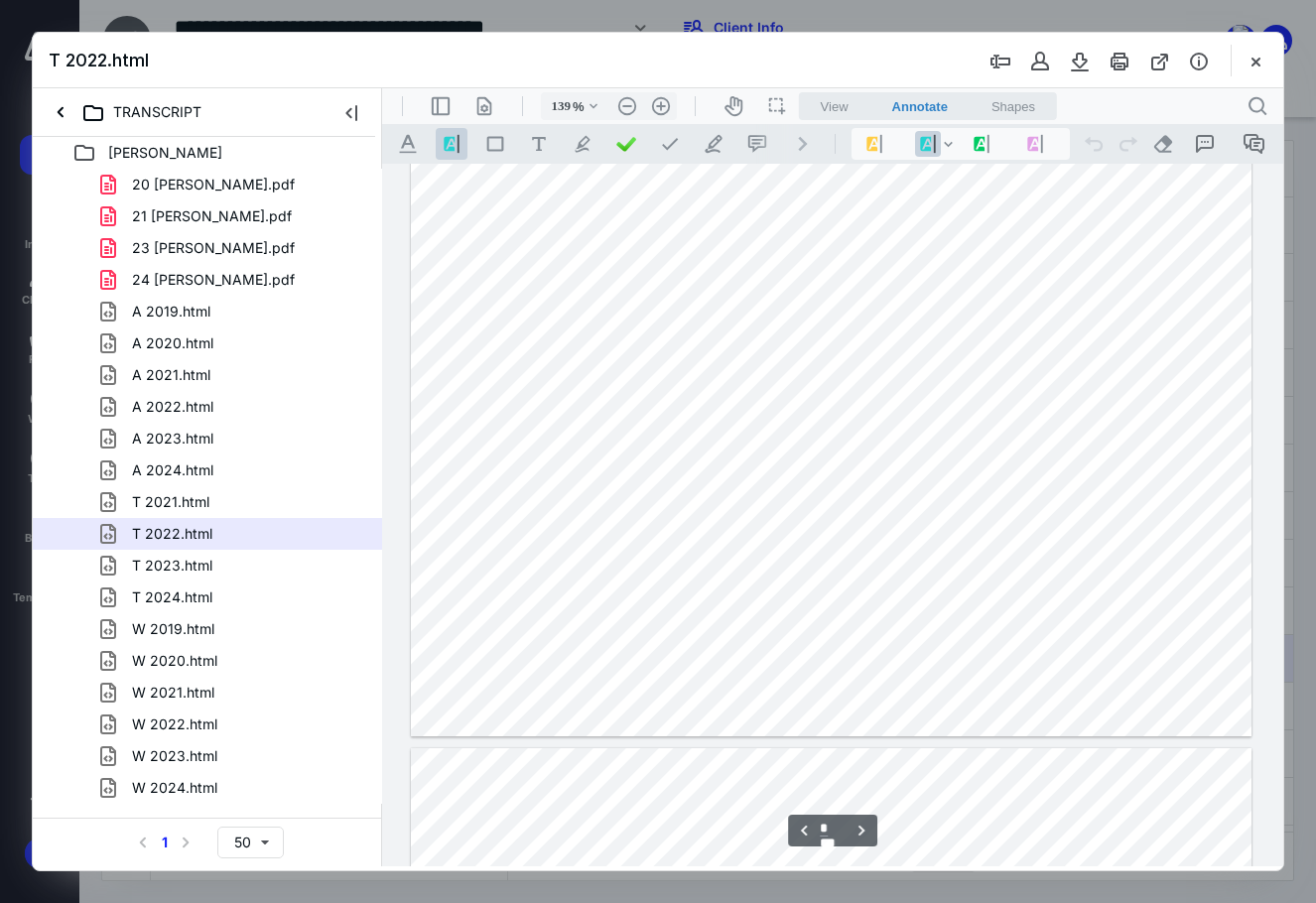 type on "*" 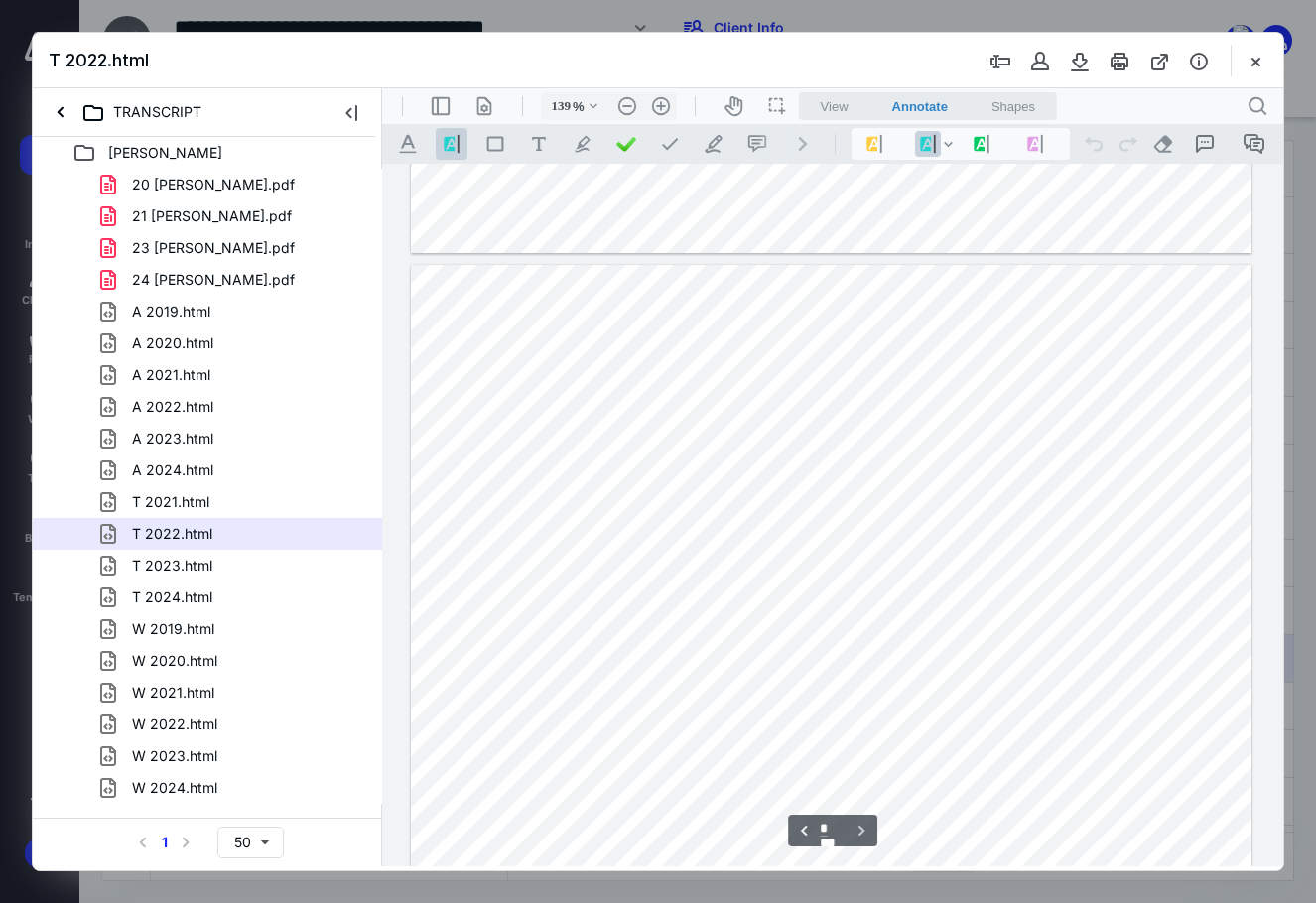 scroll, scrollTop: 4305, scrollLeft: 0, axis: vertical 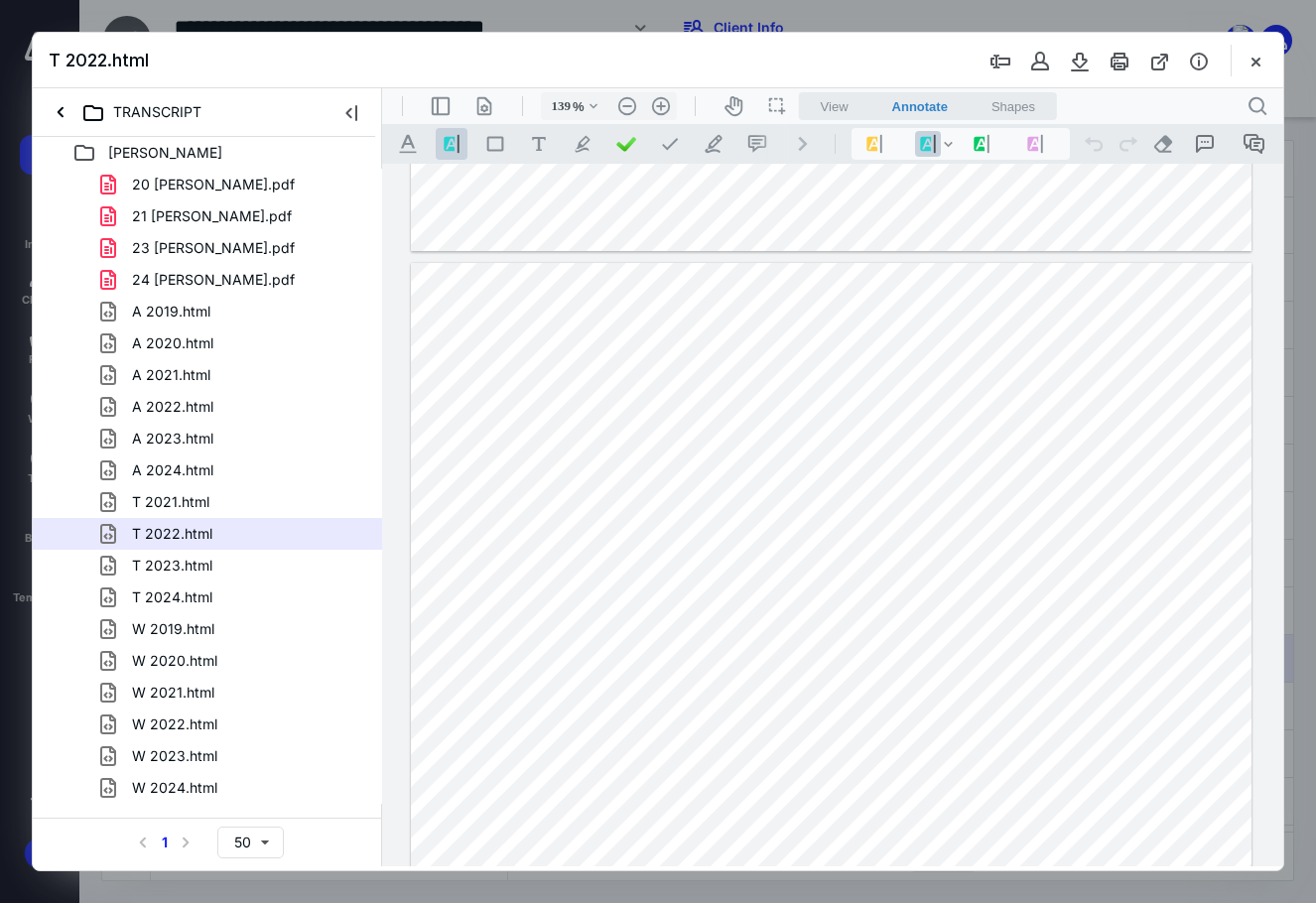 drag, startPoint x: 464, startPoint y: 679, endPoint x: 1131, endPoint y: 686, distance: 667.03673 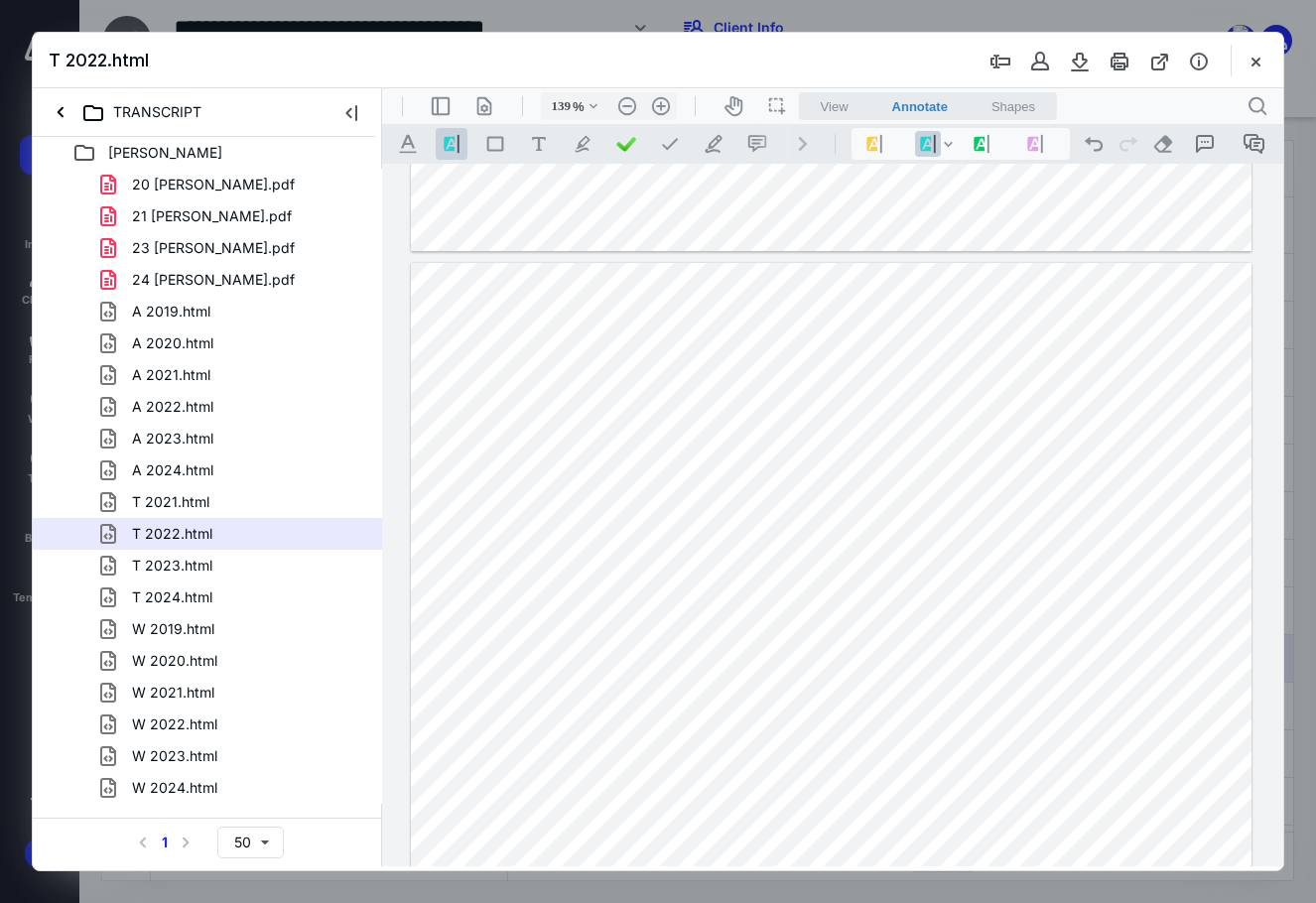 click at bounding box center [832, 807] 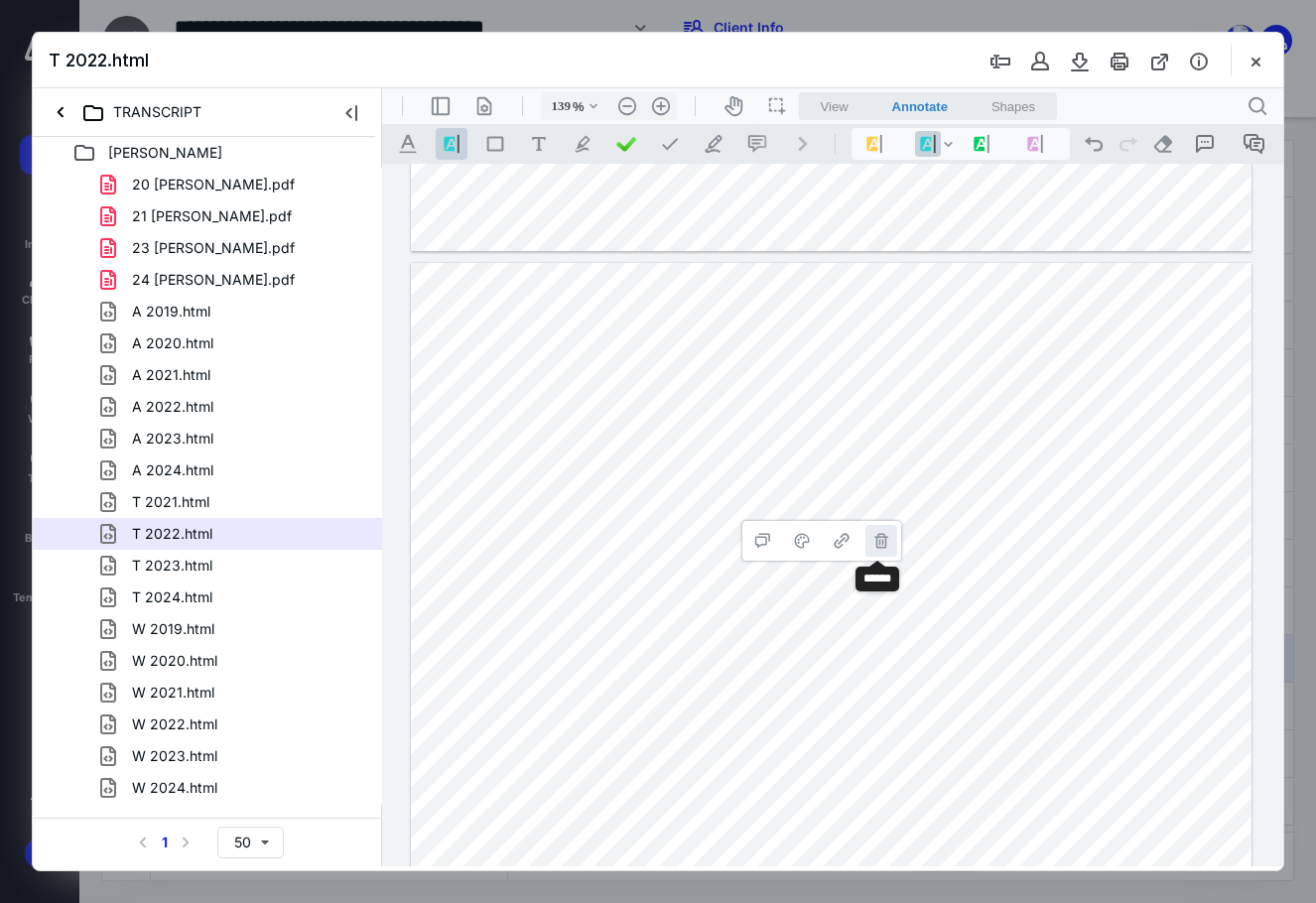 click on "**********" at bounding box center (881, 541) 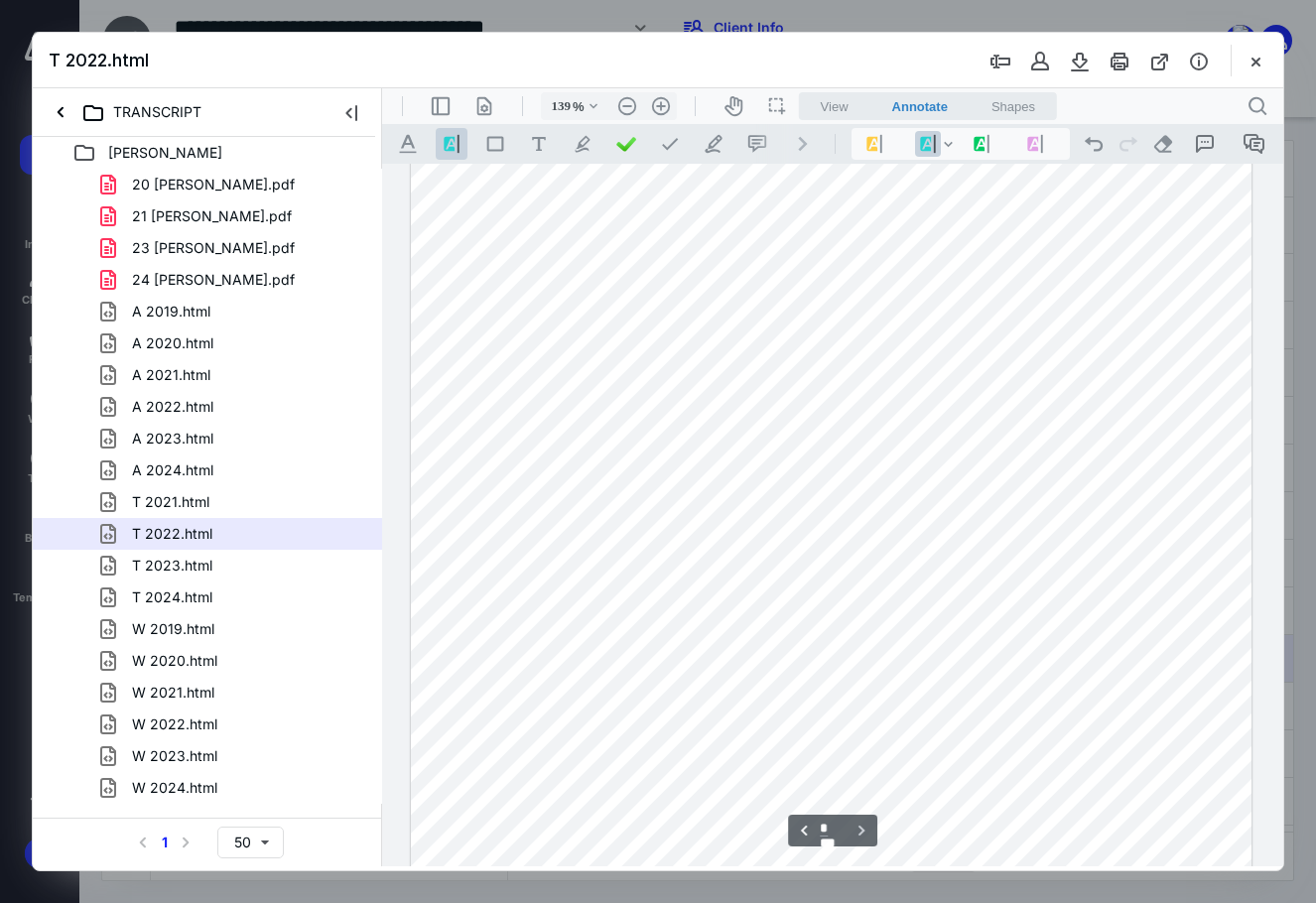 scroll, scrollTop: 4602, scrollLeft: 0, axis: vertical 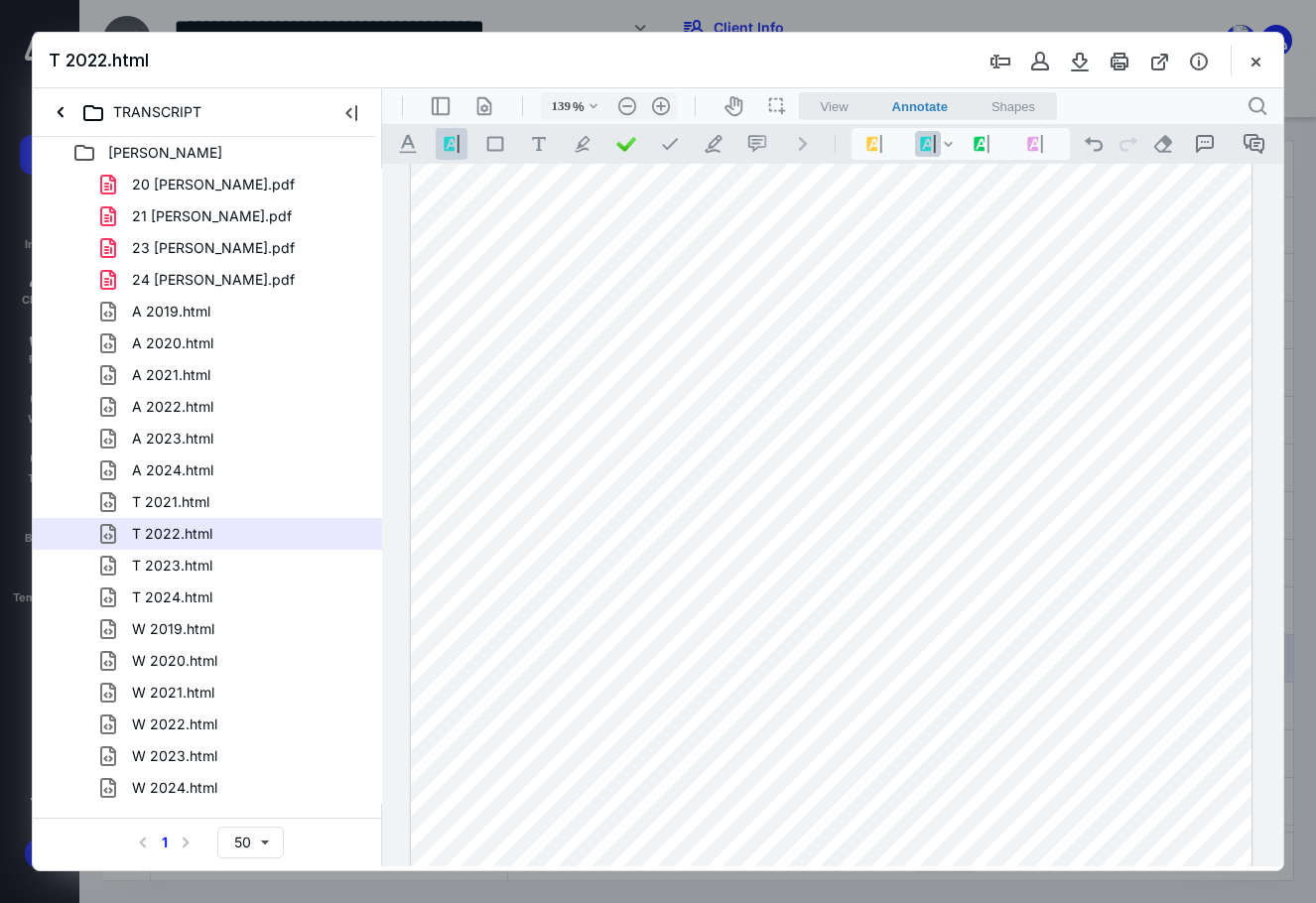 drag, startPoint x: 234, startPoint y: 563, endPoint x: 1136, endPoint y: 683, distance: 909.947 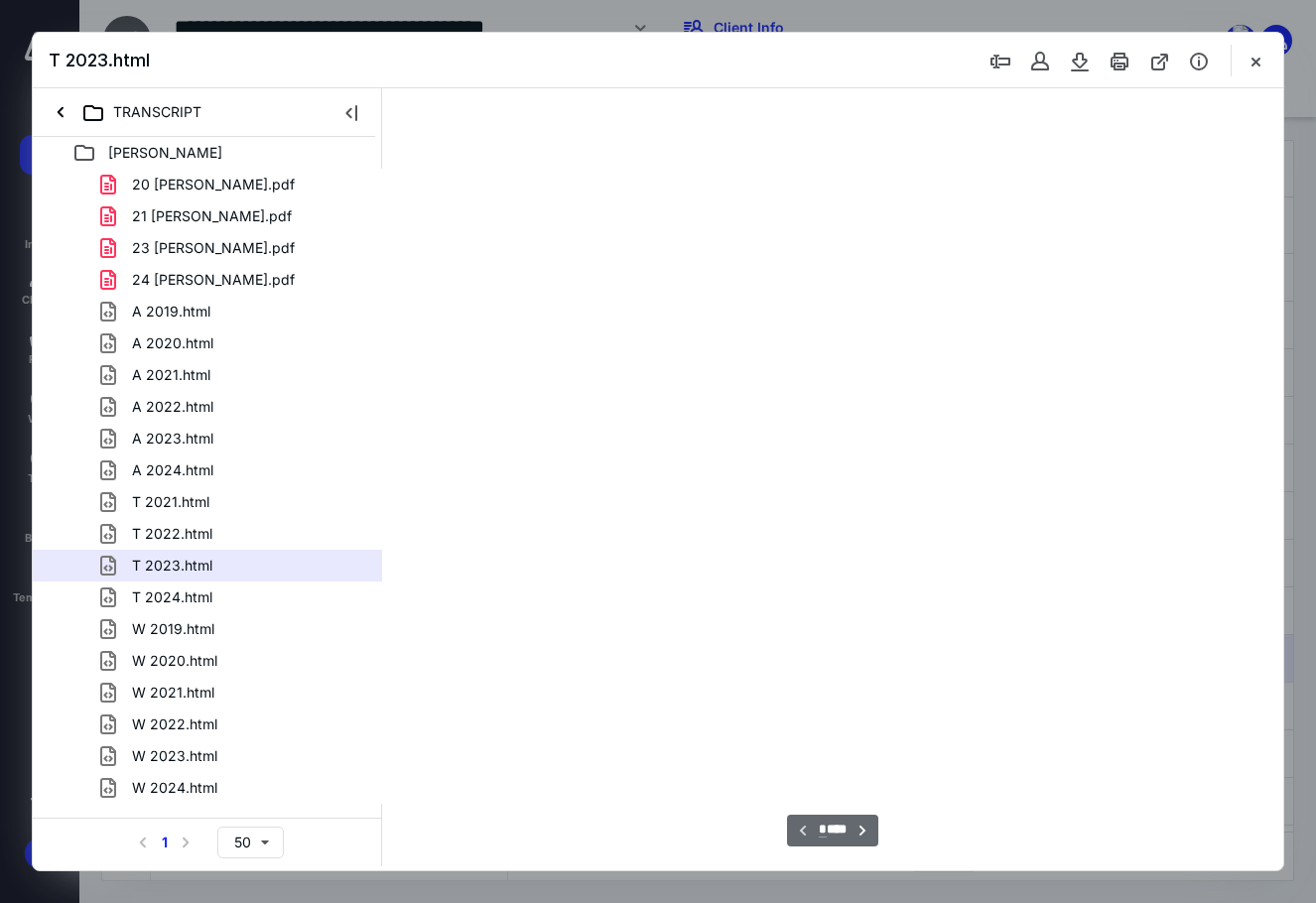 type on "89" 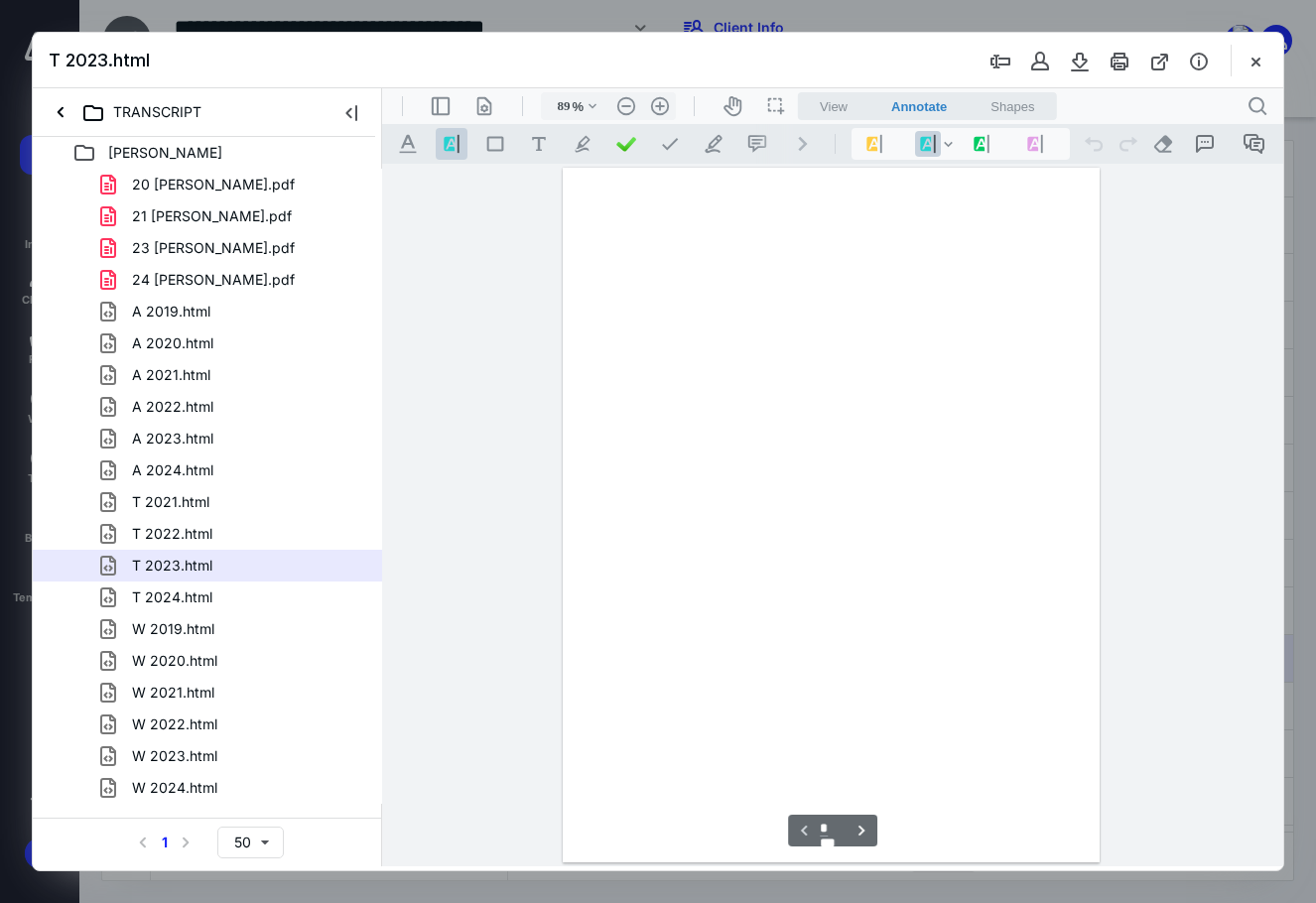 scroll, scrollTop: 79, scrollLeft: 0, axis: vertical 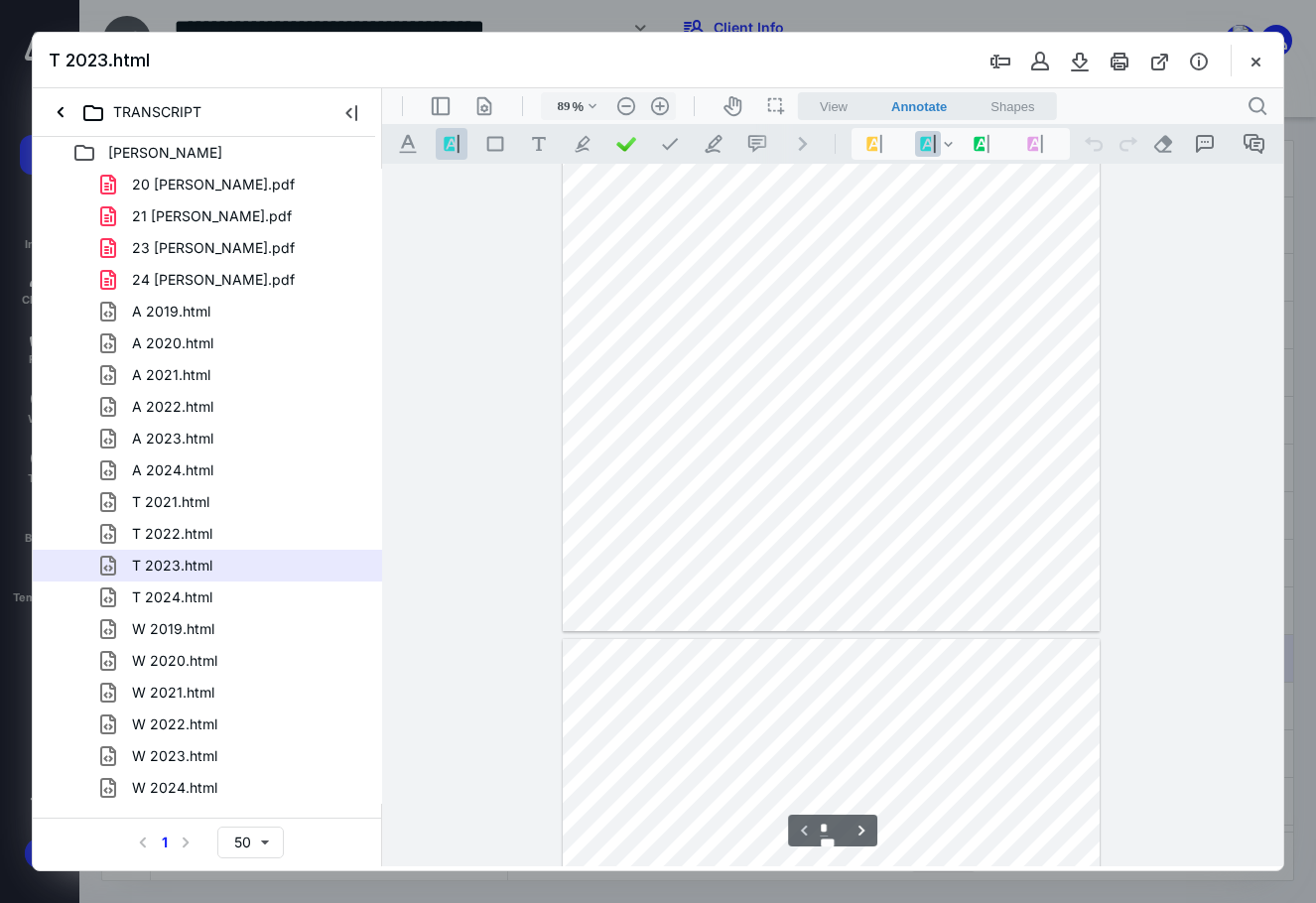 type on "*" 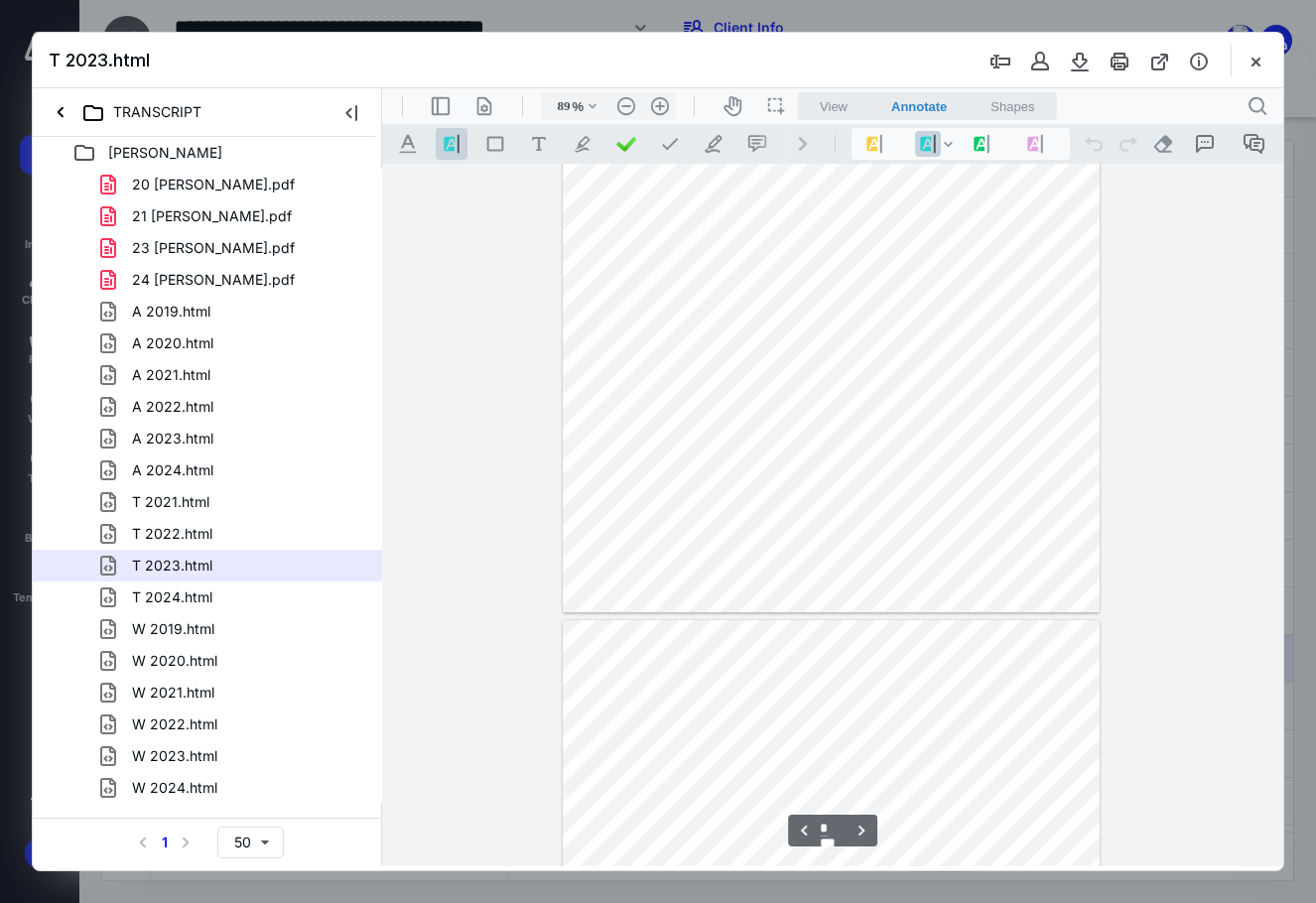scroll, scrollTop: 972, scrollLeft: 0, axis: vertical 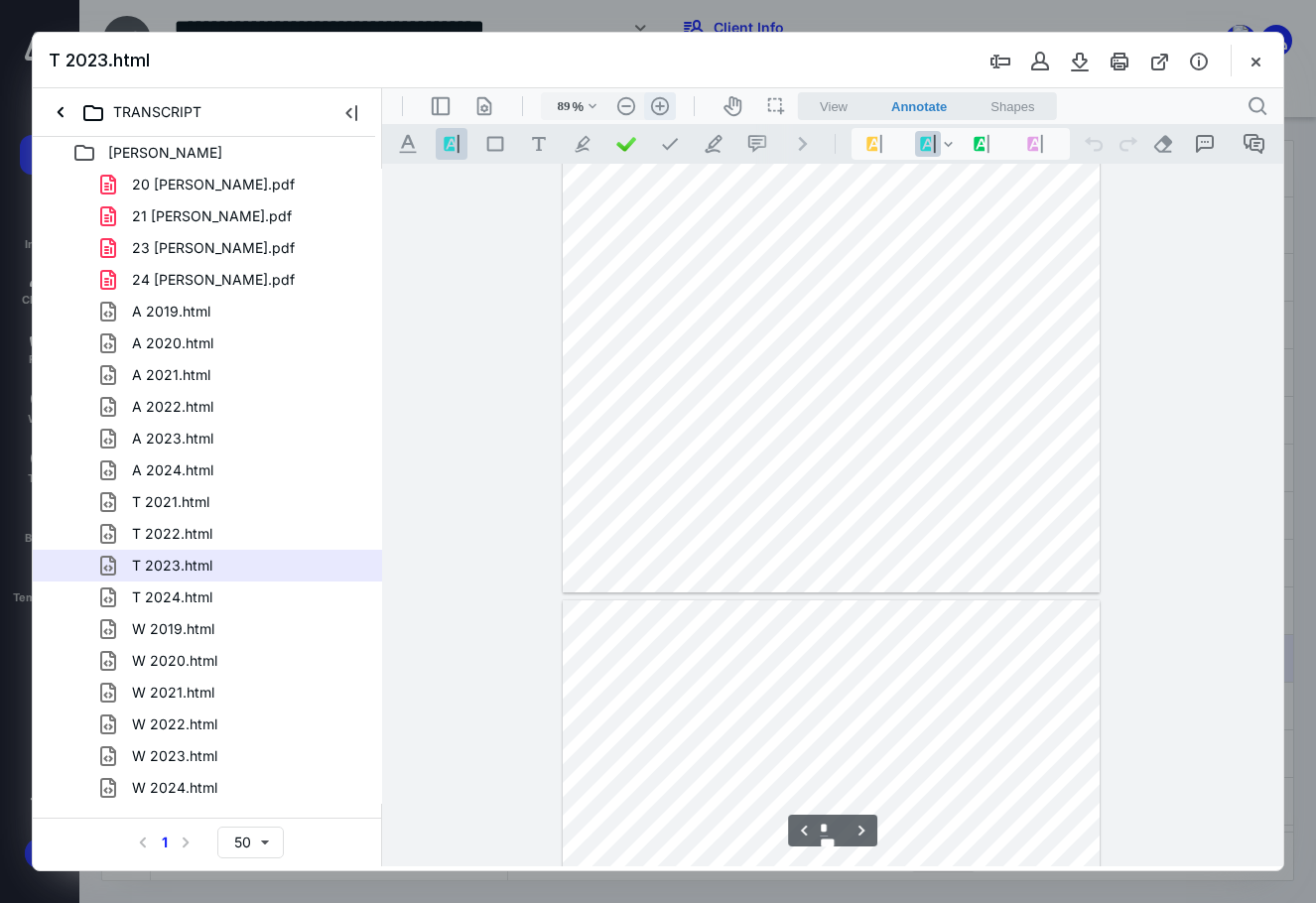 click on ".cls-1{fill:#abb0c4;} icon - header - zoom - in - line" at bounding box center [660, 106] 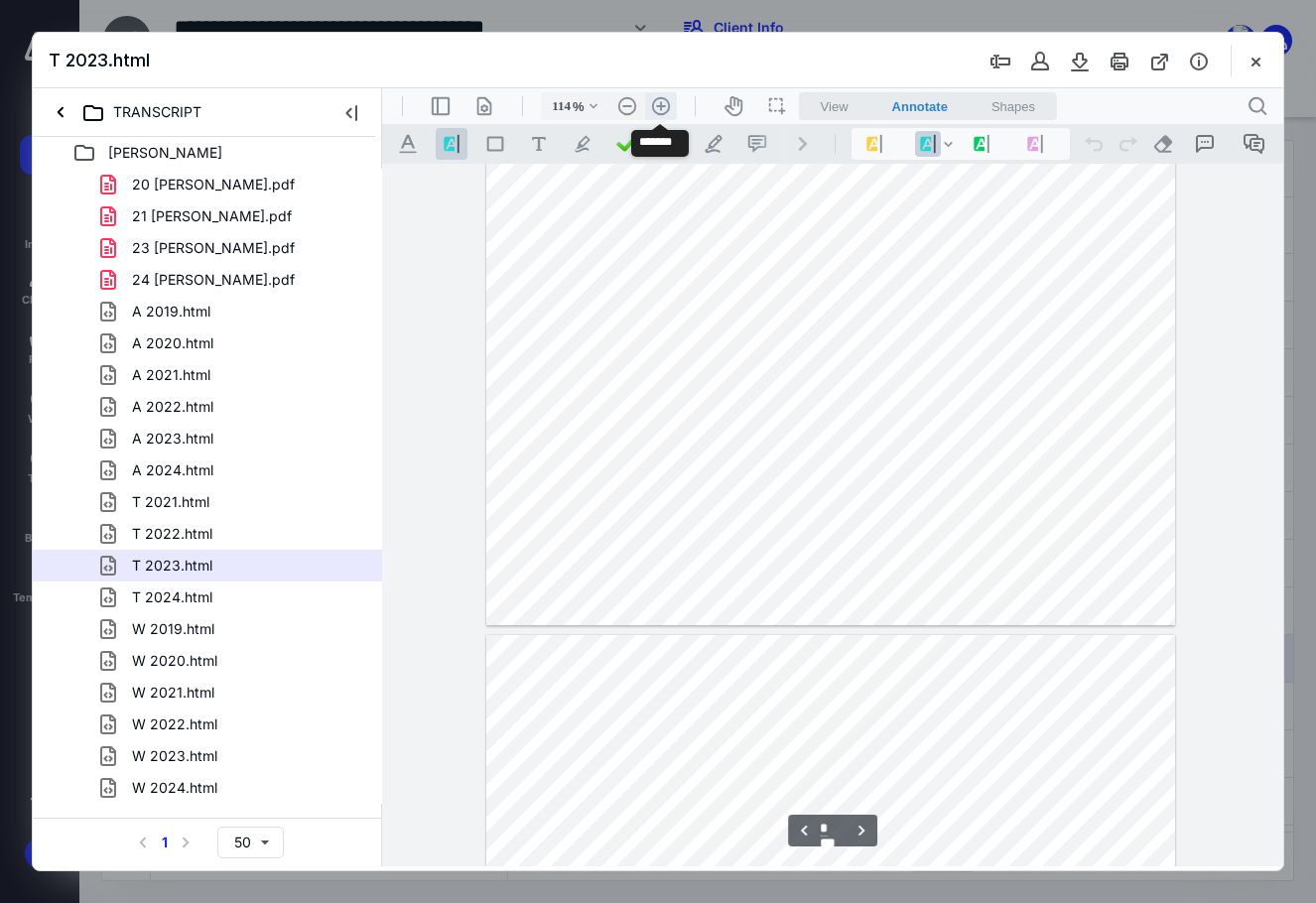 click on ".cls-1{fill:#abb0c4;} icon - header - zoom - in - line" at bounding box center (661, 106) 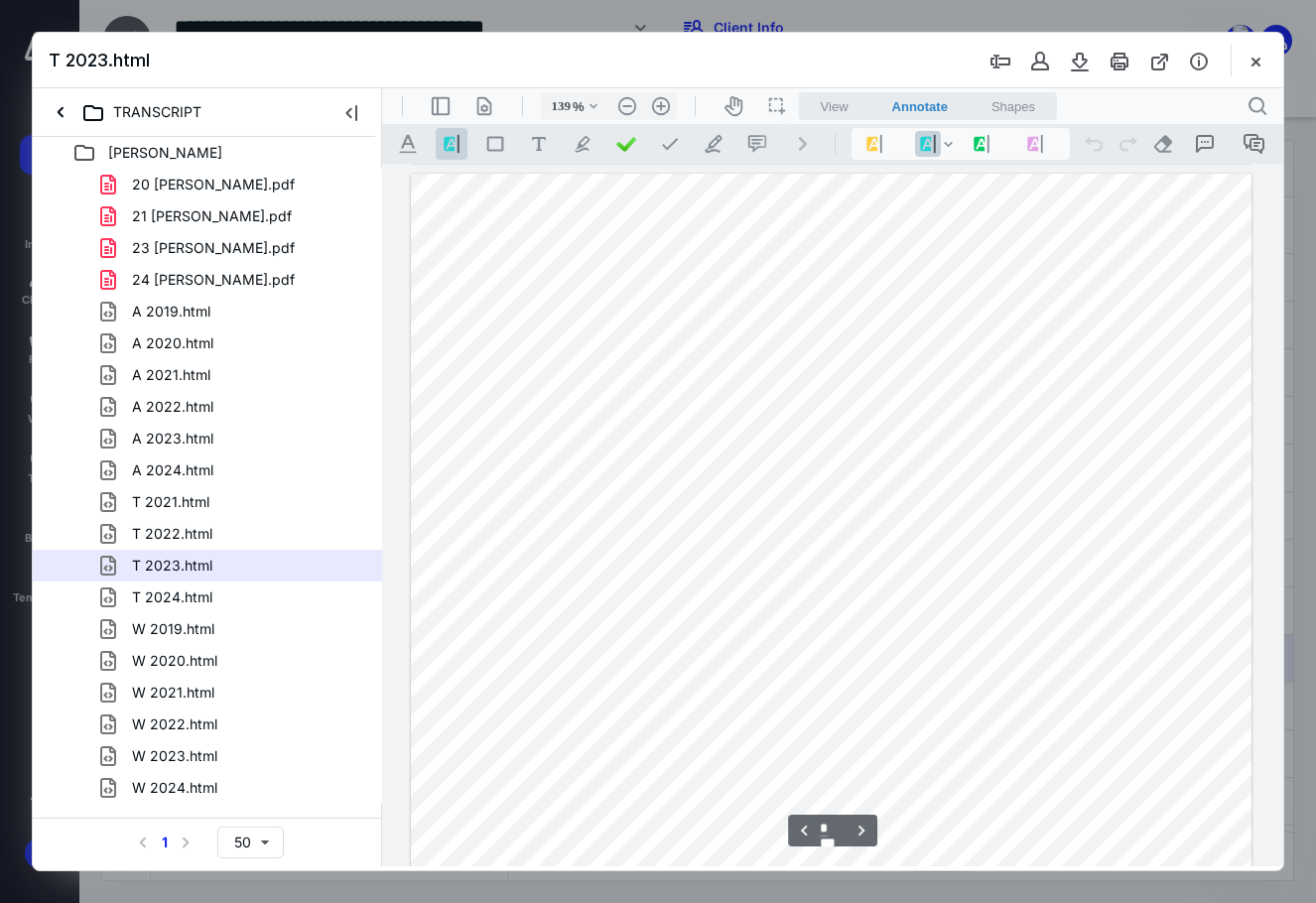 scroll, scrollTop: 2890, scrollLeft: 0, axis: vertical 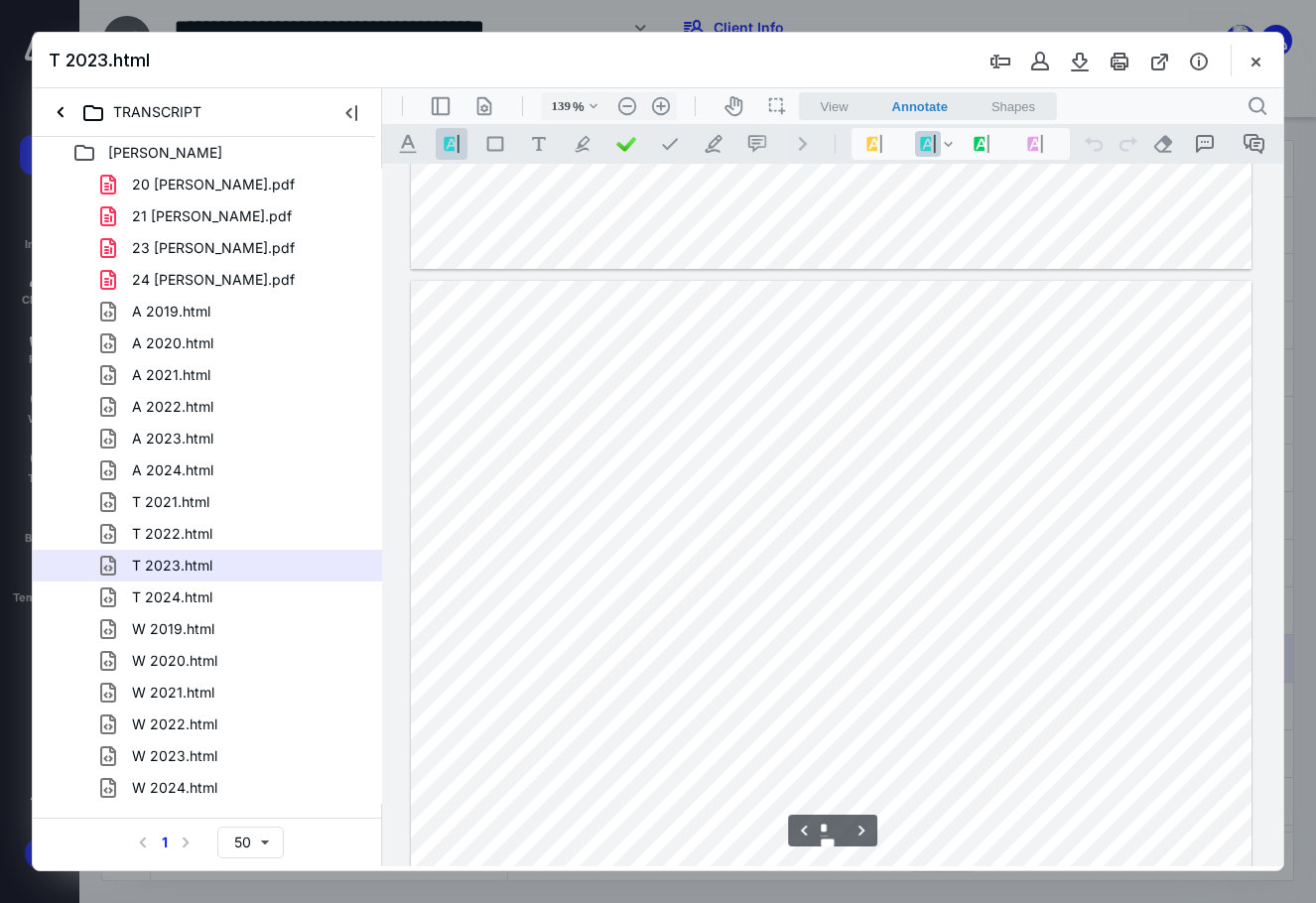 type on "*" 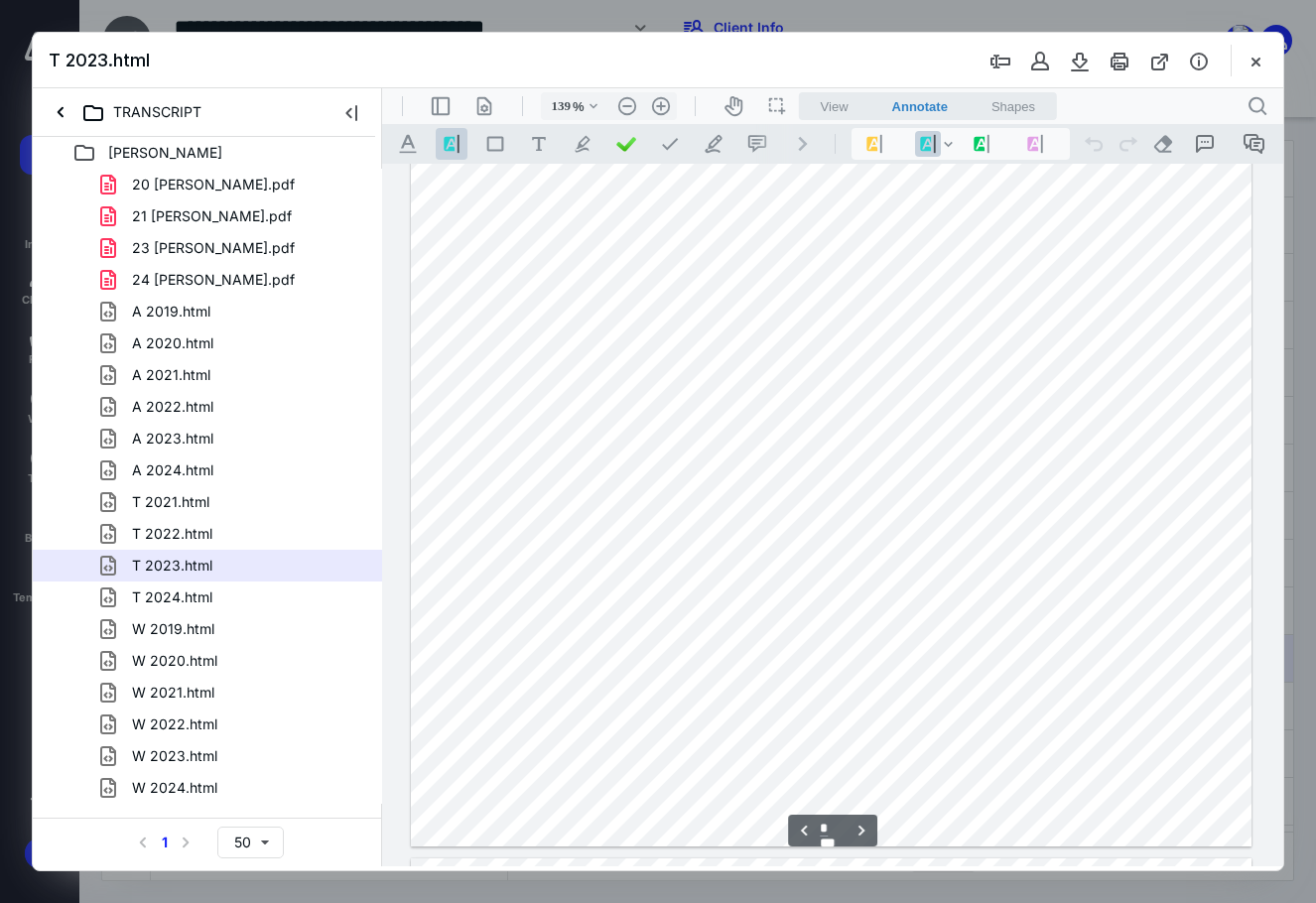 scroll, scrollTop: 4791, scrollLeft: 0, axis: vertical 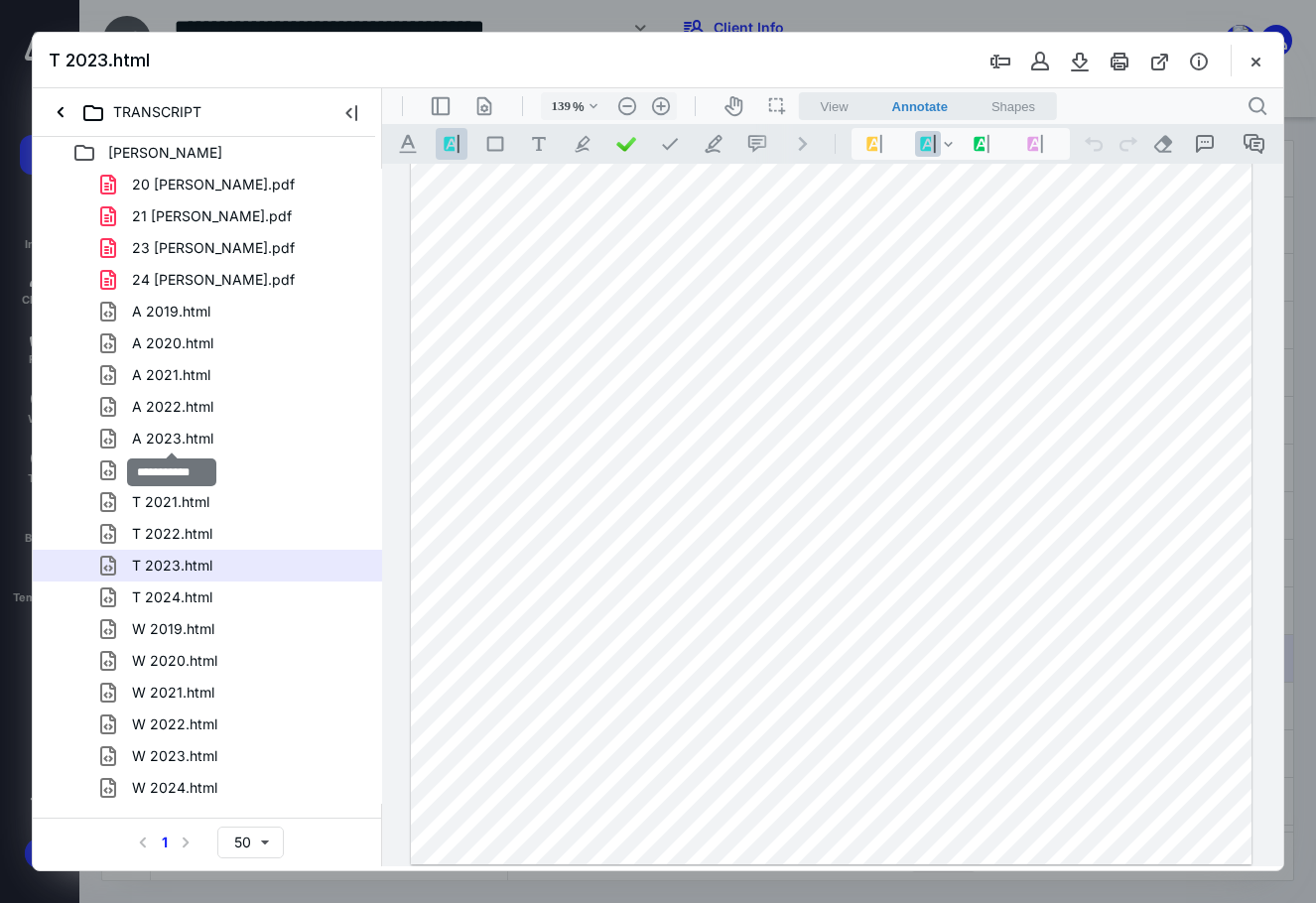 drag, startPoint x: 191, startPoint y: 443, endPoint x: 661, endPoint y: 503, distance: 473.814 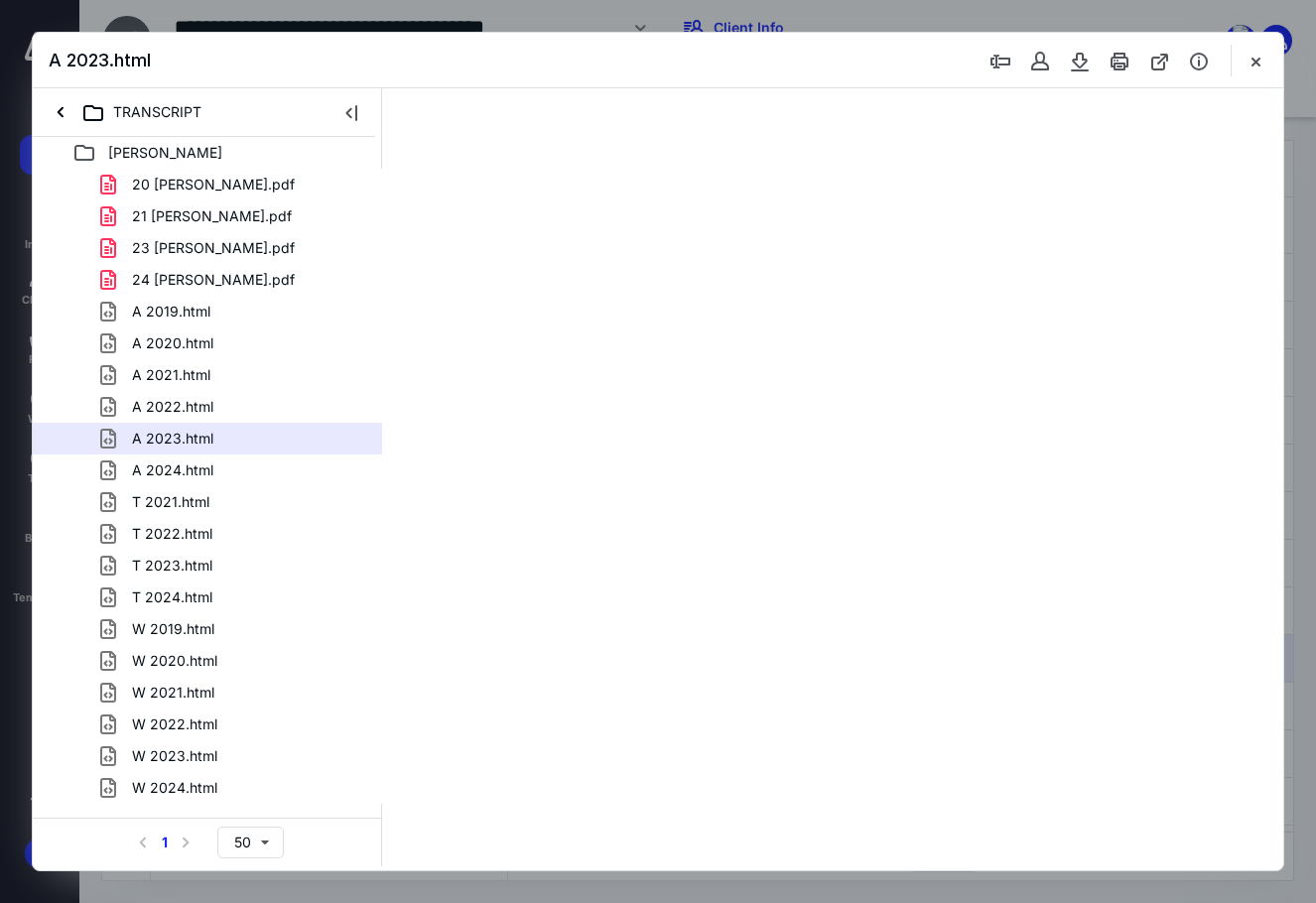 scroll, scrollTop: 0, scrollLeft: 0, axis: both 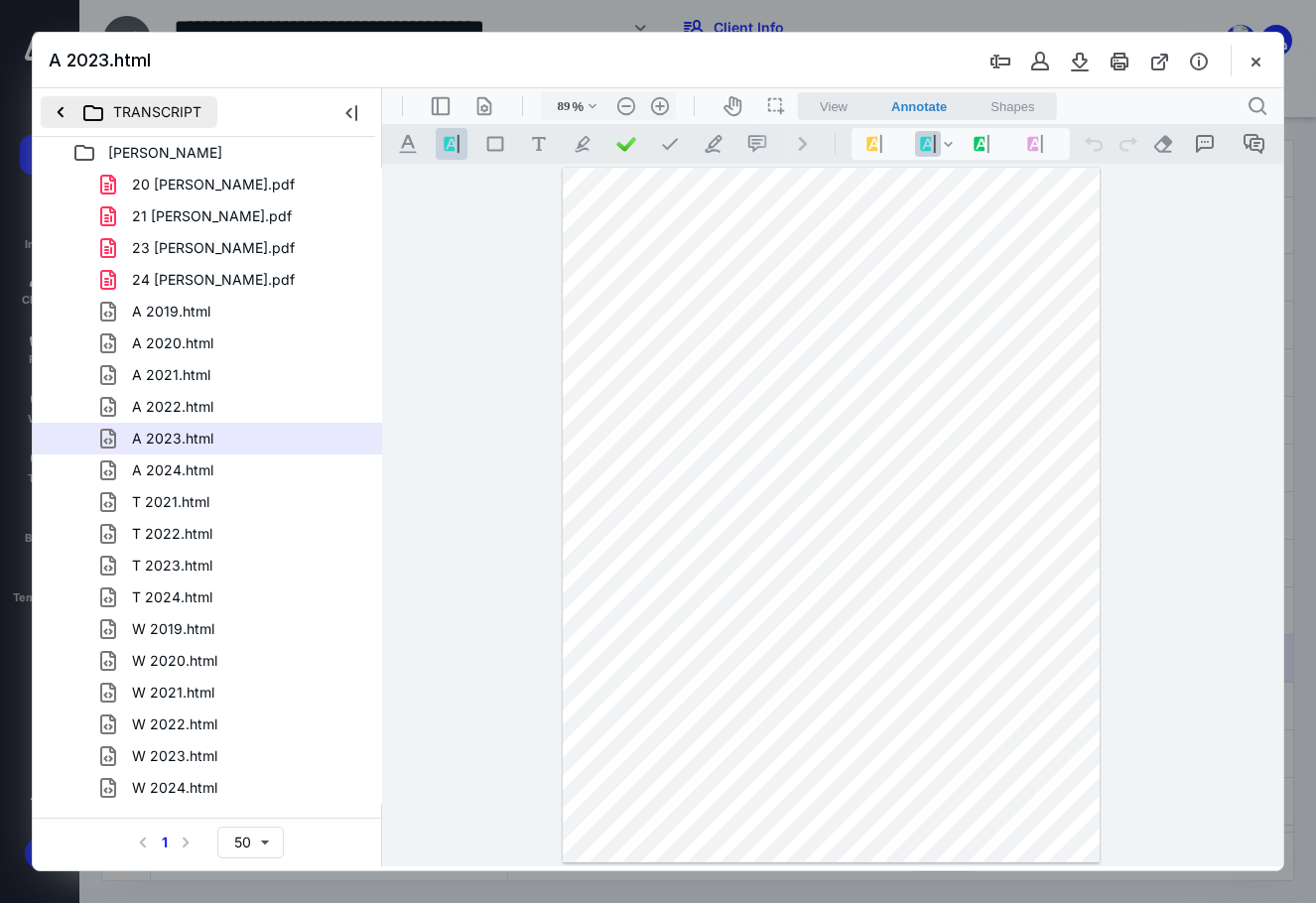 click on "TRANSCRIPT" at bounding box center (129, 112) 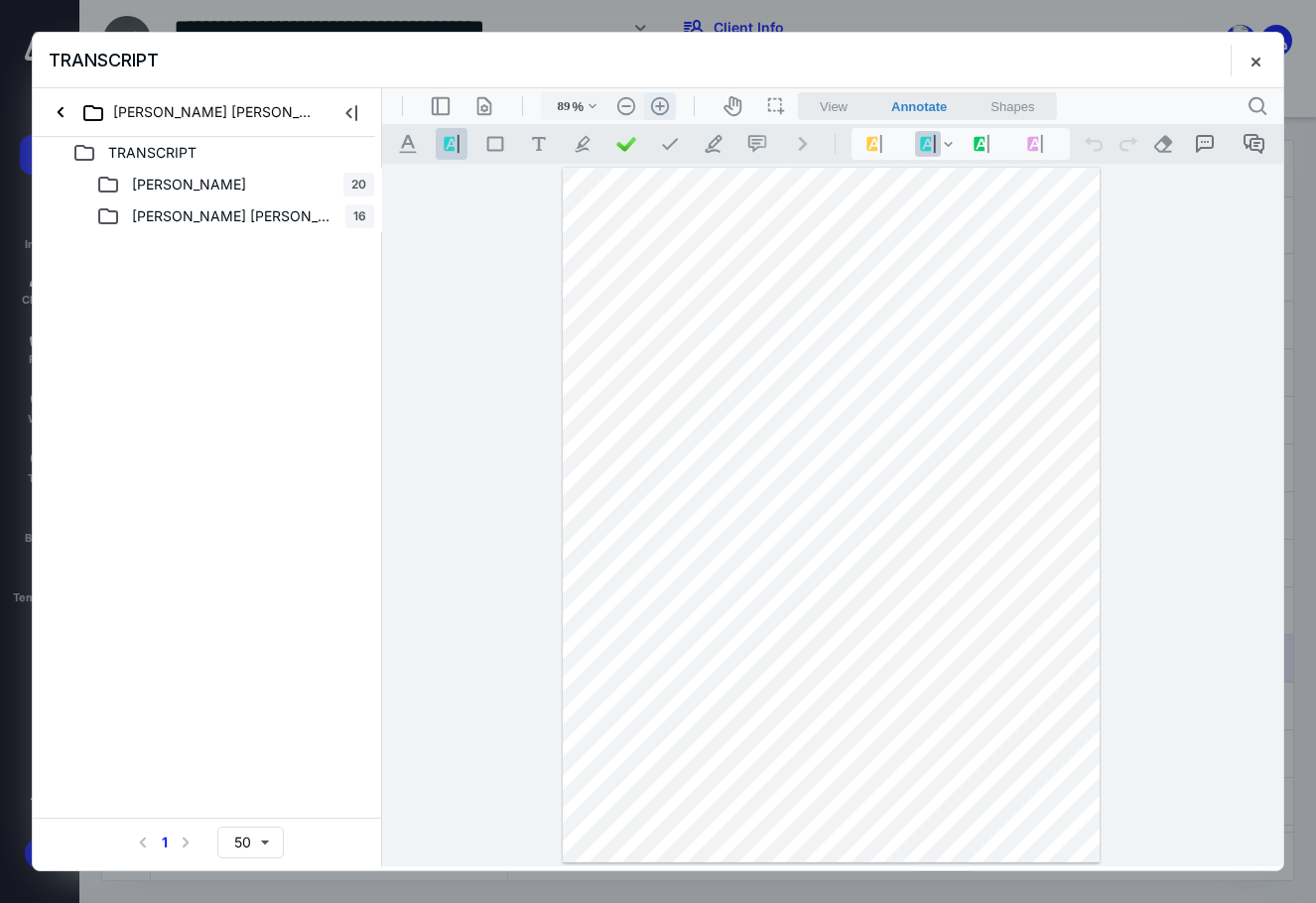 click on ".cls-1{fill:#abb0c4;} icon - header - zoom - in - line" at bounding box center [660, 106] 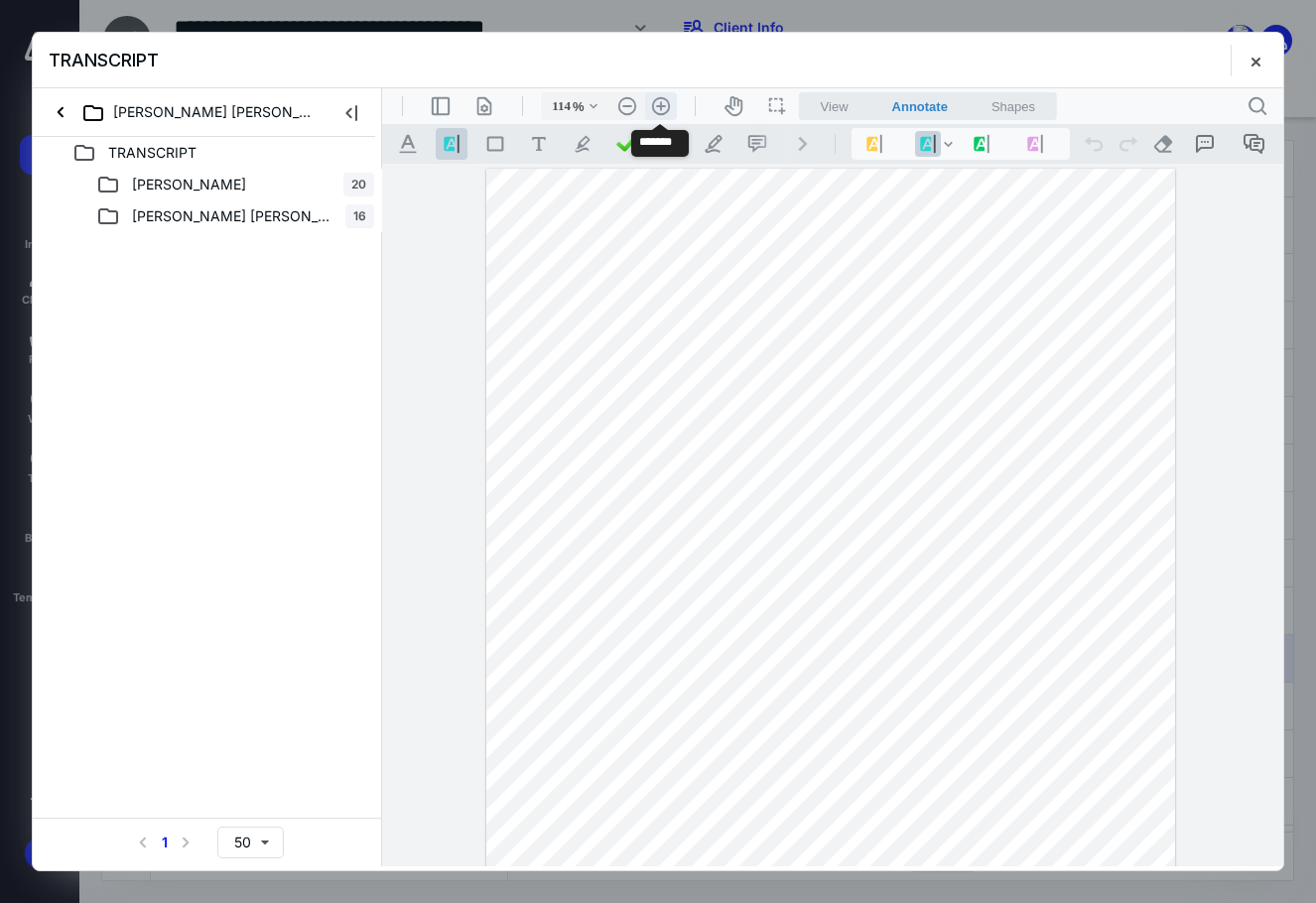 scroll, scrollTop: 88, scrollLeft: 0, axis: vertical 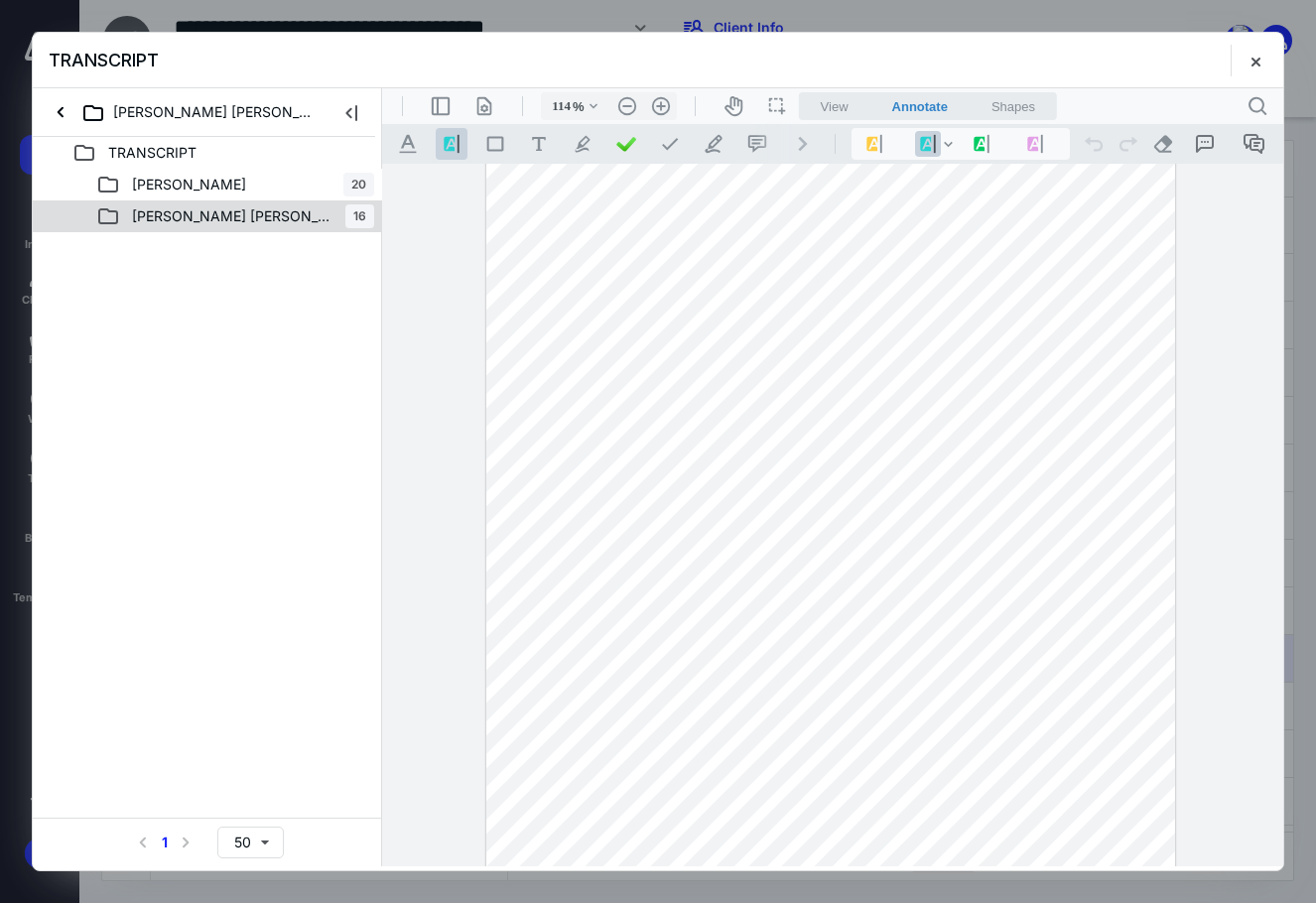 click on "[PERSON_NAME] [PERSON_NAME]" at bounding box center [232, 216] 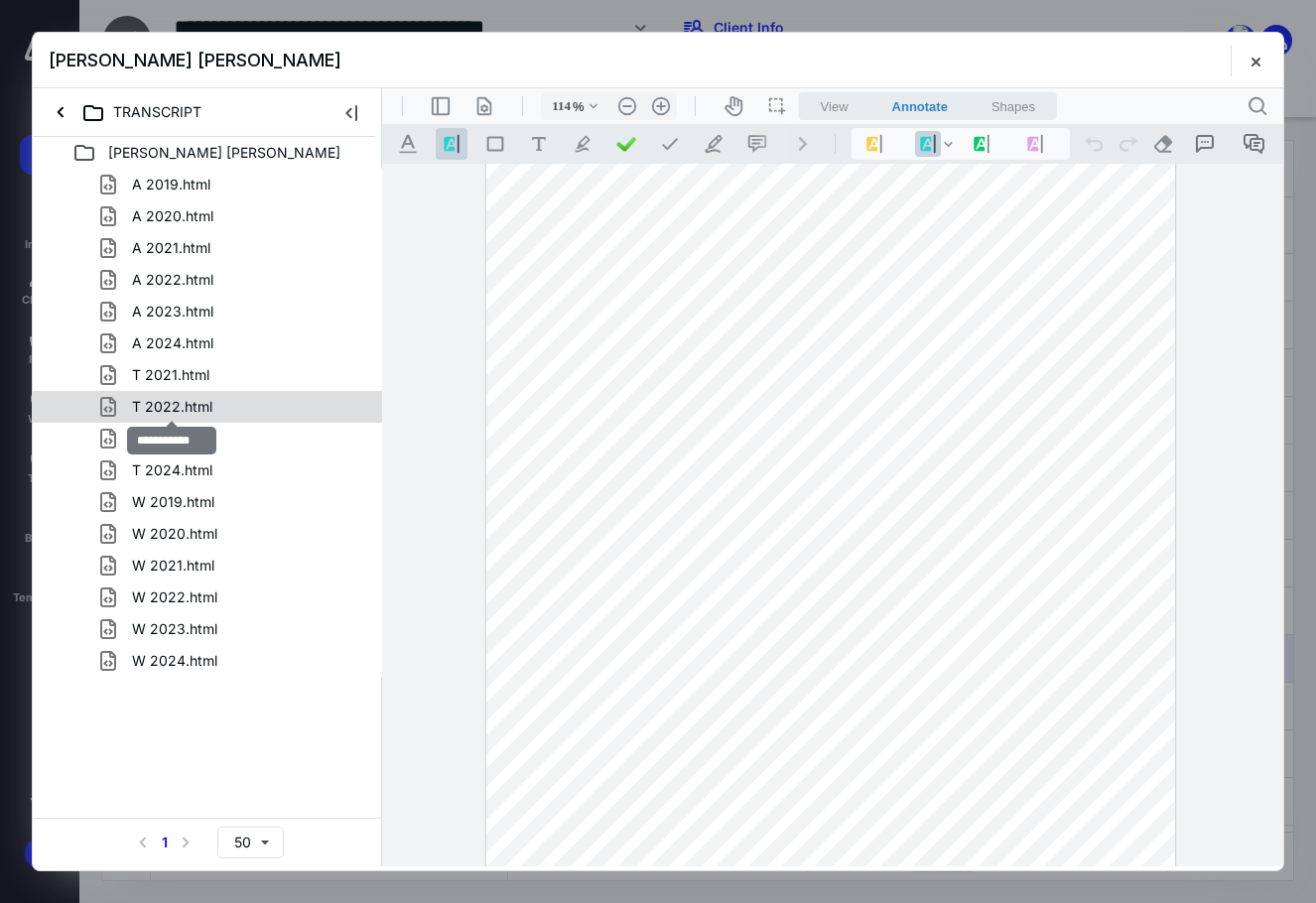 click on "T 2022.html" at bounding box center [172, 407] 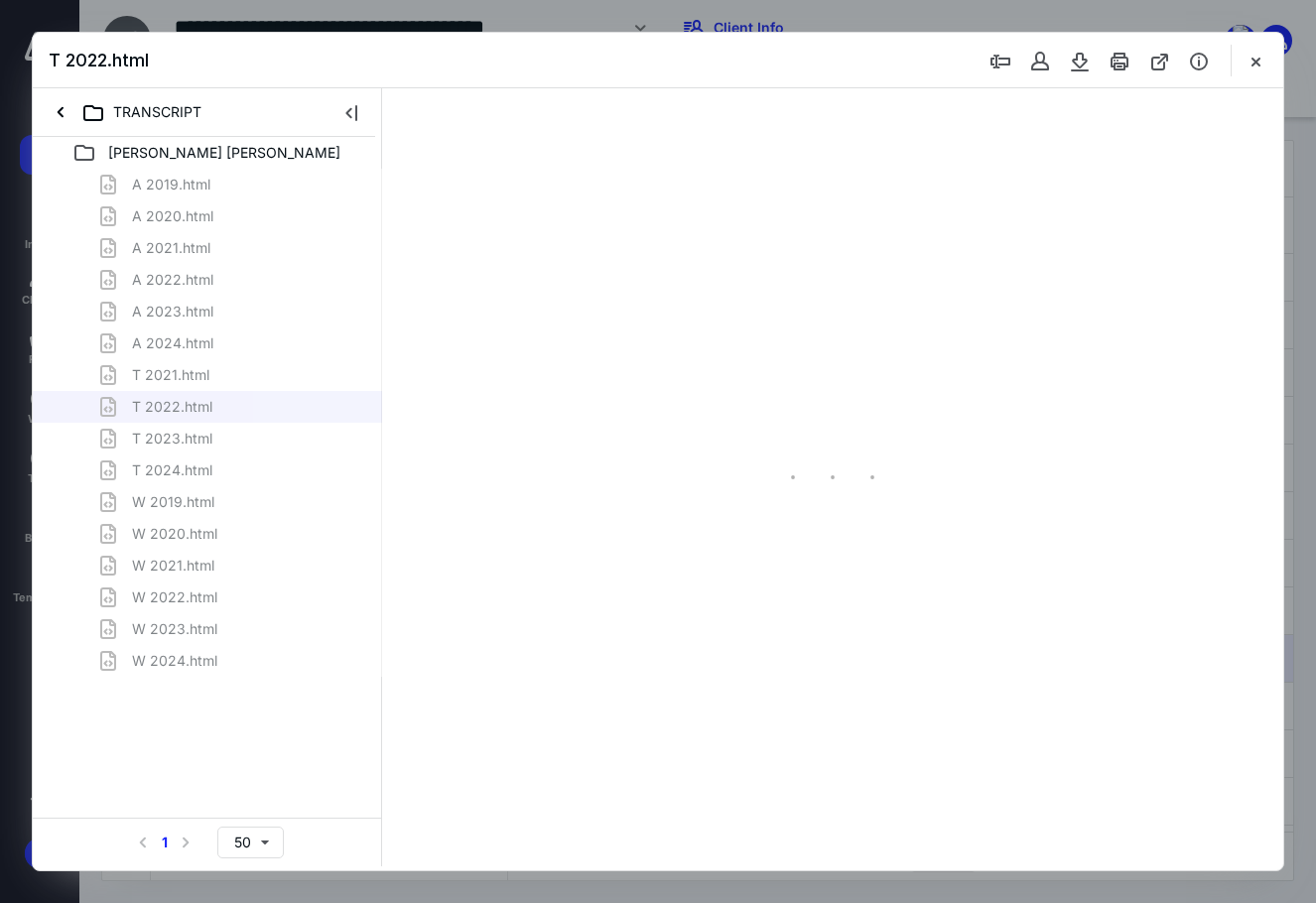 scroll, scrollTop: 79, scrollLeft: 0, axis: vertical 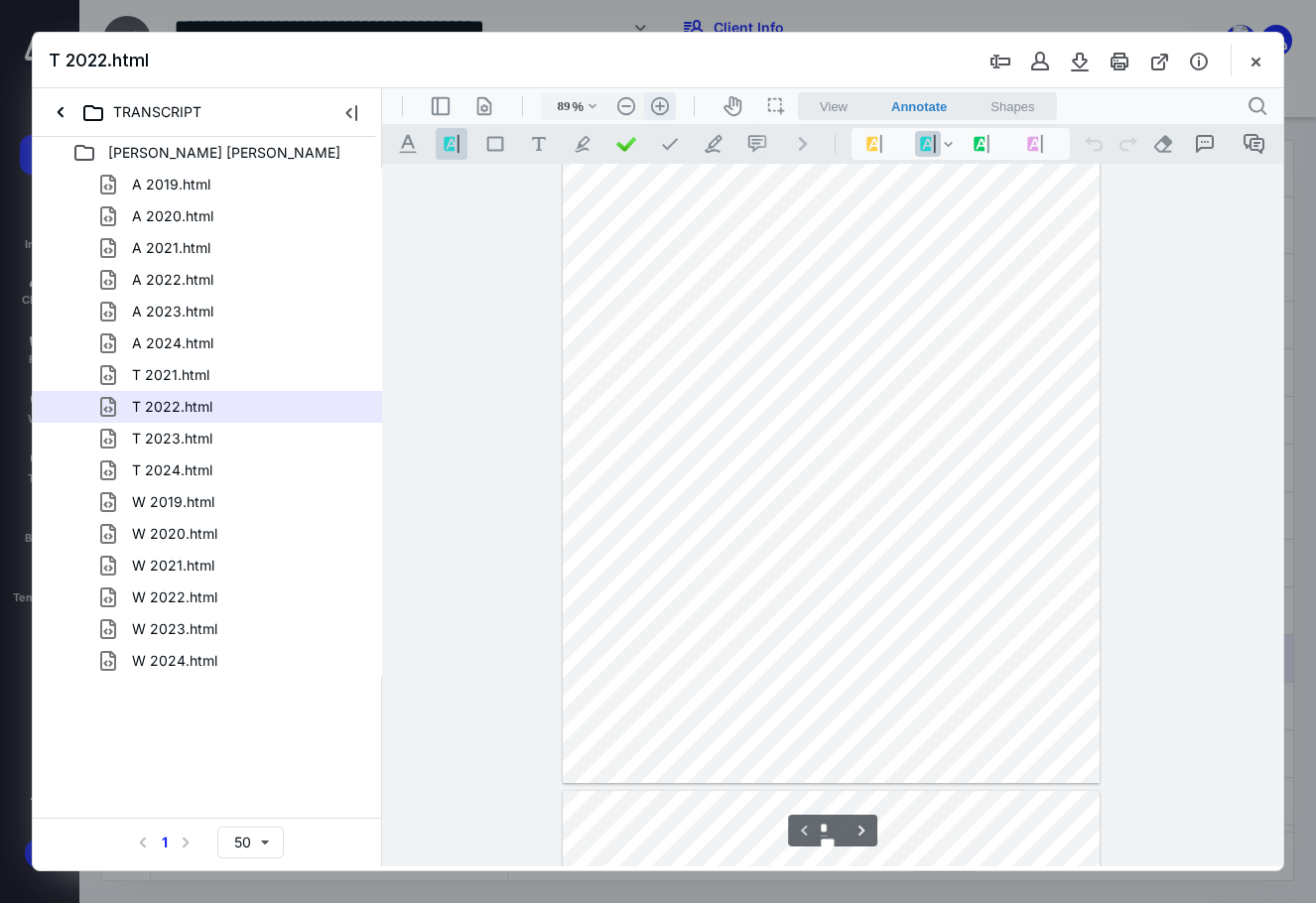 click on ".cls-1{fill:#abb0c4;} icon - header - zoom - in - line" at bounding box center (660, 106) 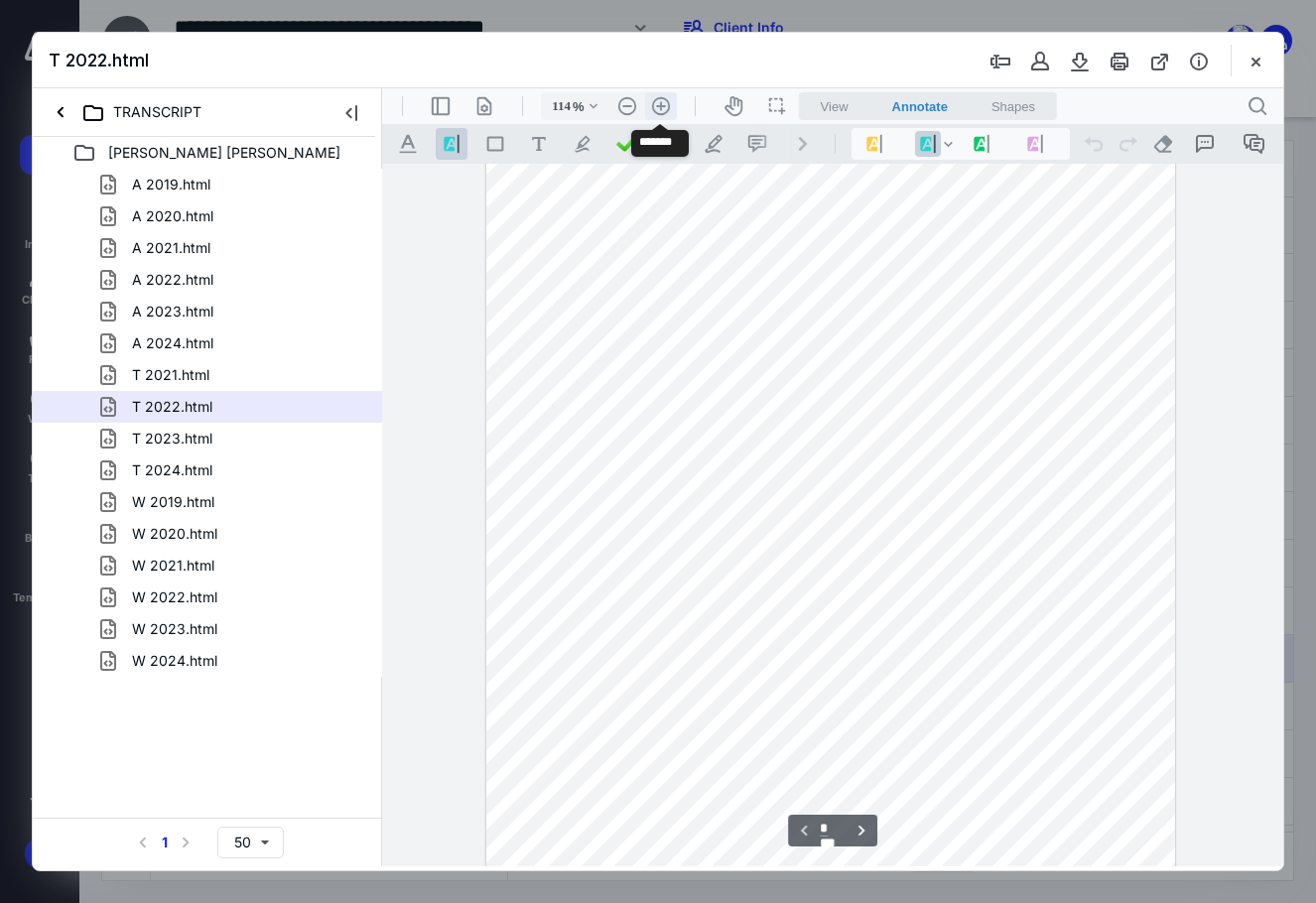 click on ".cls-1{fill:#abb0c4;} icon - header - zoom - in - line" at bounding box center (661, 106) 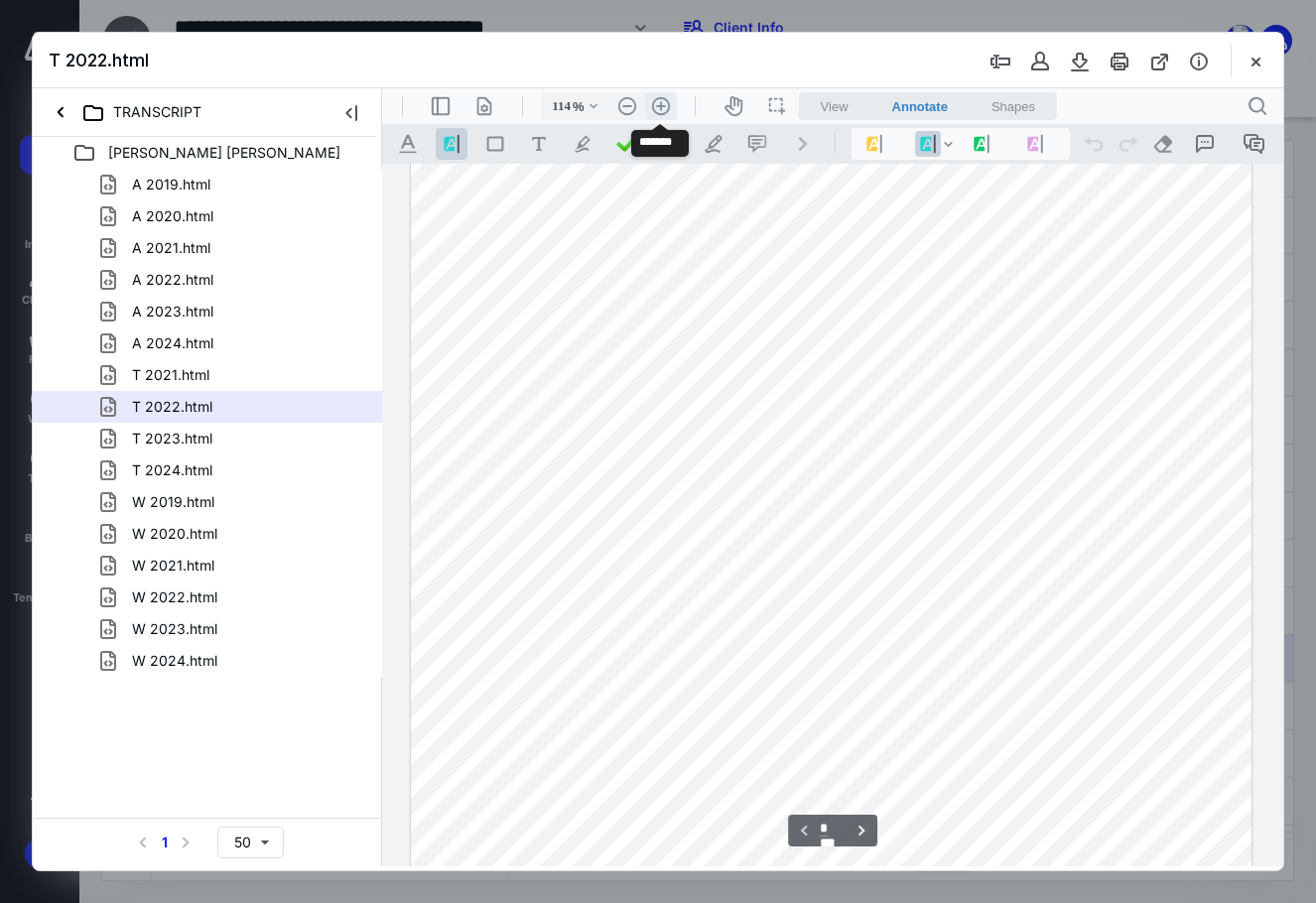type on "139" 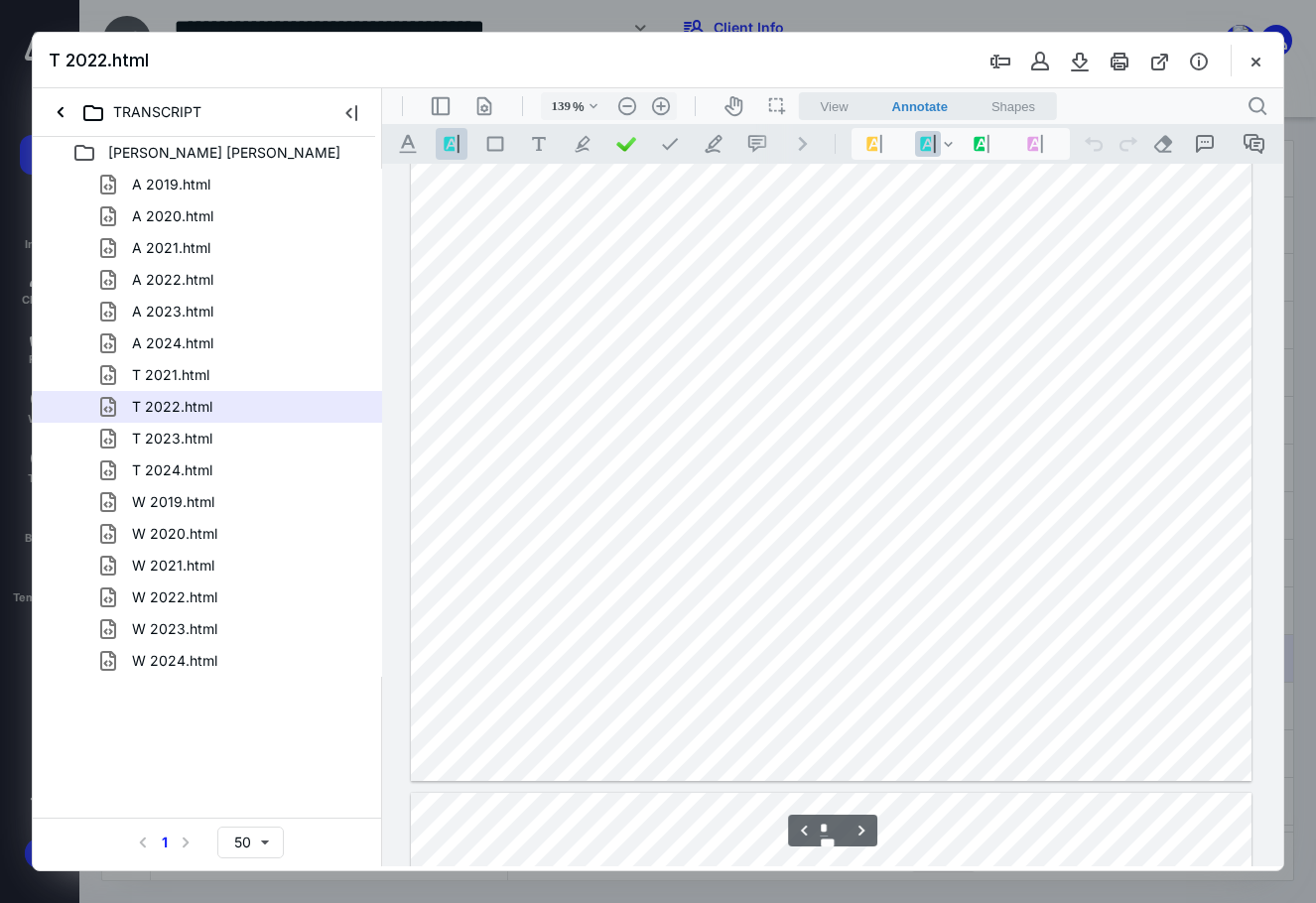 type on "*" 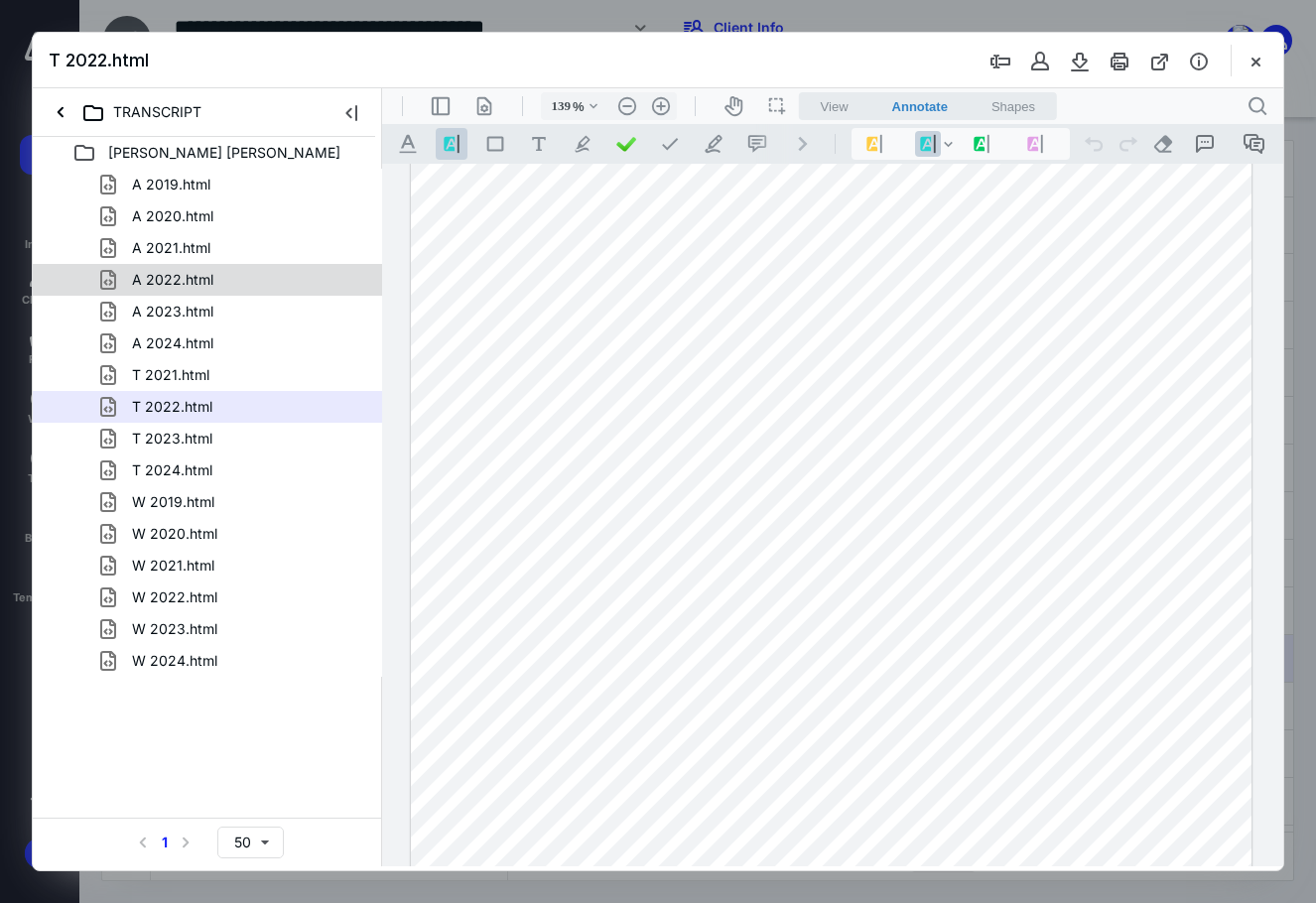 click on "A 2022.html" at bounding box center [173, 280] 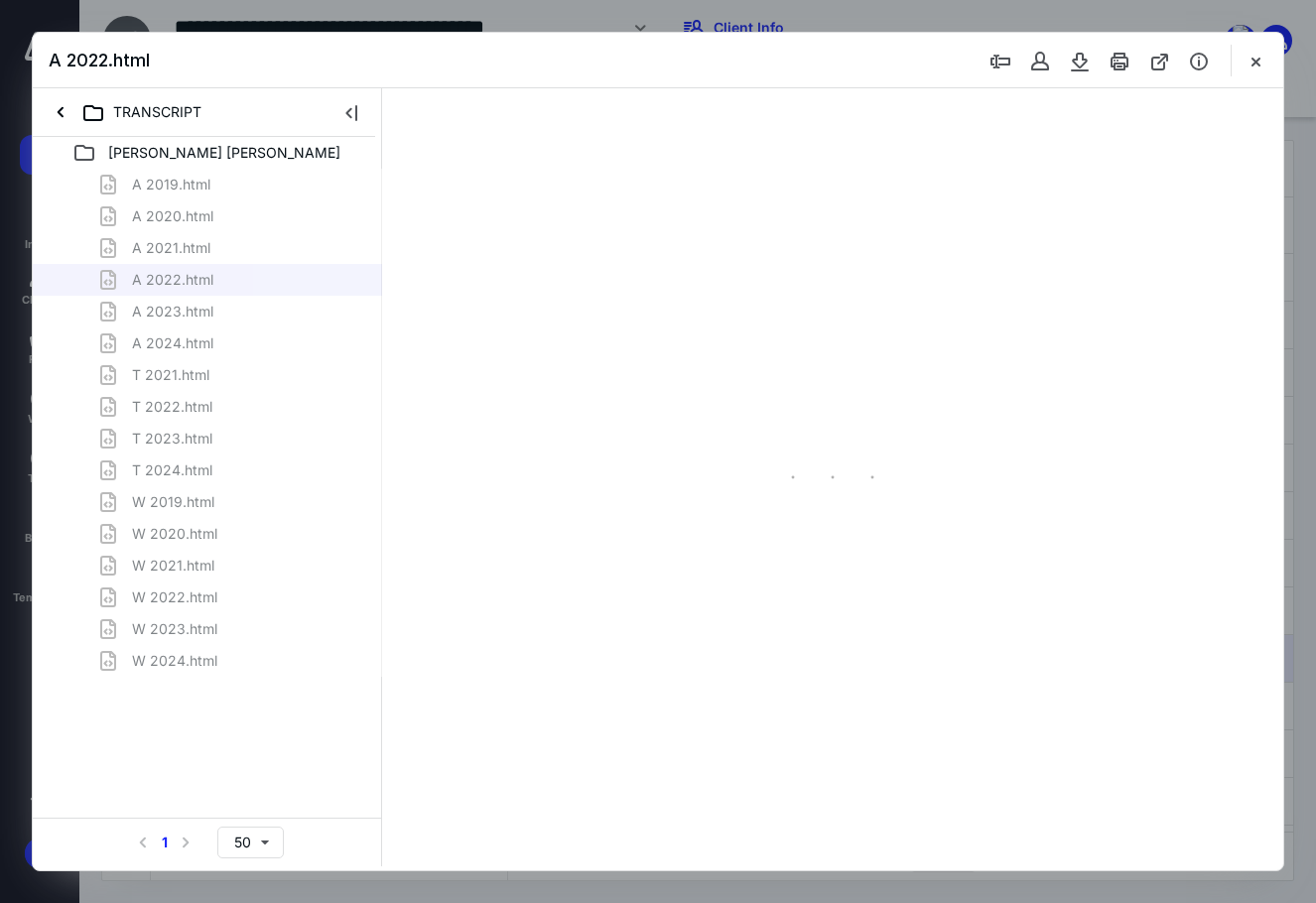 scroll, scrollTop: 79, scrollLeft: 0, axis: vertical 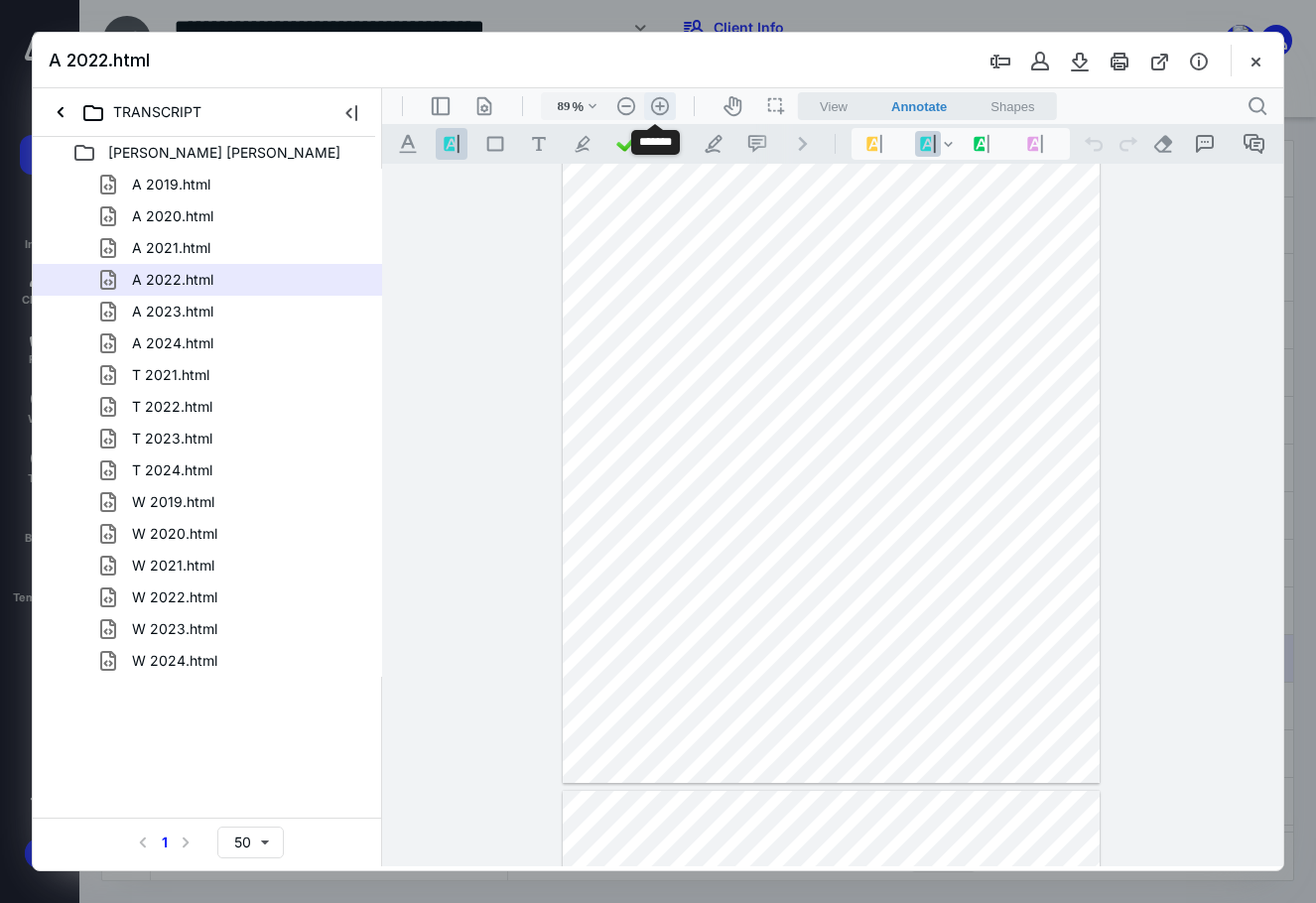 click on ".cls-1{fill:#abb0c4;} icon - header - zoom - in - line" at bounding box center [660, 106] 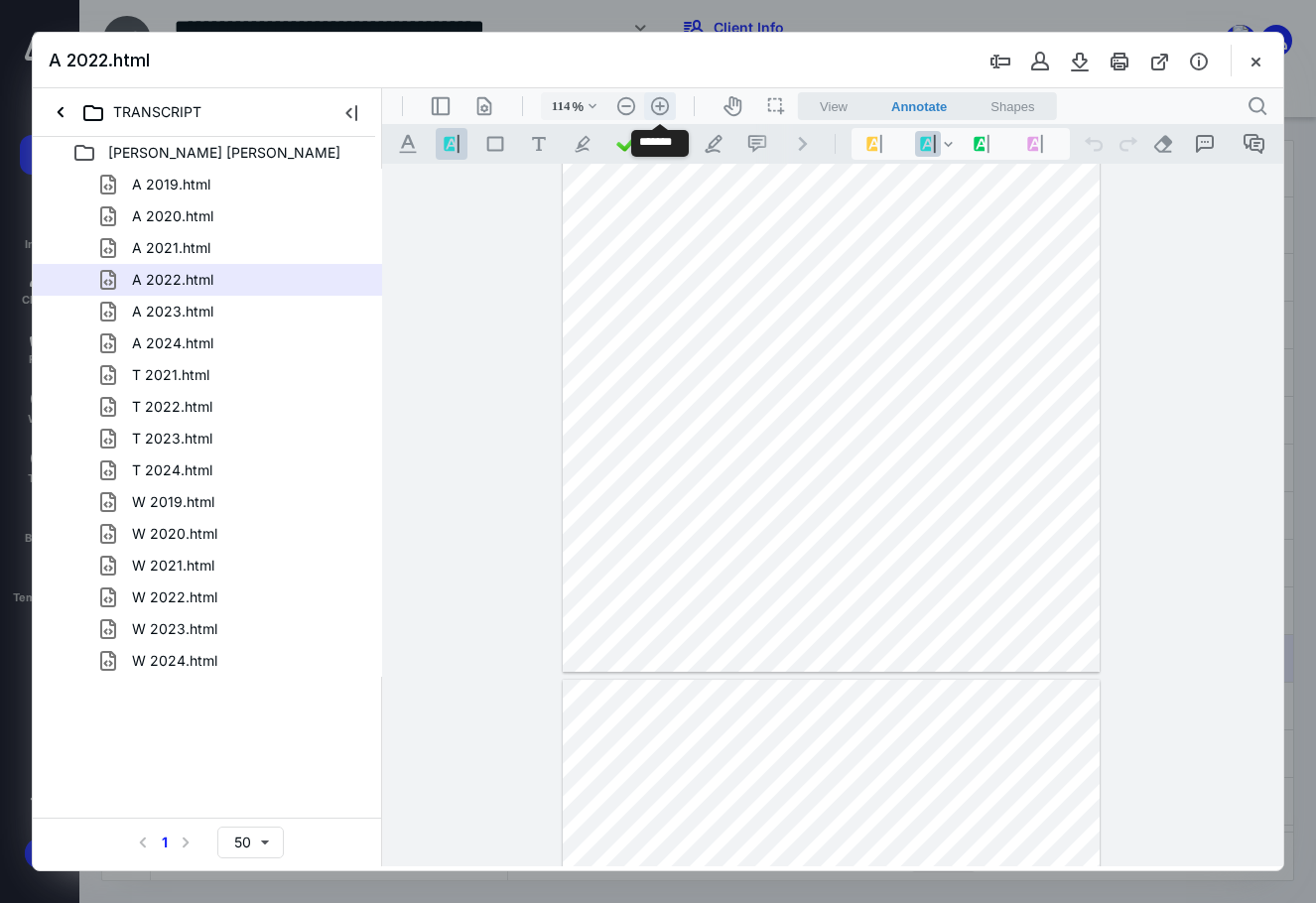 click on ".cls-1{fill:#abb0c4;} icon - header - zoom - in - line" at bounding box center [660, 106] 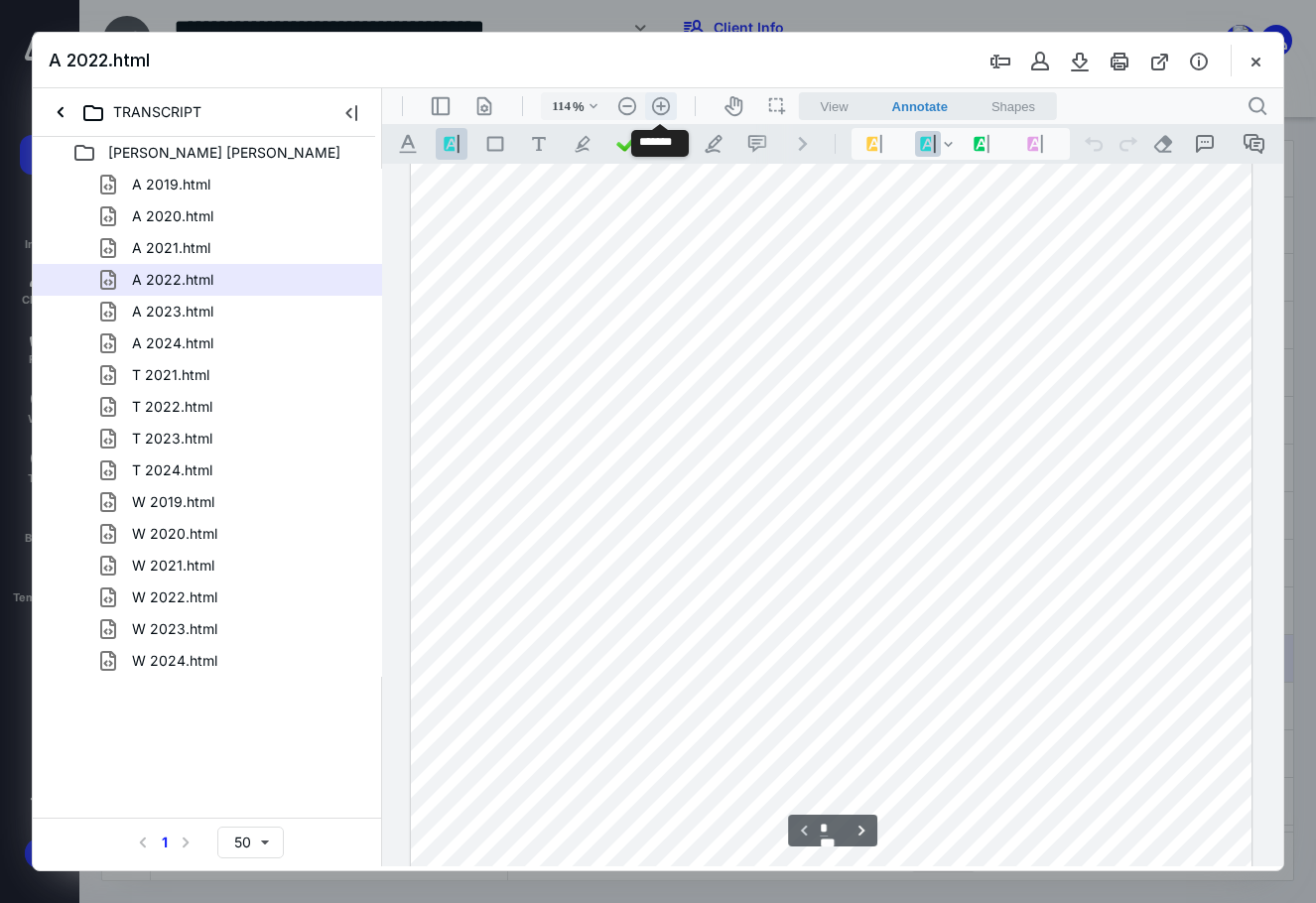 type on "139" 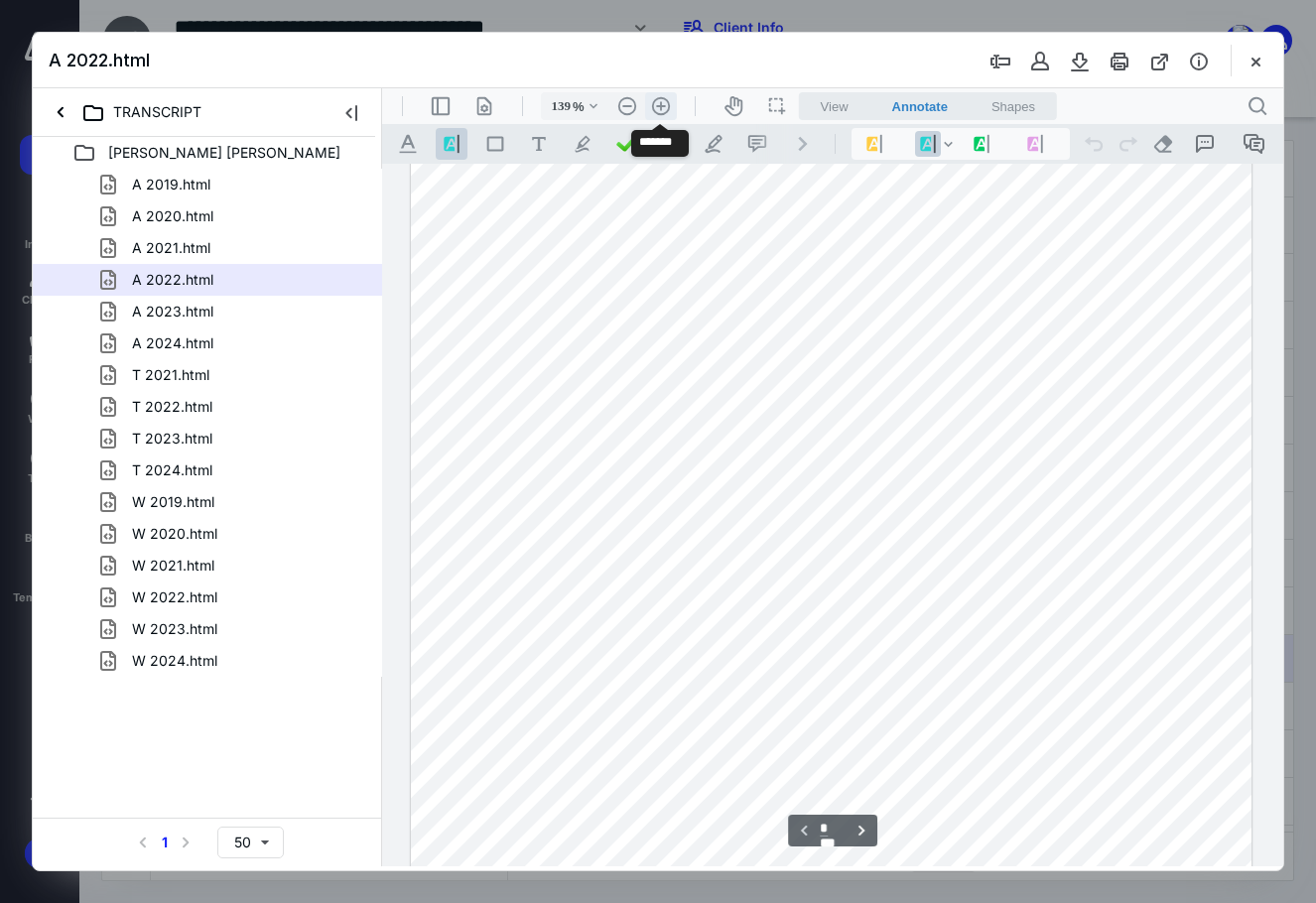 scroll, scrollTop: 302, scrollLeft: 0, axis: vertical 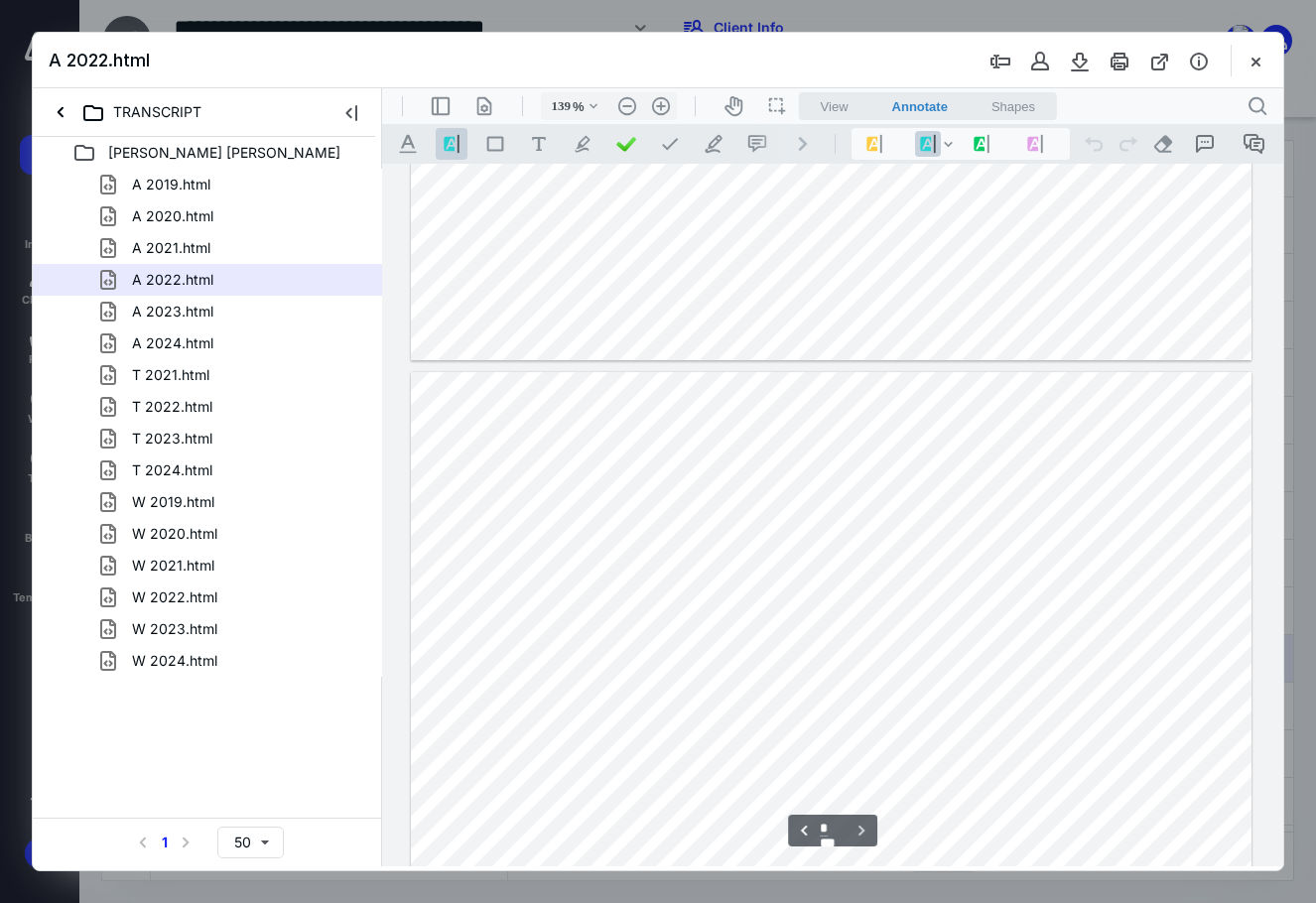 type on "*" 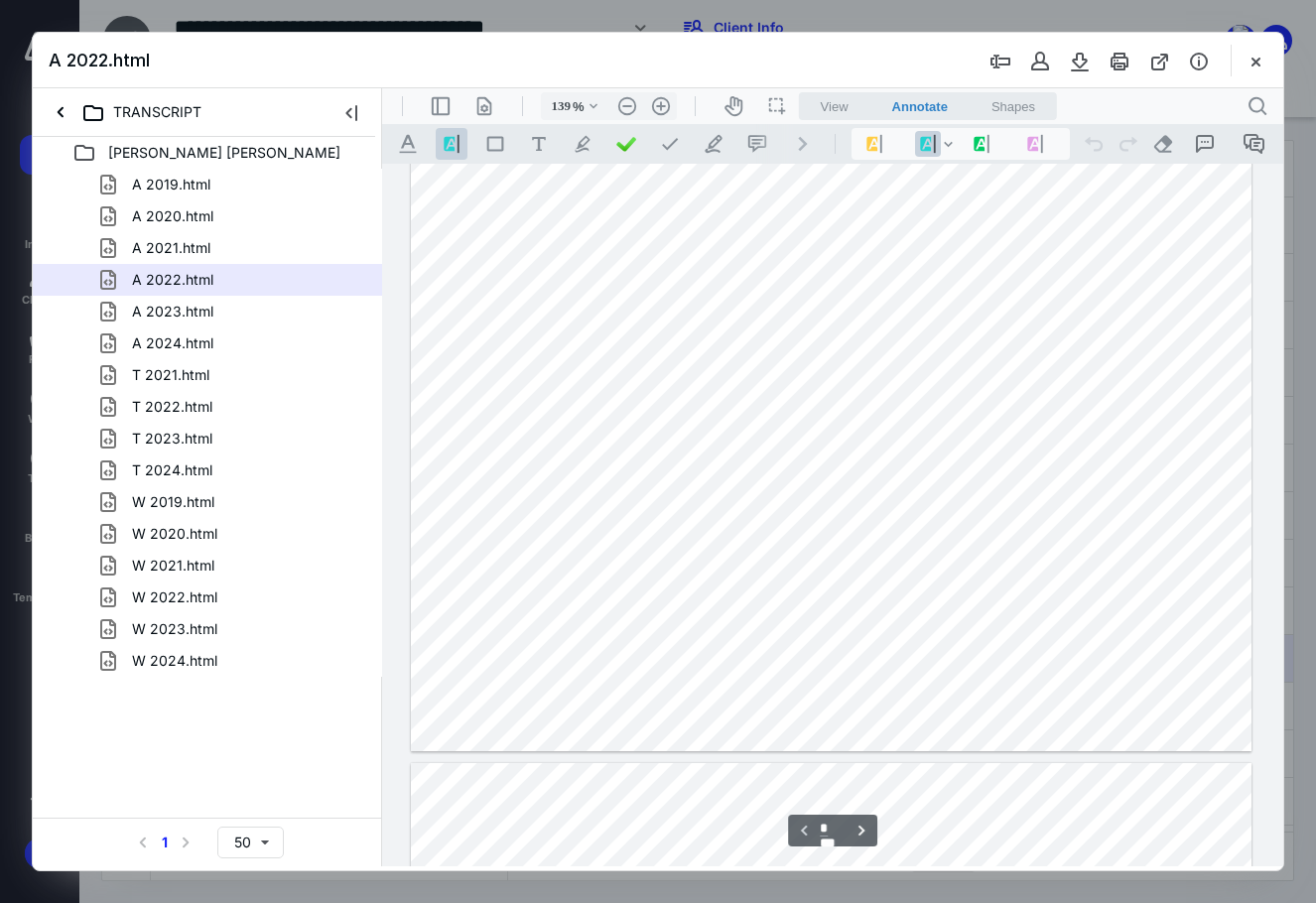 scroll, scrollTop: 500, scrollLeft: 0, axis: vertical 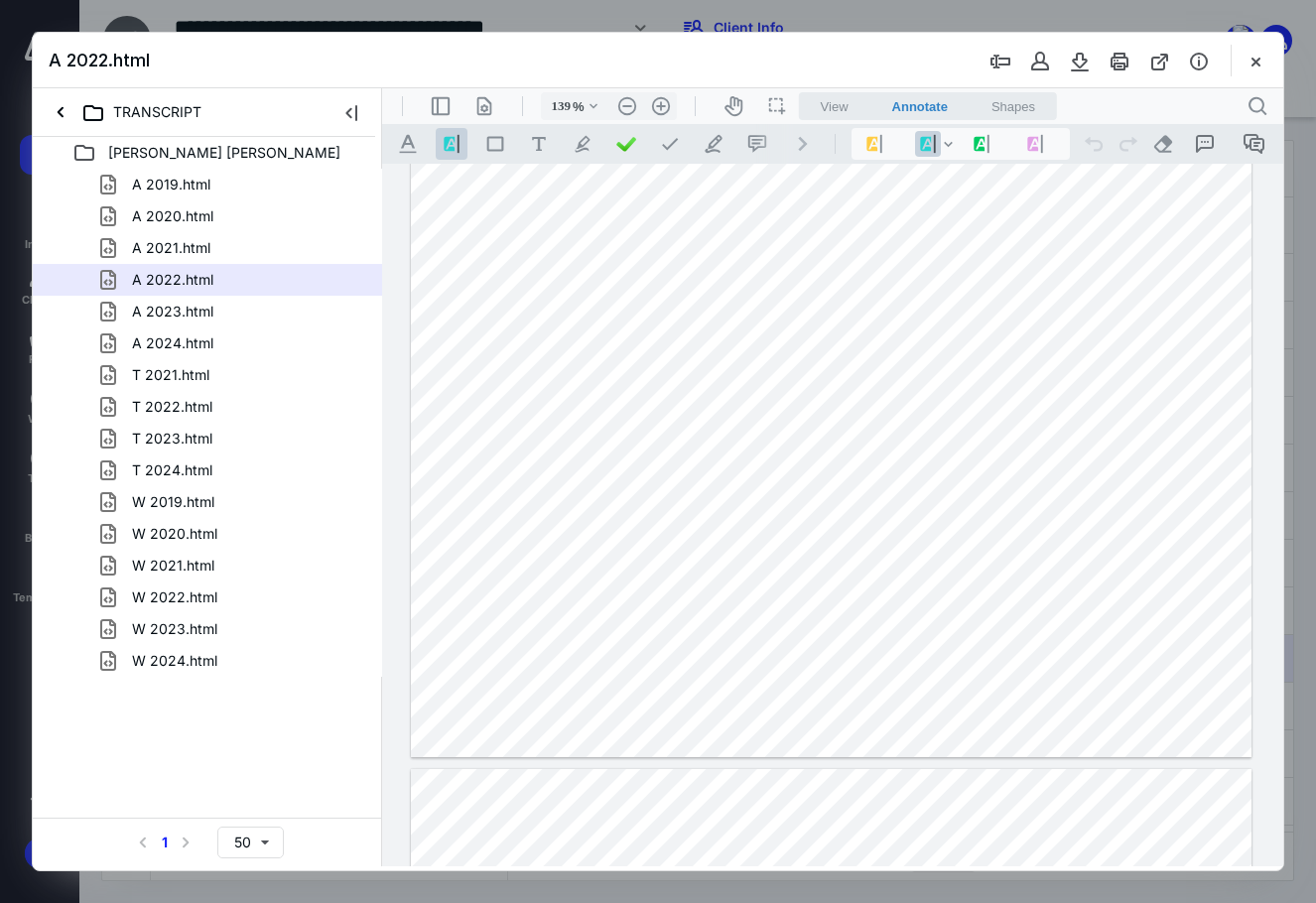 drag, startPoint x: 223, startPoint y: 313, endPoint x: 1103, endPoint y: 448, distance: 890.29489 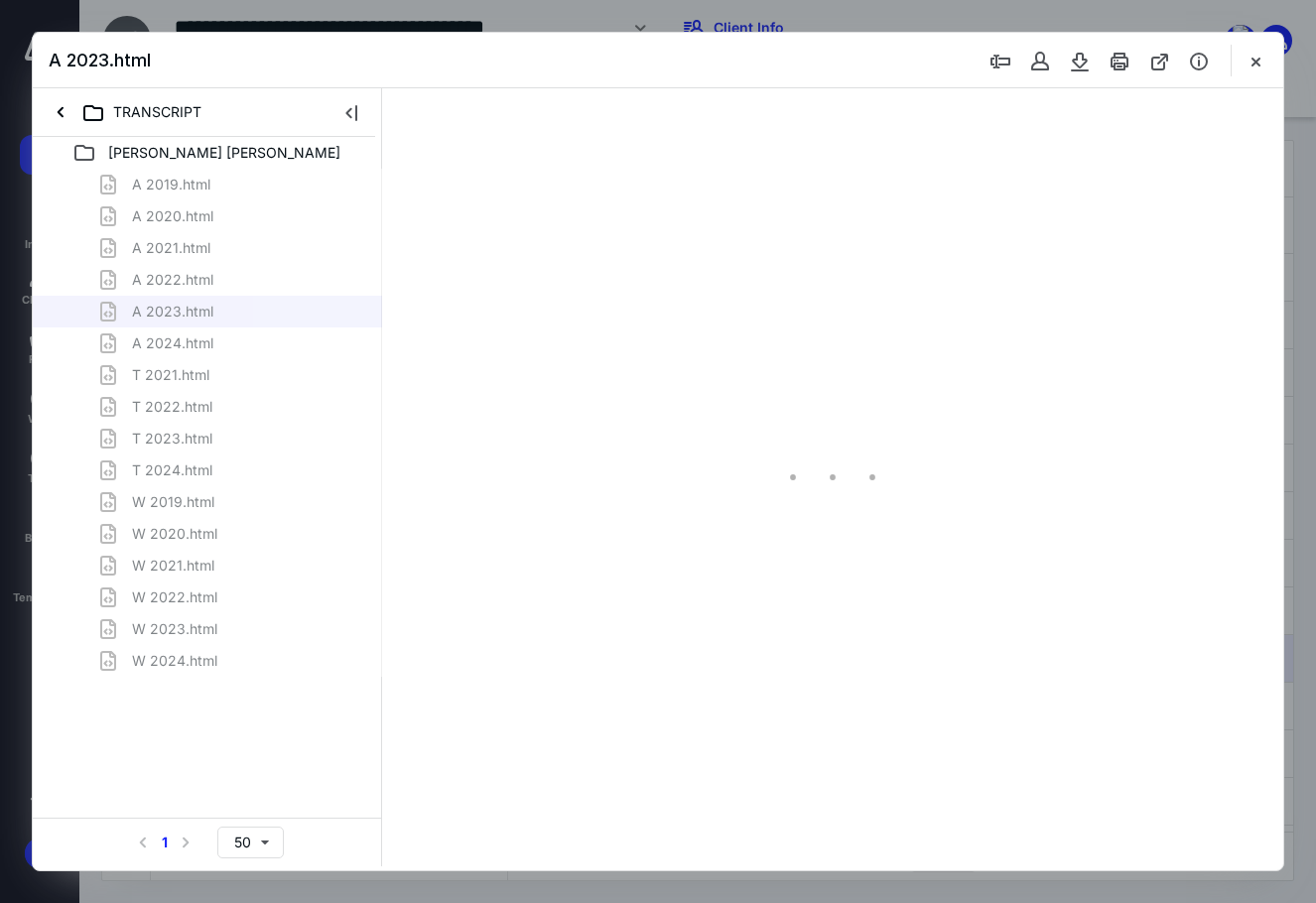 scroll, scrollTop: 79, scrollLeft: 0, axis: vertical 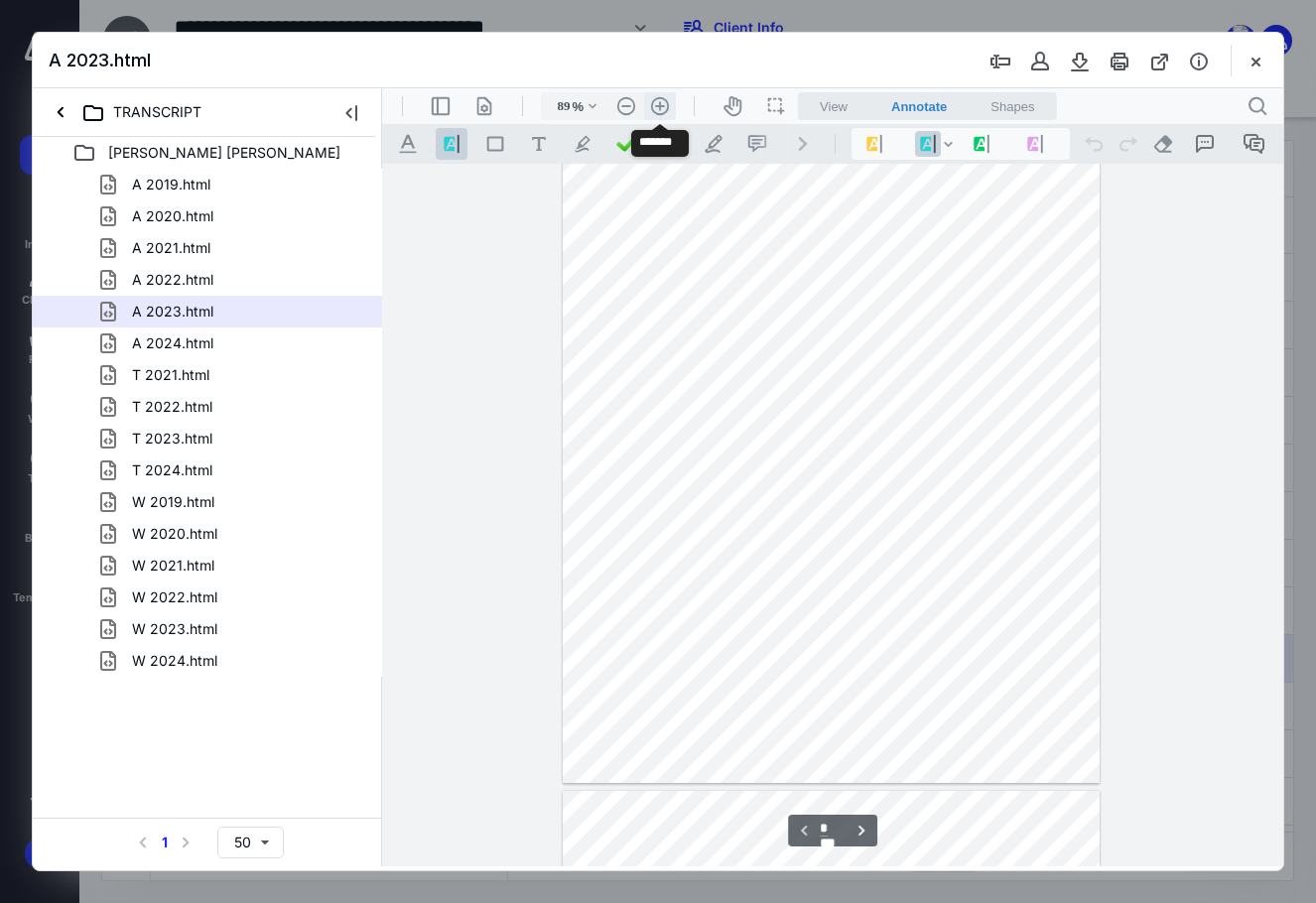 click on ".cls-1{fill:#abb0c4;} icon - header - zoom - in - line" at bounding box center [660, 106] 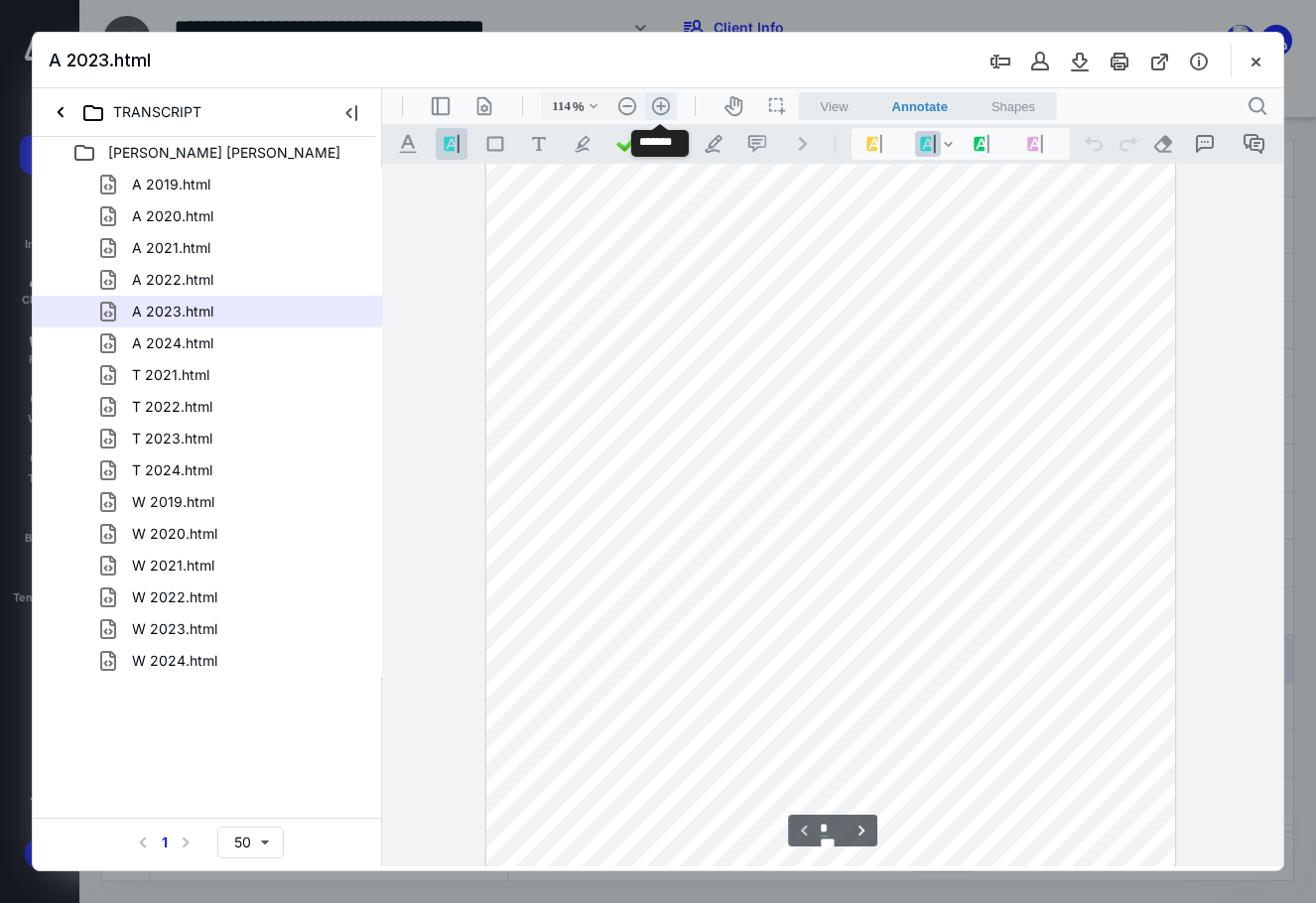 click on ".cls-1{fill:#abb0c4;} icon - header - zoom - in - line" at bounding box center (661, 106) 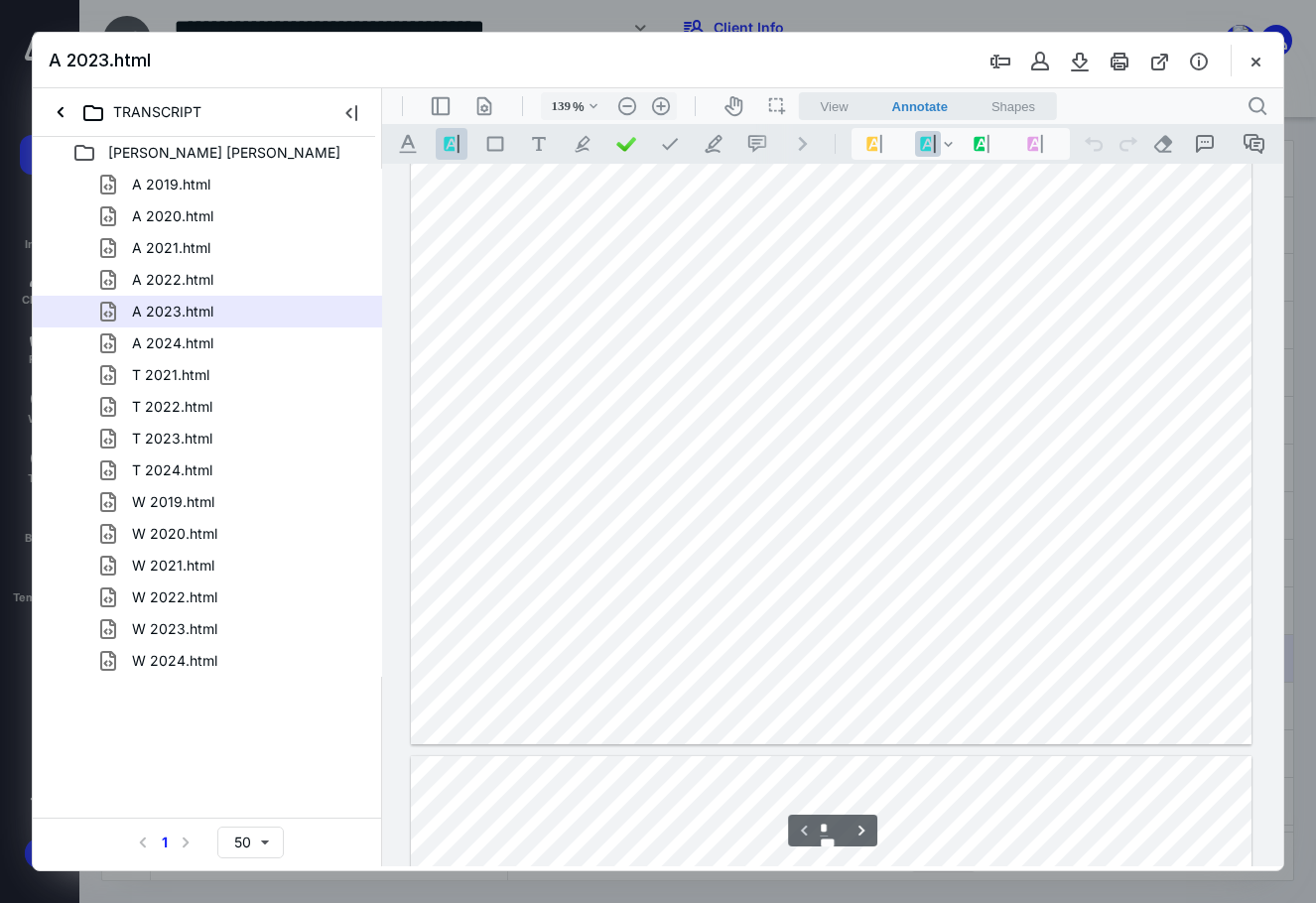 scroll, scrollTop: 599, scrollLeft: 0, axis: vertical 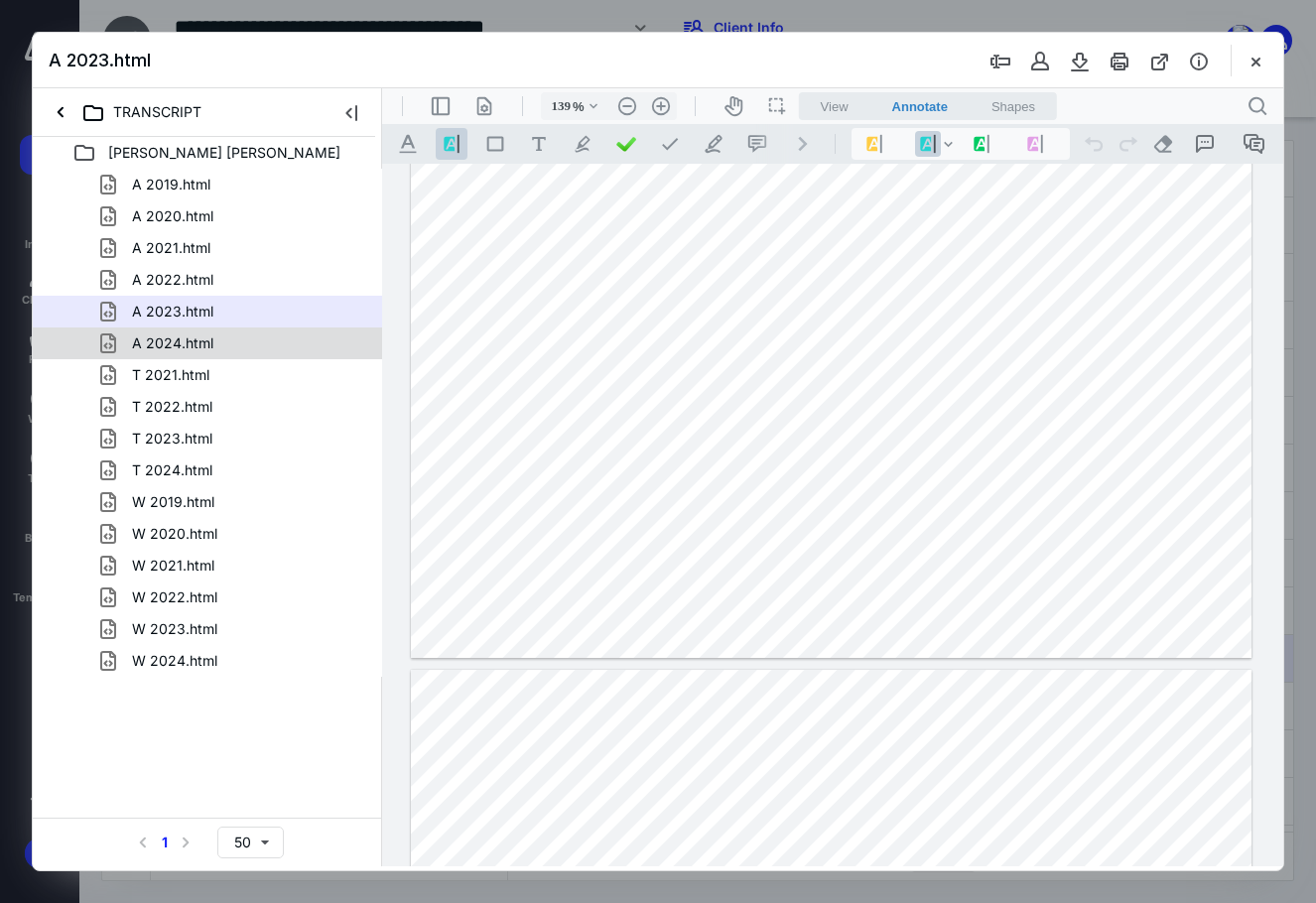 click on "A 2024.html" at bounding box center (173, 343) 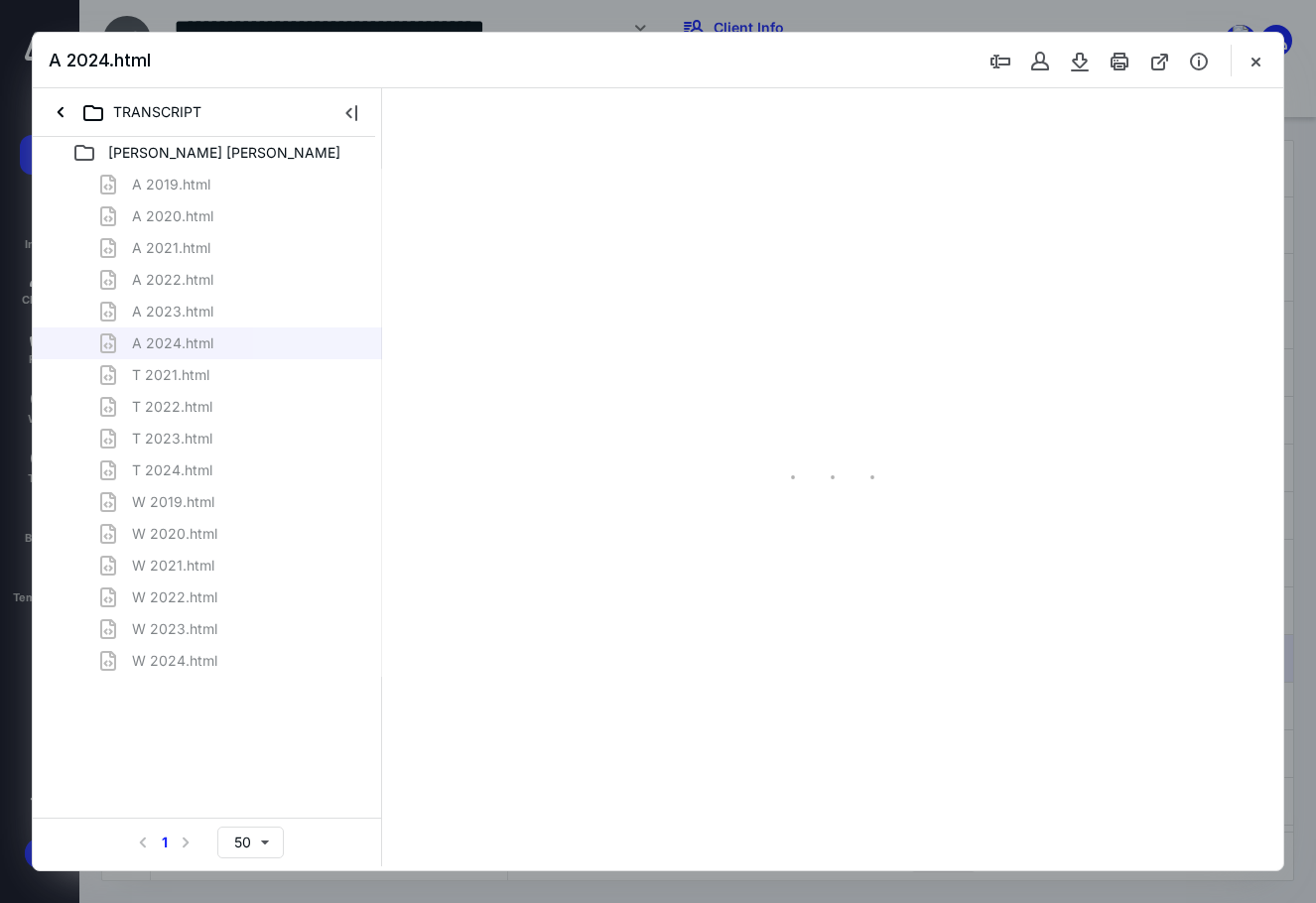 scroll, scrollTop: 79, scrollLeft: 0, axis: vertical 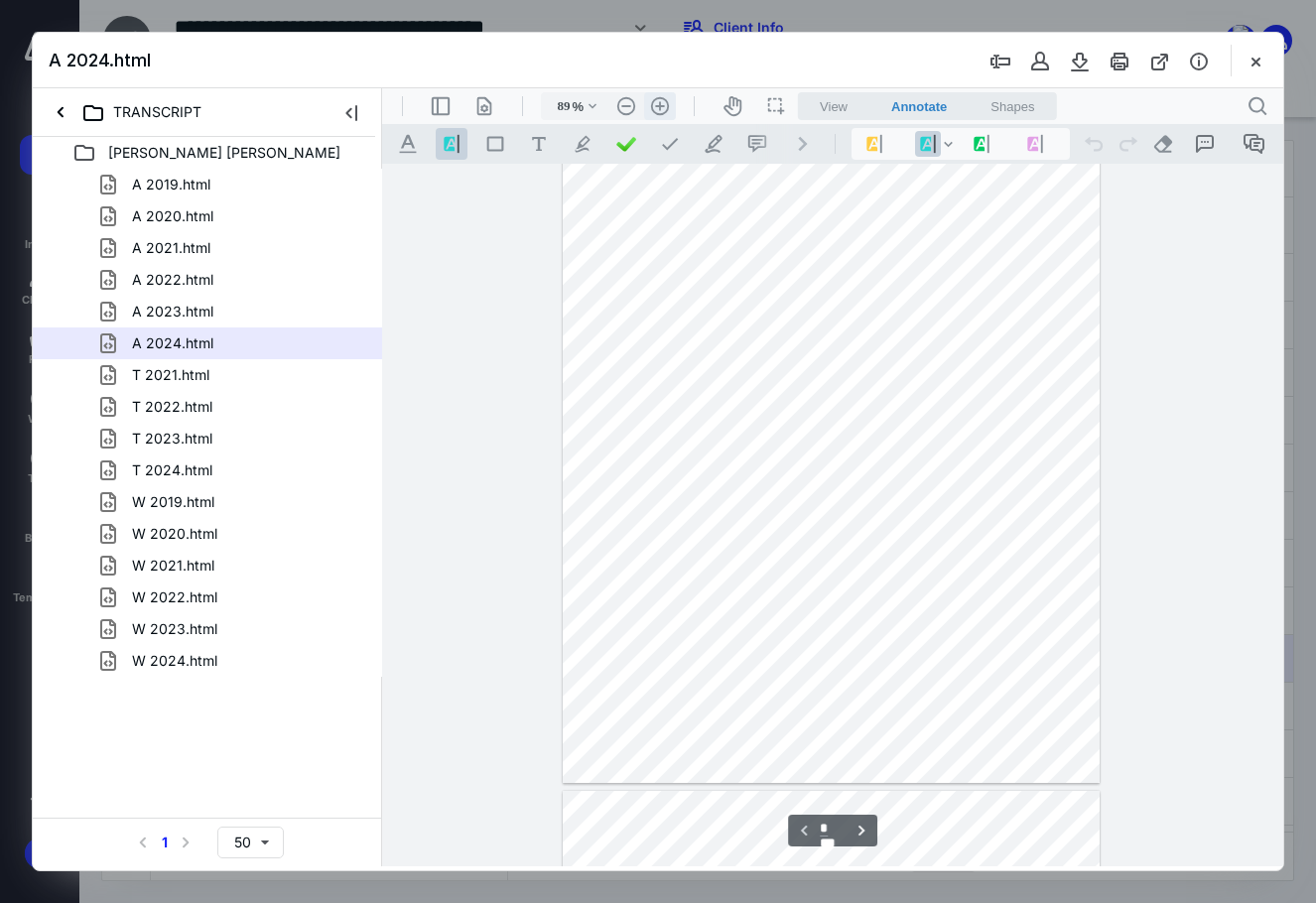 click on ".cls-1{fill:#abb0c4;} icon - header - zoom - in - line" at bounding box center [660, 106] 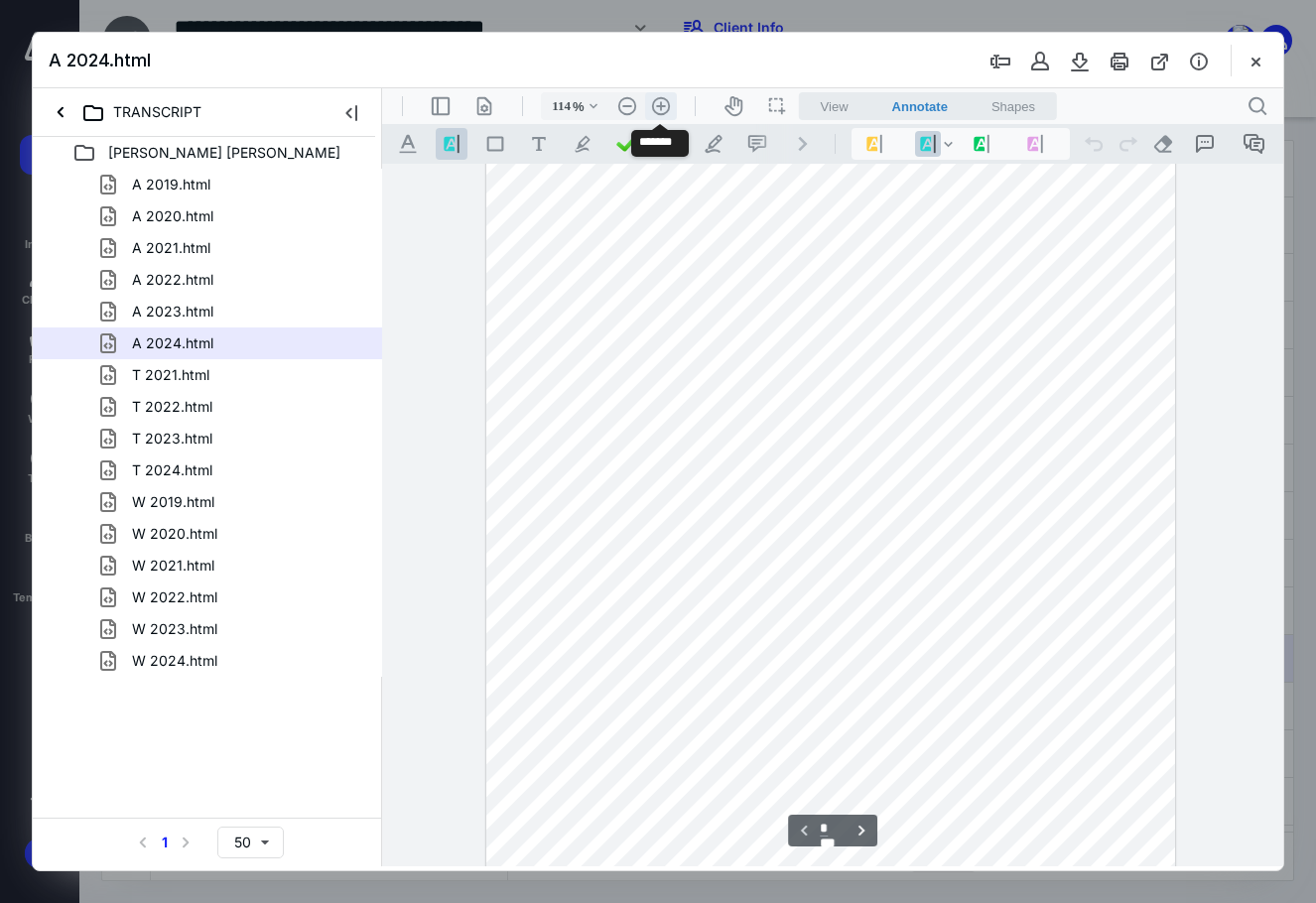 click on ".cls-1{fill:#abb0c4;} icon - header - zoom - in - line" at bounding box center [661, 106] 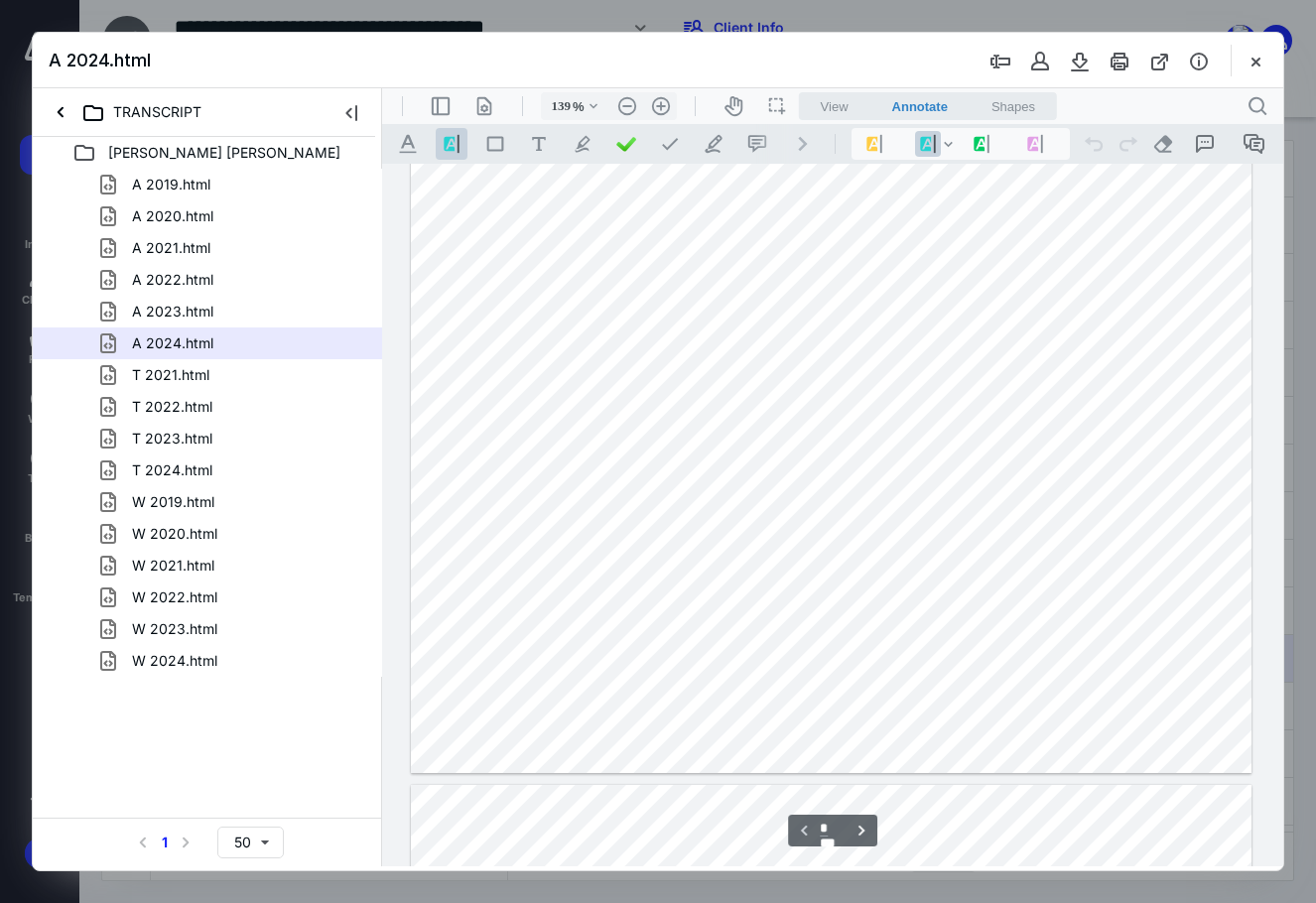 scroll, scrollTop: 500, scrollLeft: 0, axis: vertical 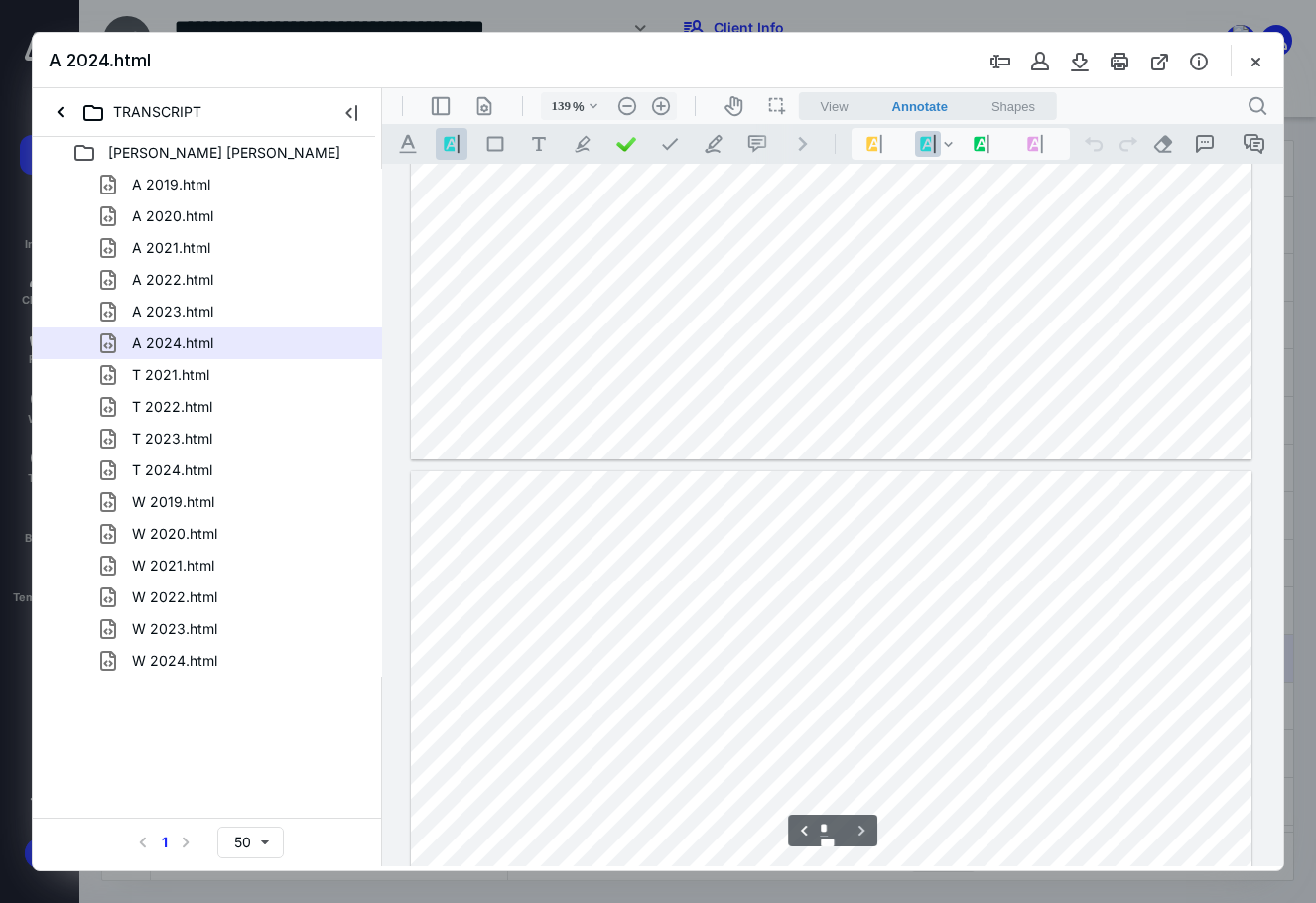 type on "*" 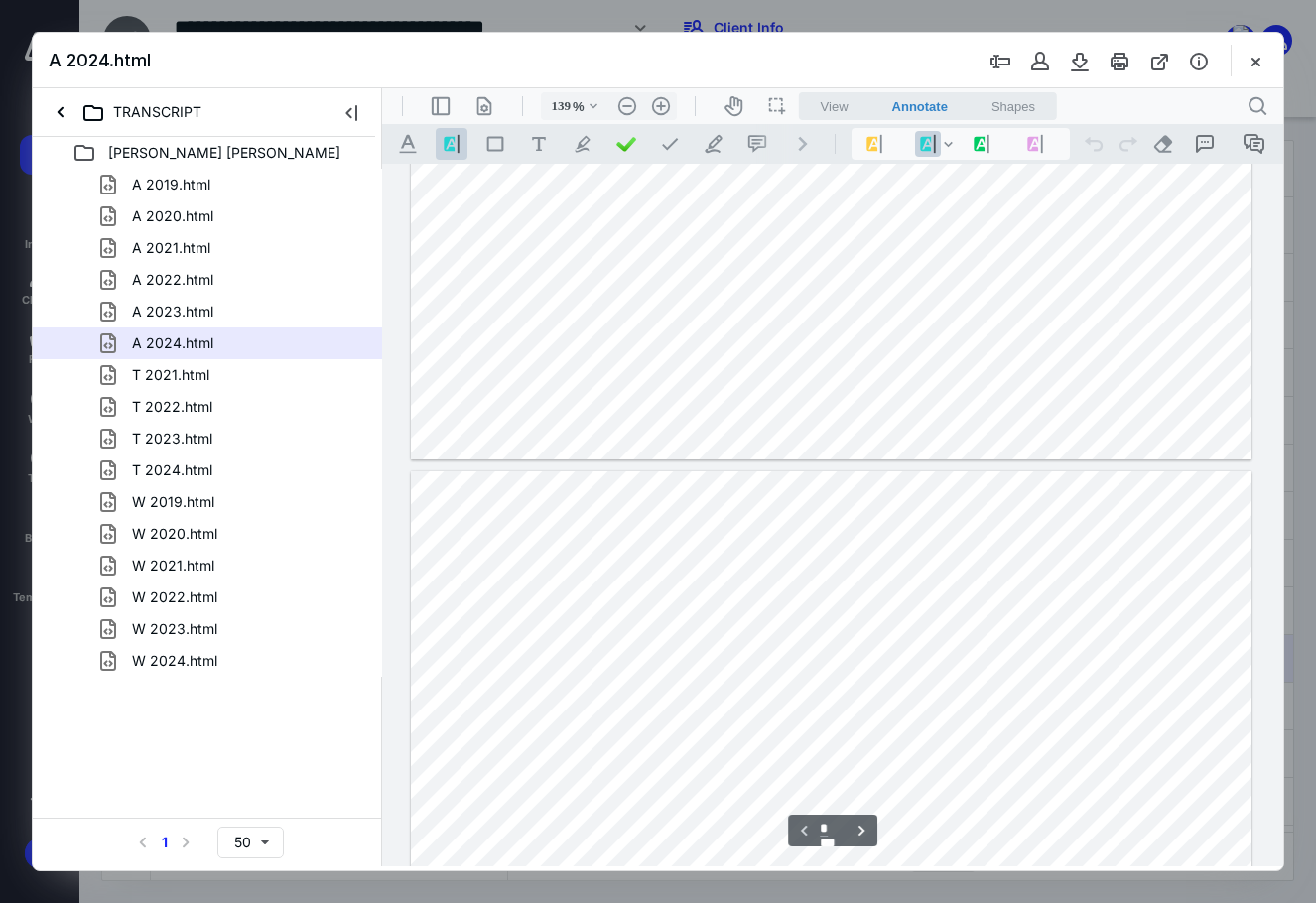 scroll, scrollTop: 599, scrollLeft: 0, axis: vertical 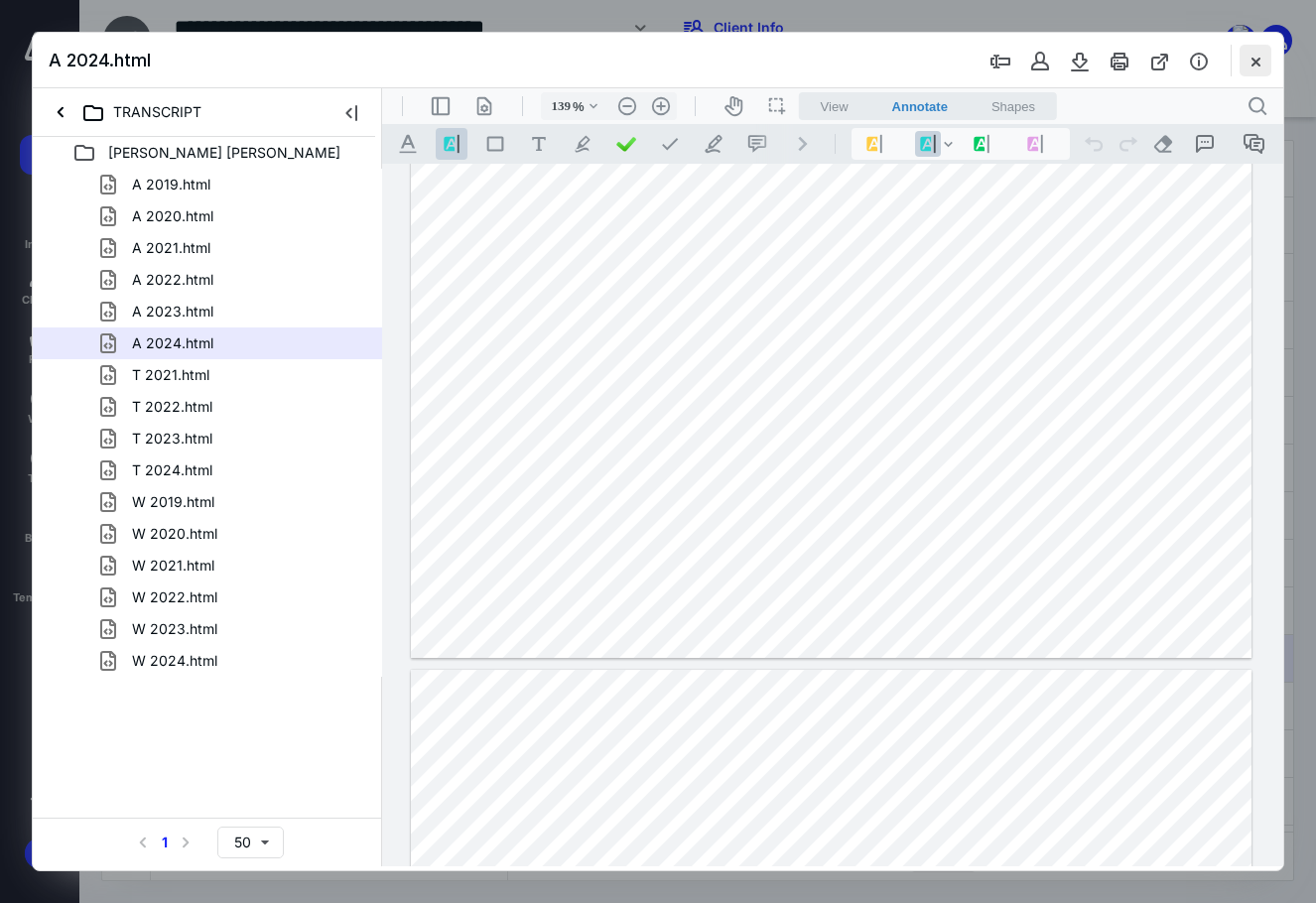 click at bounding box center (1255, 61) 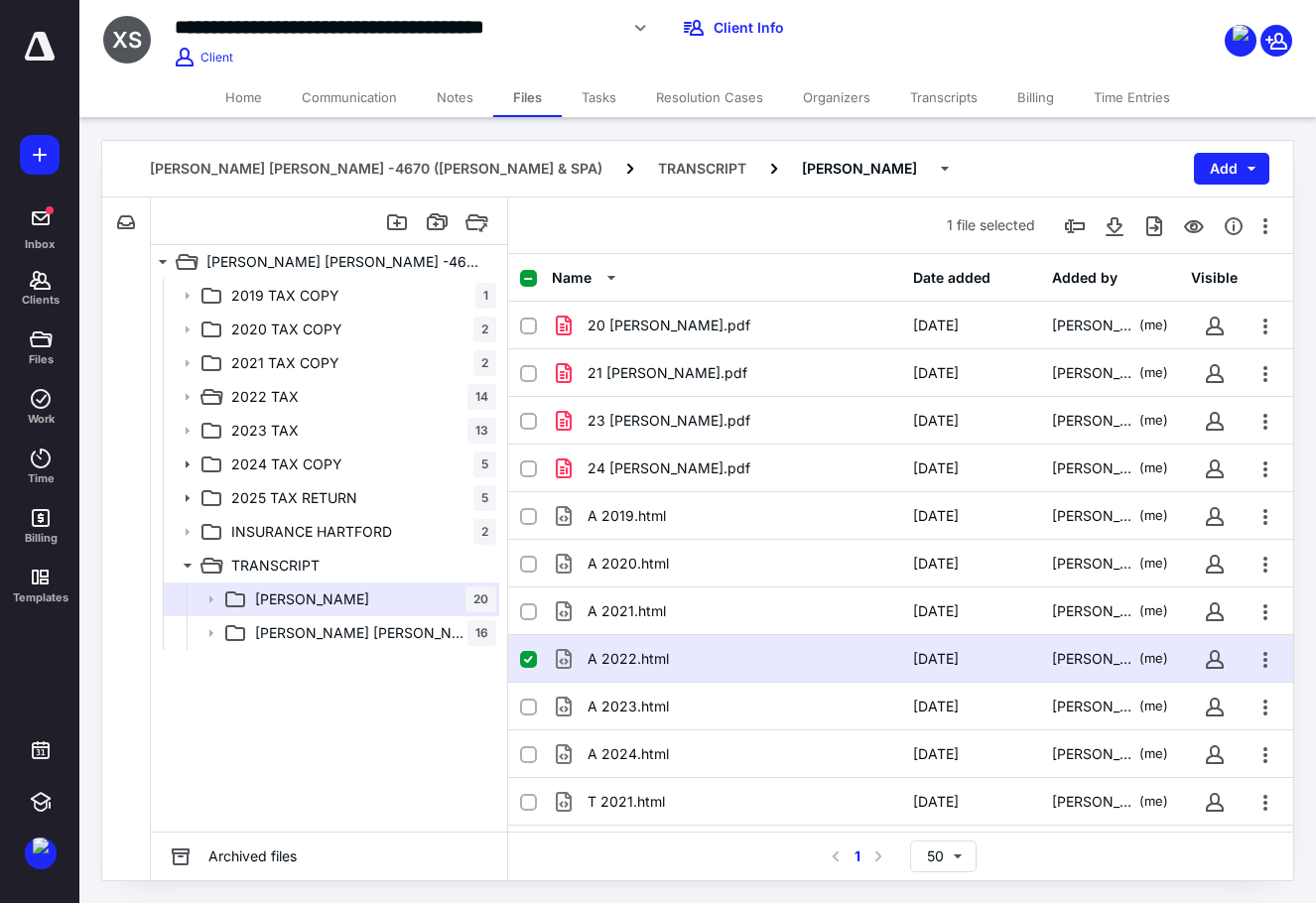 drag, startPoint x: 290, startPoint y: 626, endPoint x: 550, endPoint y: 618, distance: 260.123 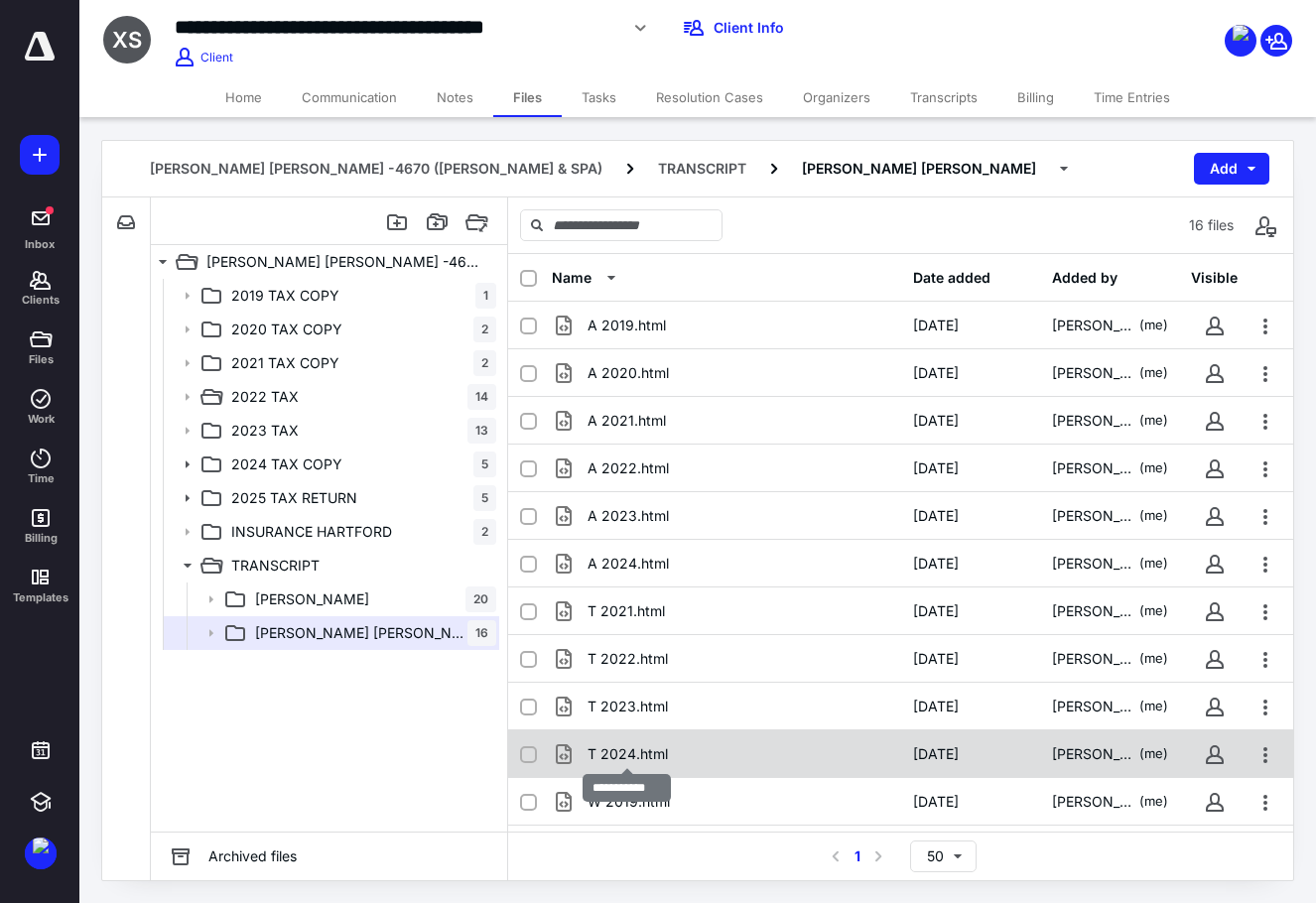 click on "T 2024.html" at bounding box center [627, 754] 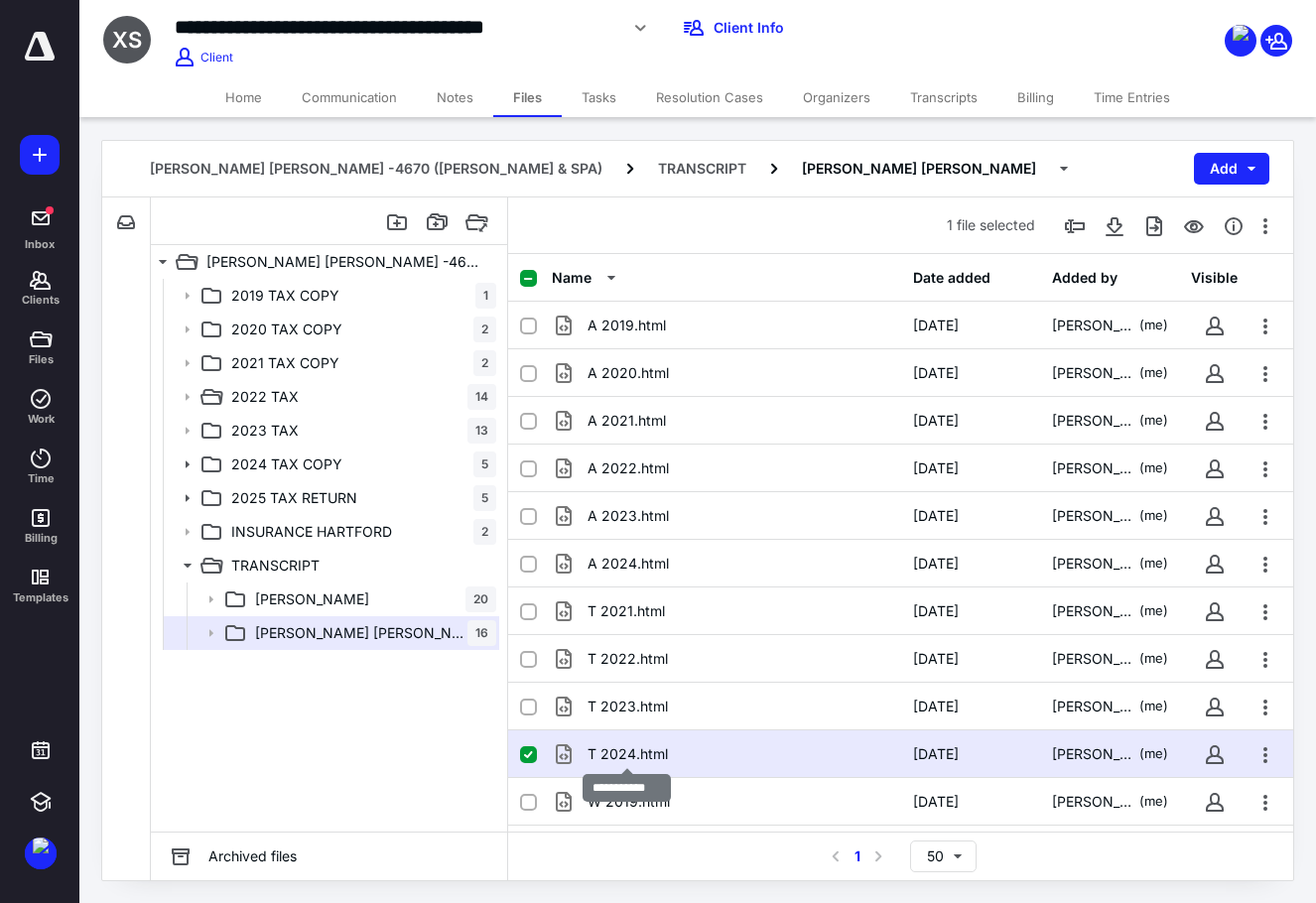 click on "T 2024.html" at bounding box center [627, 754] 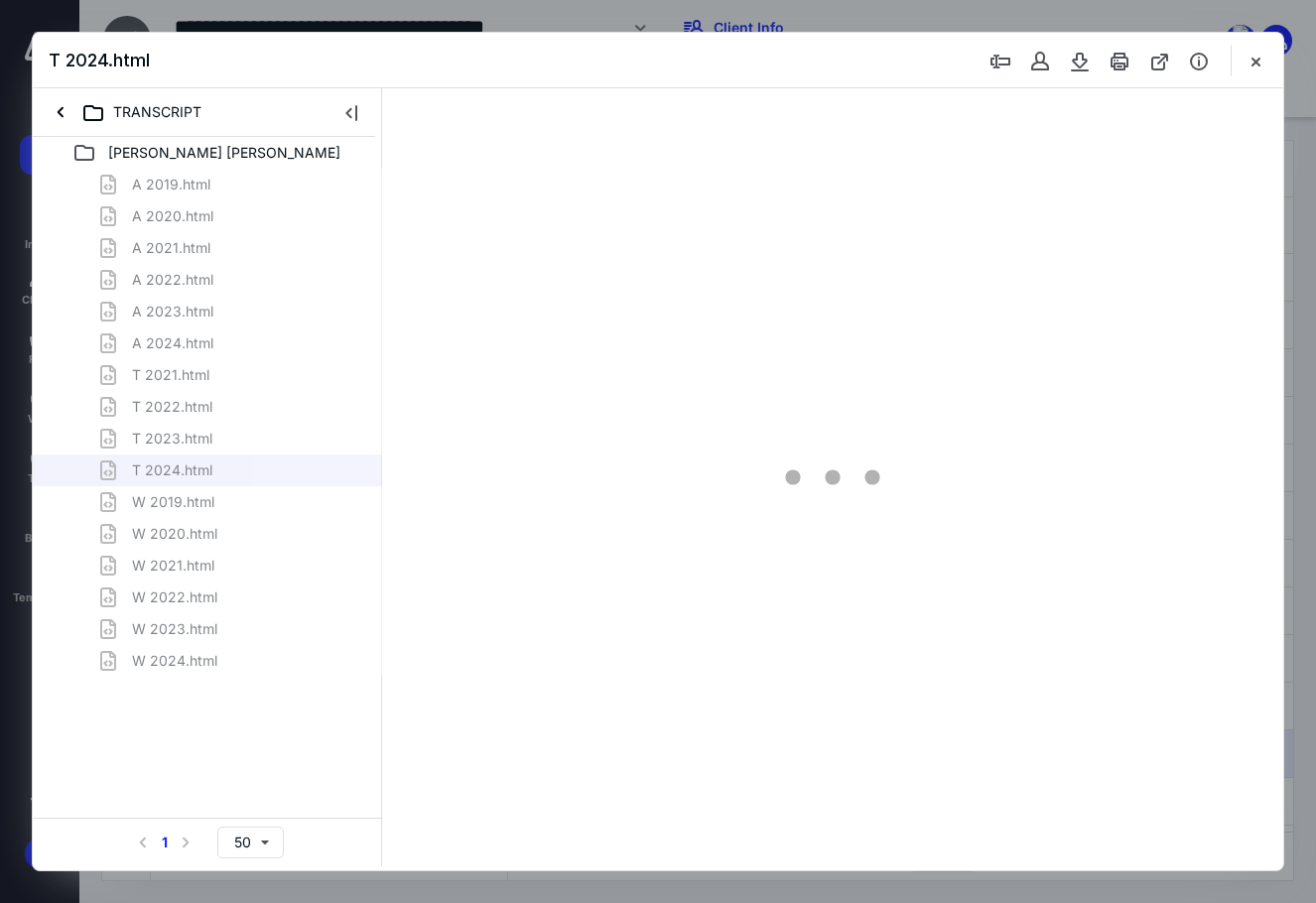 scroll, scrollTop: 0, scrollLeft: 0, axis: both 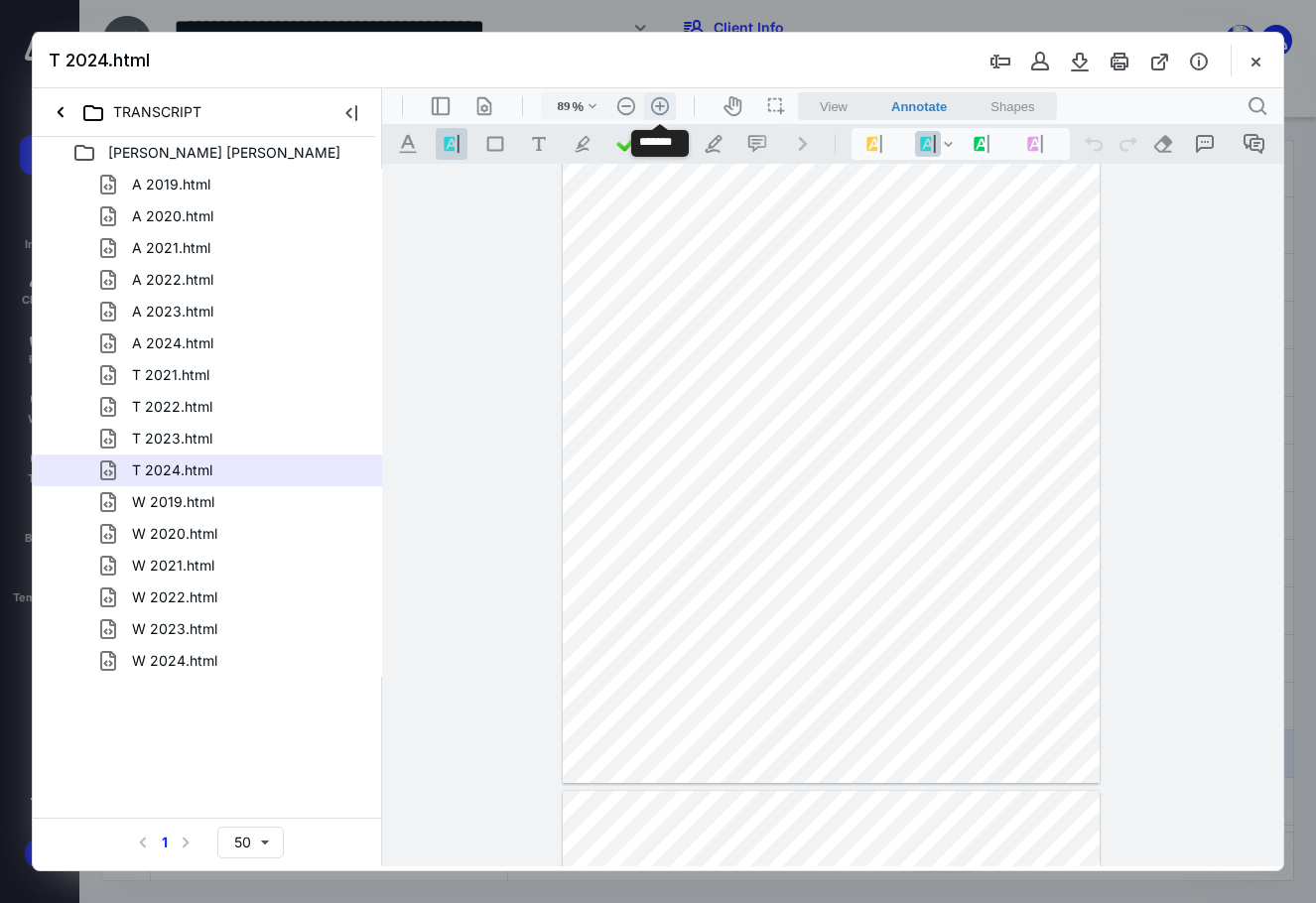 click on ".cls-1{fill:#abb0c4;} icon - header - zoom - in - line" at bounding box center [660, 106] 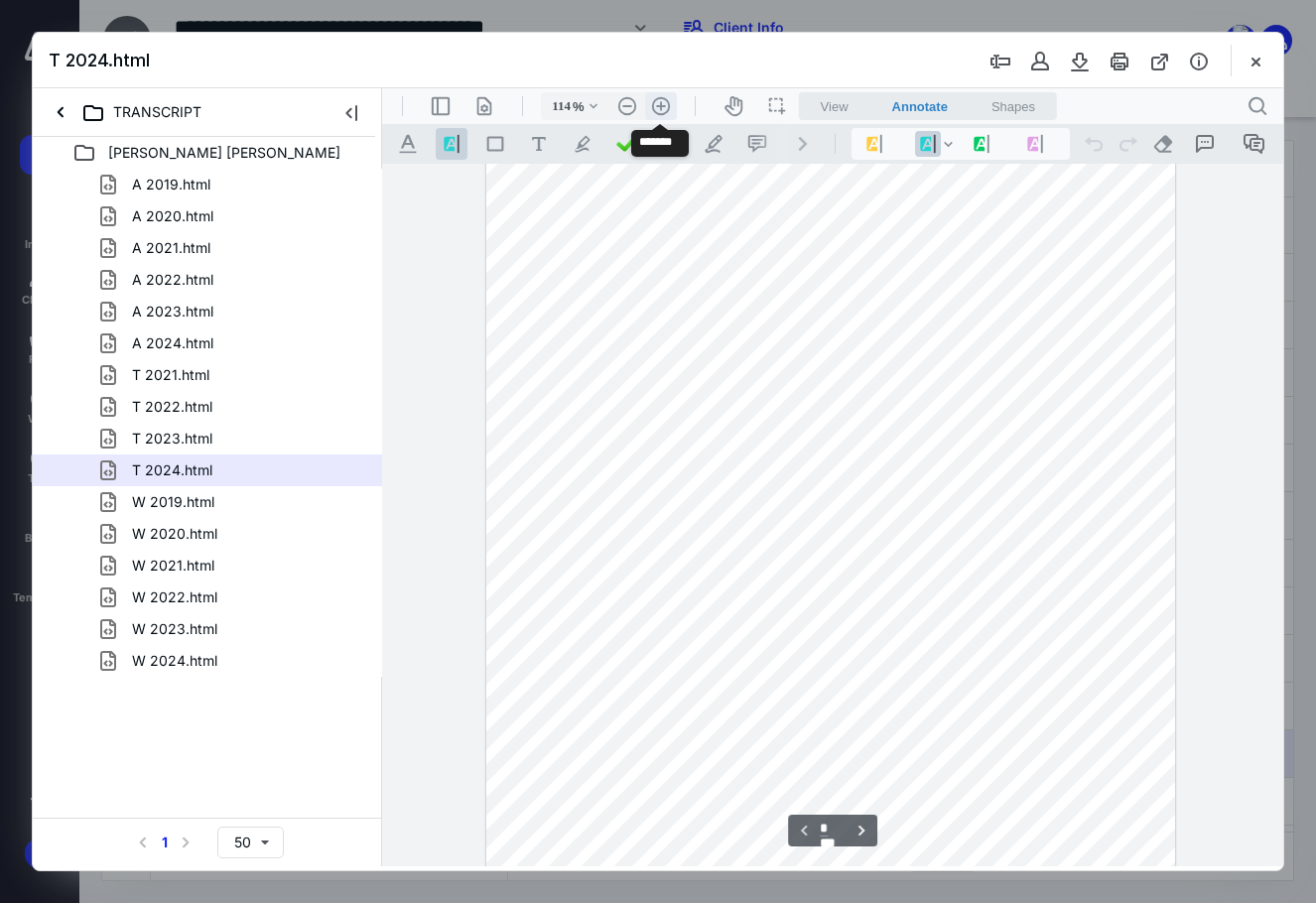 click on ".cls-1{fill:#abb0c4;} icon - header - zoom - in - line" at bounding box center (661, 106) 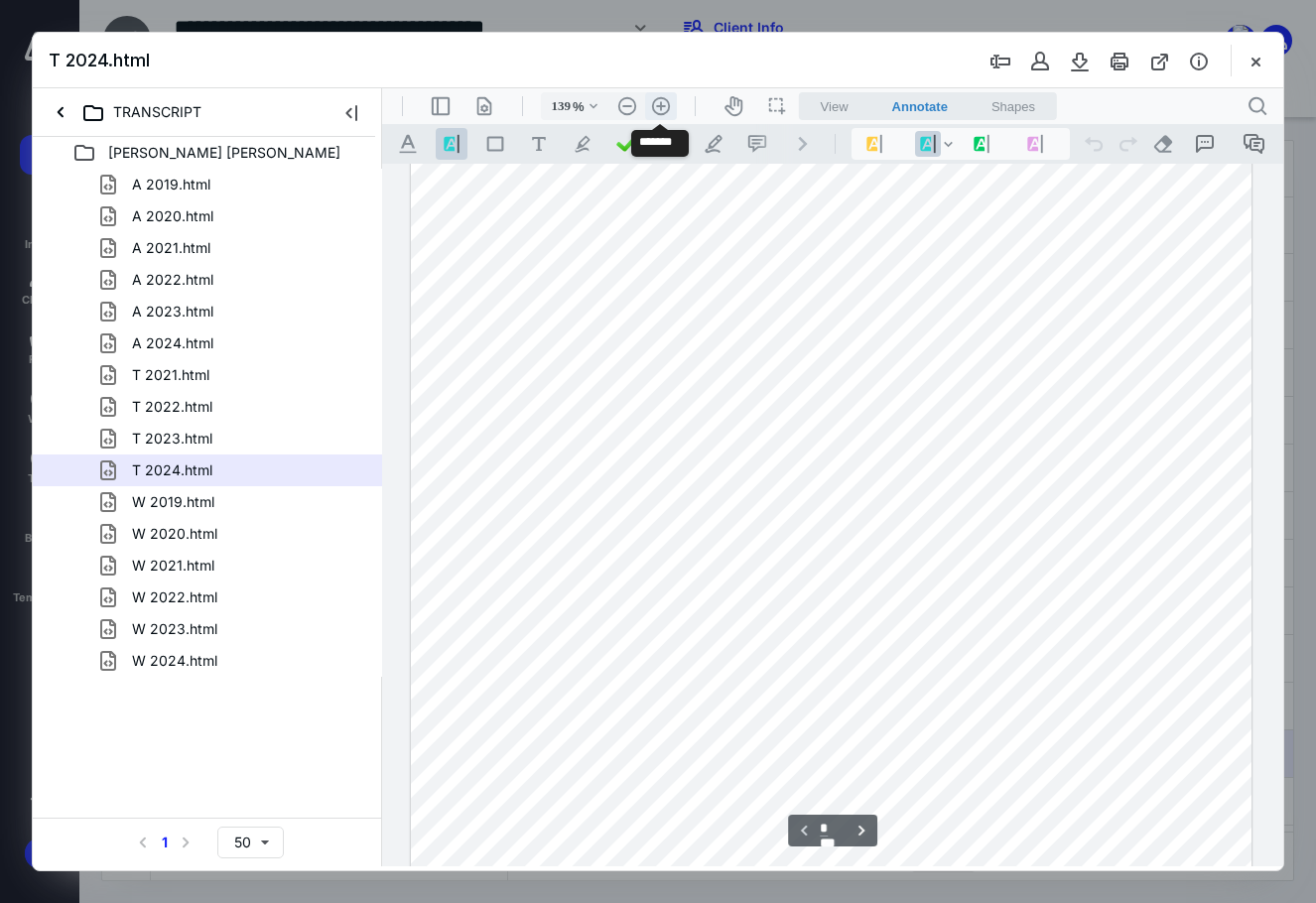 scroll, scrollTop: 302, scrollLeft: 0, axis: vertical 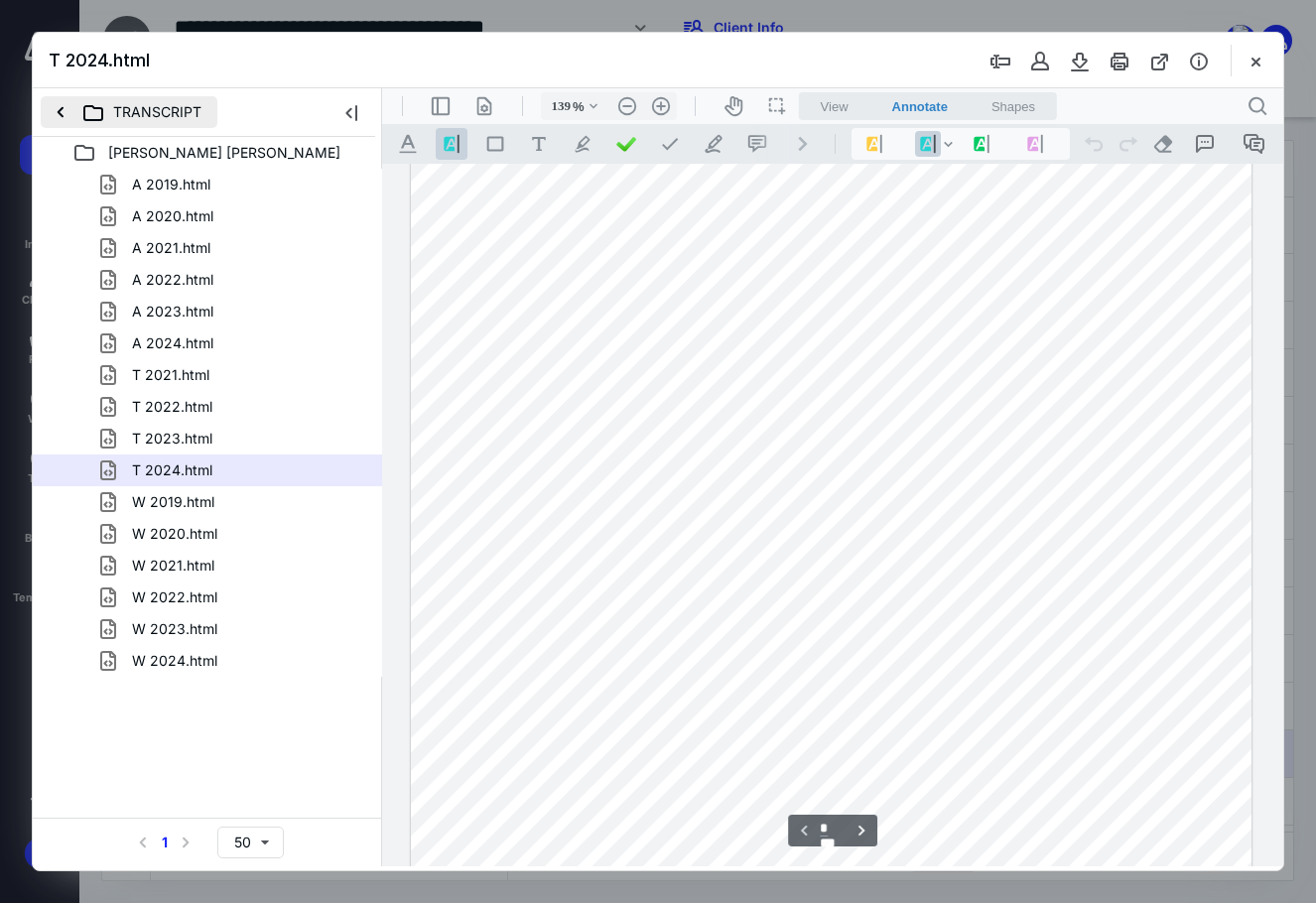 click on "TRANSCRIPT" at bounding box center (129, 112) 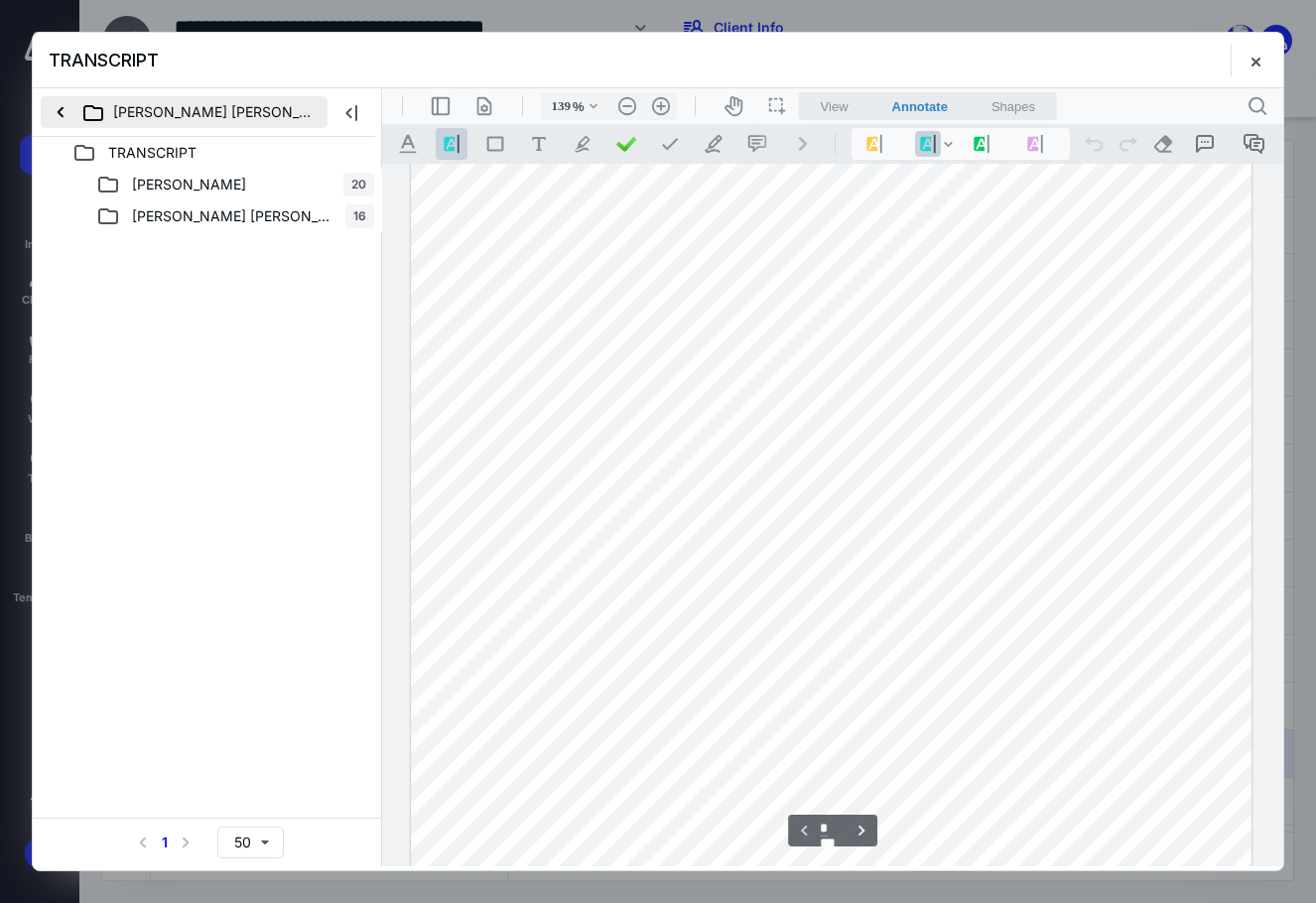 click on "[PERSON_NAME] [PERSON_NAME] -4670 ([PERSON_NAME] & SPA)" at bounding box center (184, 112) 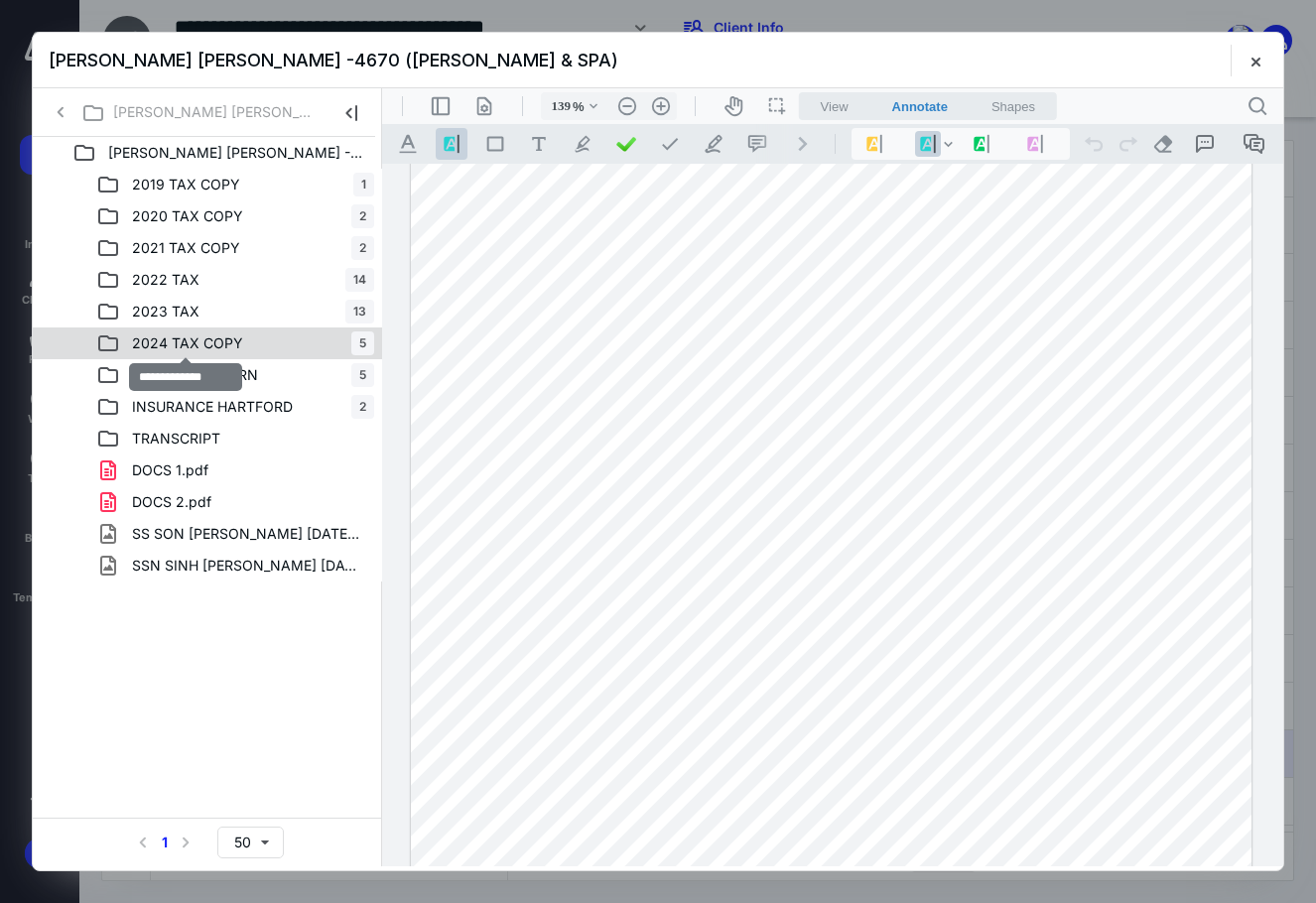 click on "2024 TAX COPY" at bounding box center (188, 343) 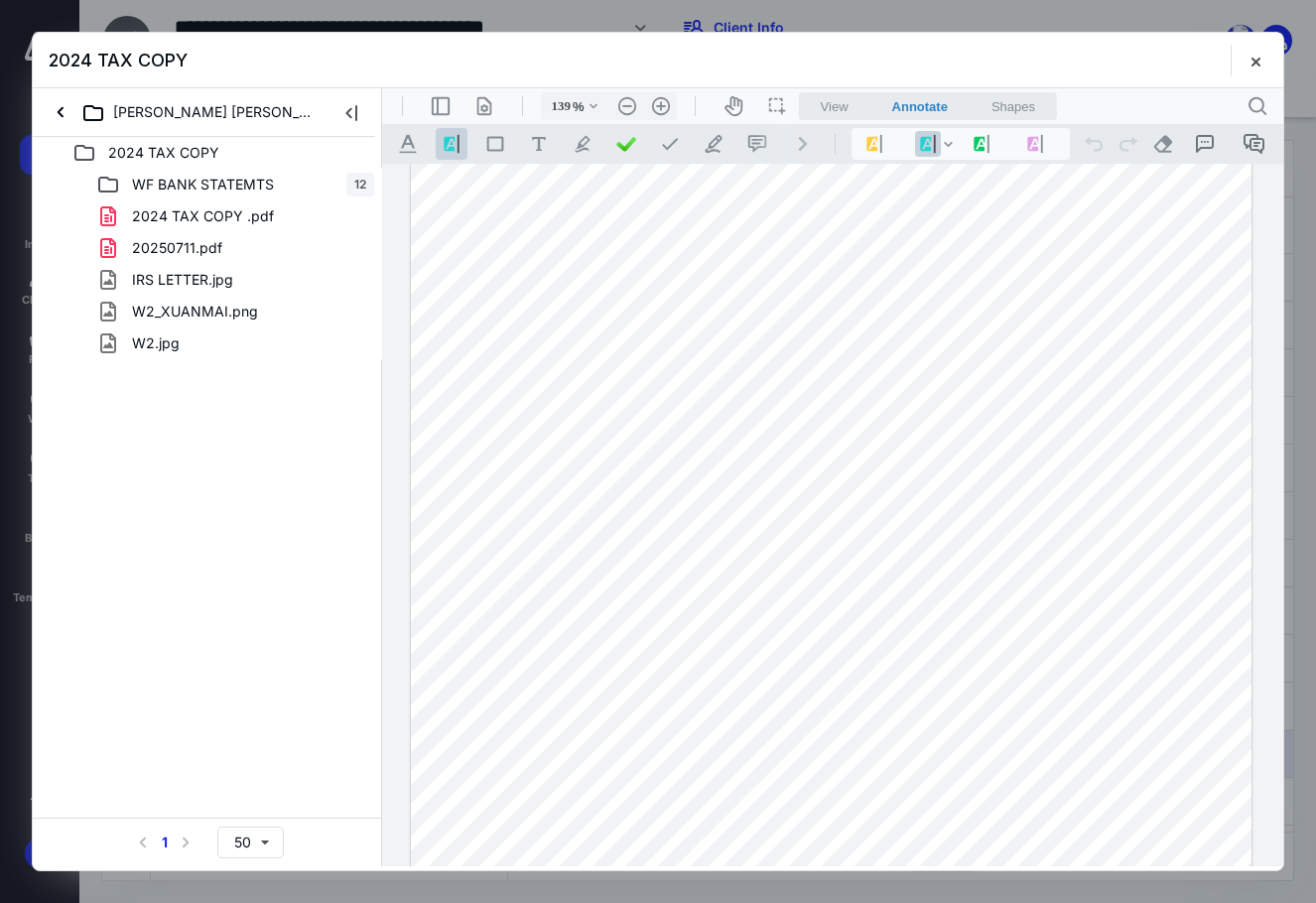 click on "2024 TAX COPY .pdf" at bounding box center [202, 216] 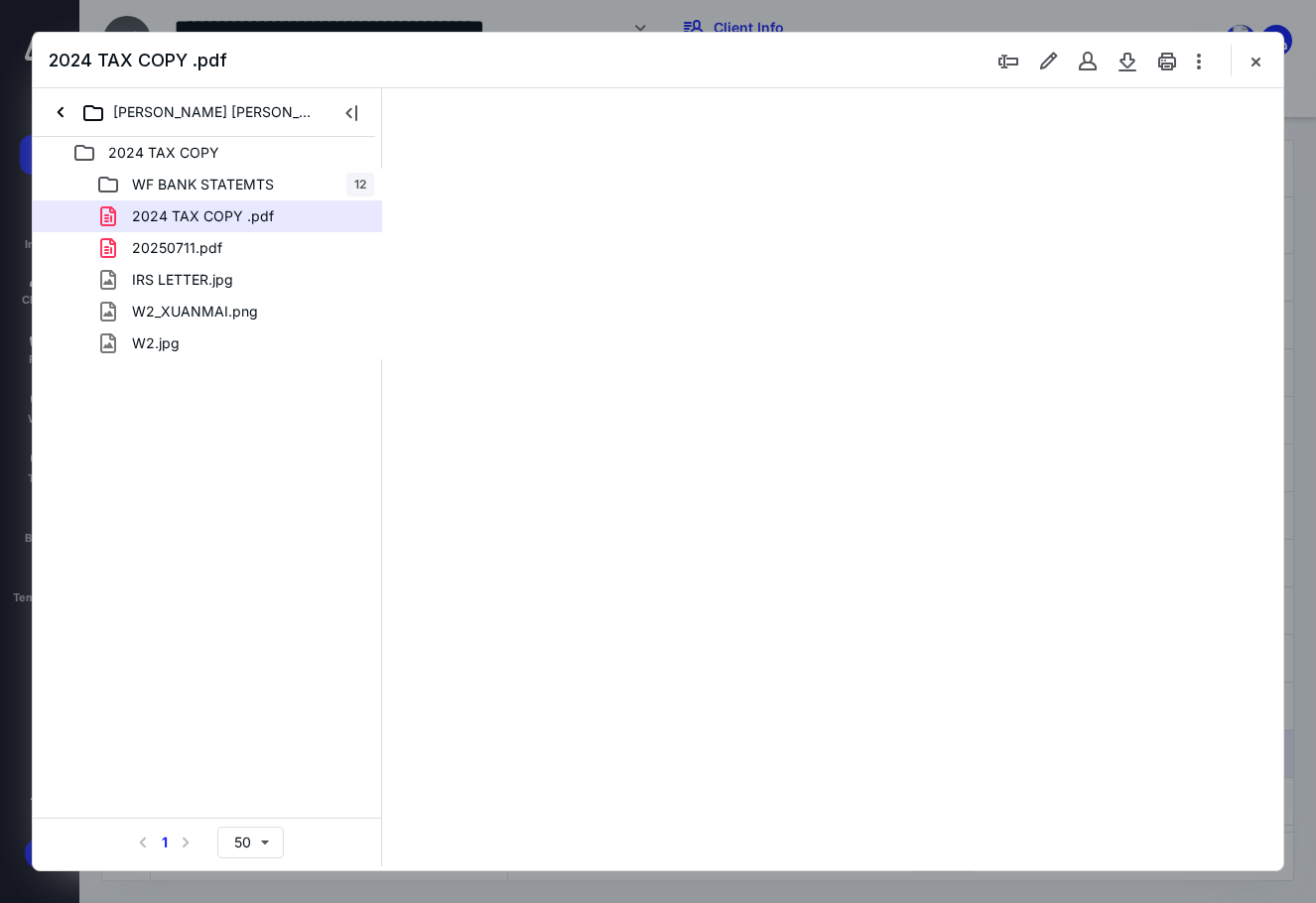 scroll, scrollTop: 79, scrollLeft: 0, axis: vertical 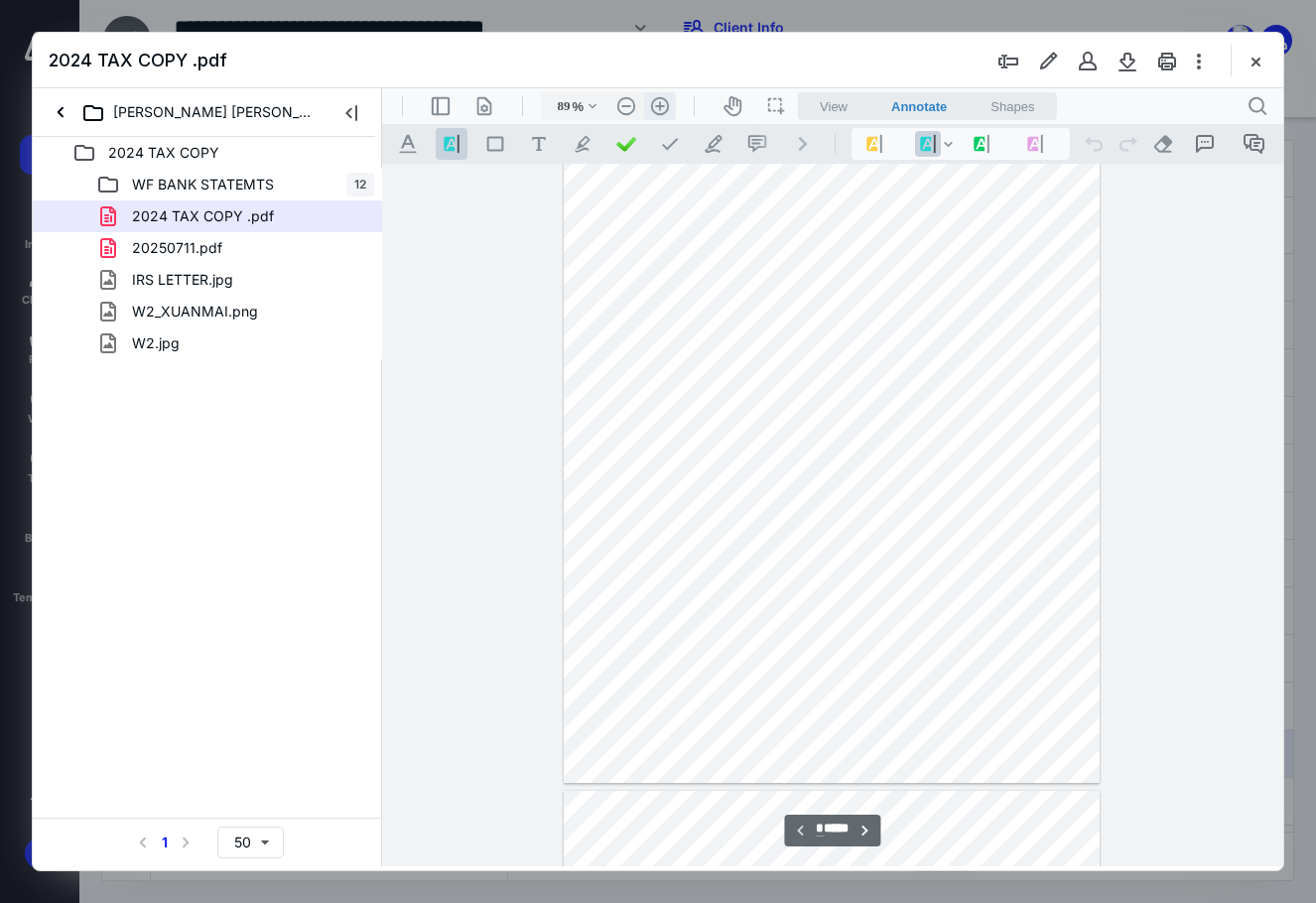 click on ".cls-1{fill:#abb0c4;} icon - header - zoom - in - line" at bounding box center [660, 106] 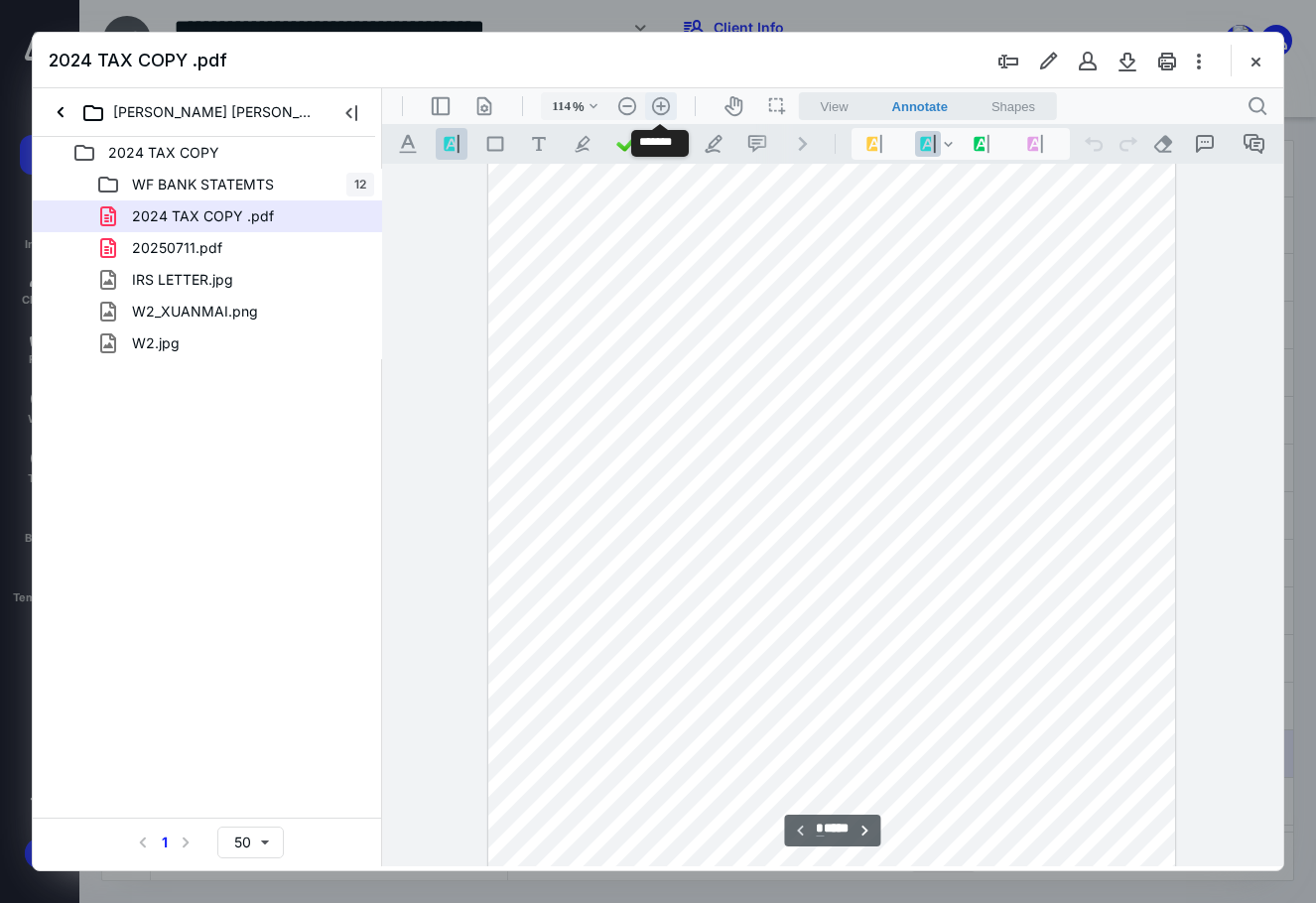 click on ".cls-1{fill:#abb0c4;} icon - header - zoom - in - line" at bounding box center [661, 106] 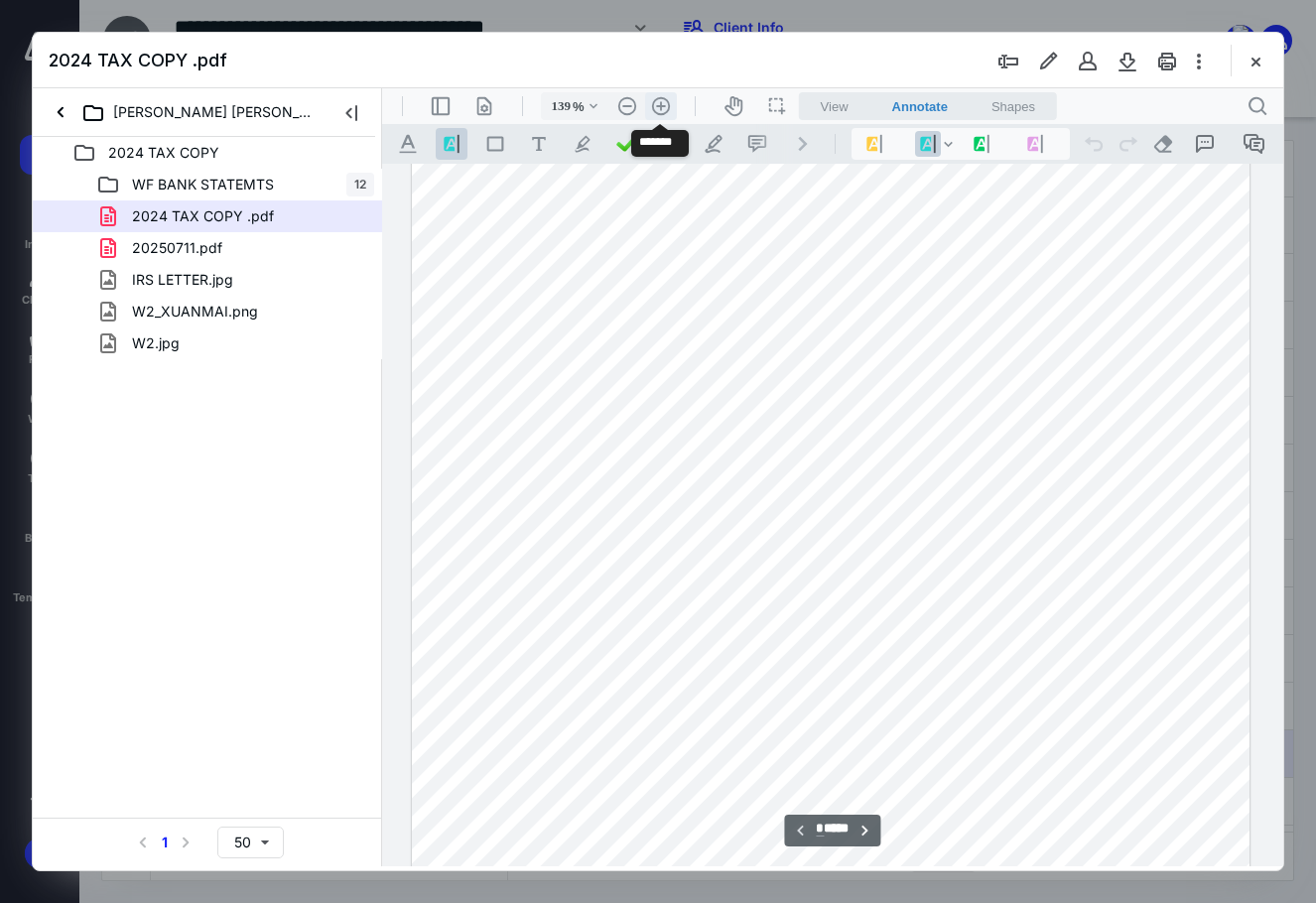 scroll, scrollTop: 302, scrollLeft: 0, axis: vertical 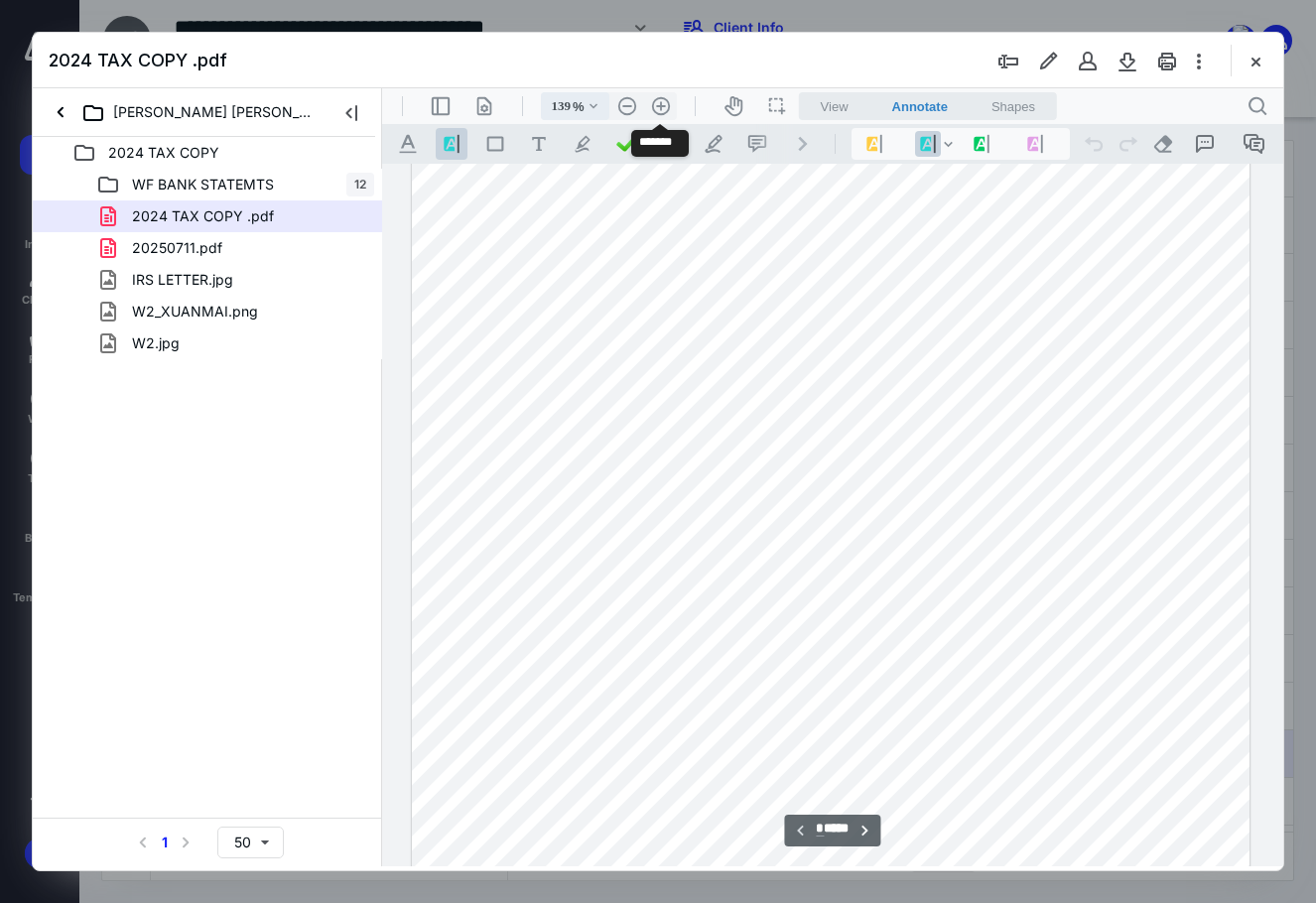 drag, startPoint x: 670, startPoint y: 108, endPoint x: 592, endPoint y: 116, distance: 78.40918 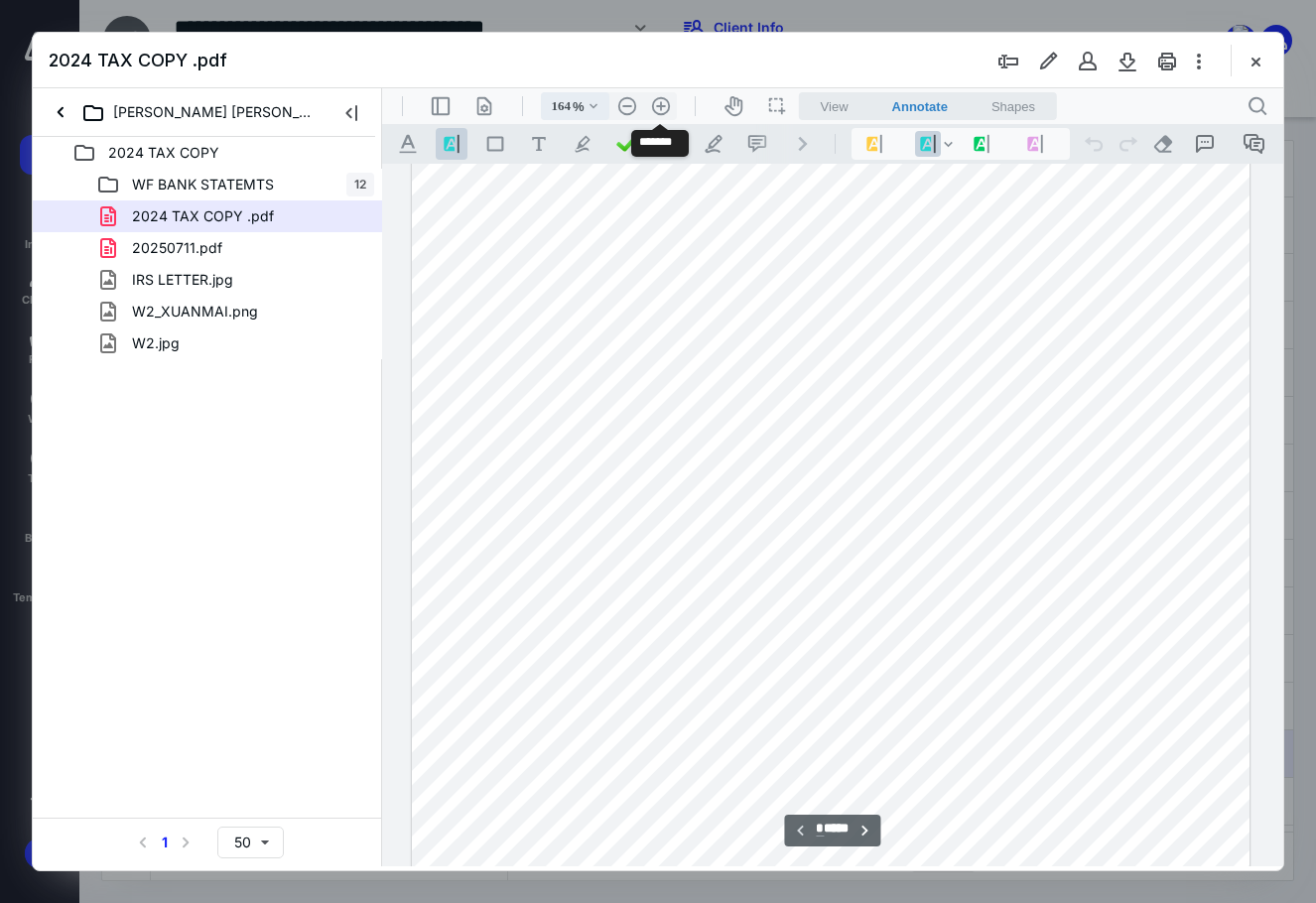 scroll, scrollTop: 413, scrollLeft: 58, axis: both 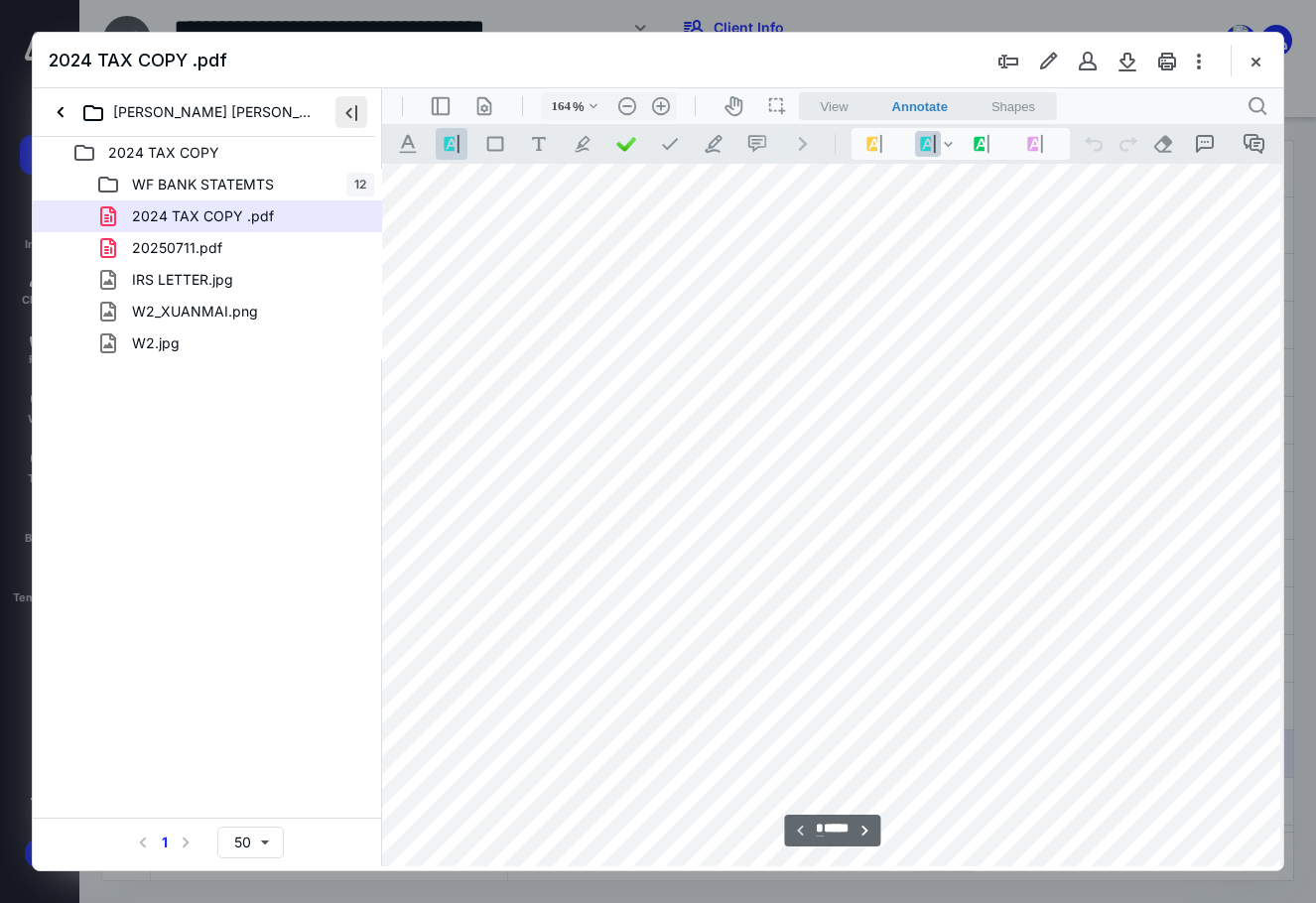 click at bounding box center (351, 112) 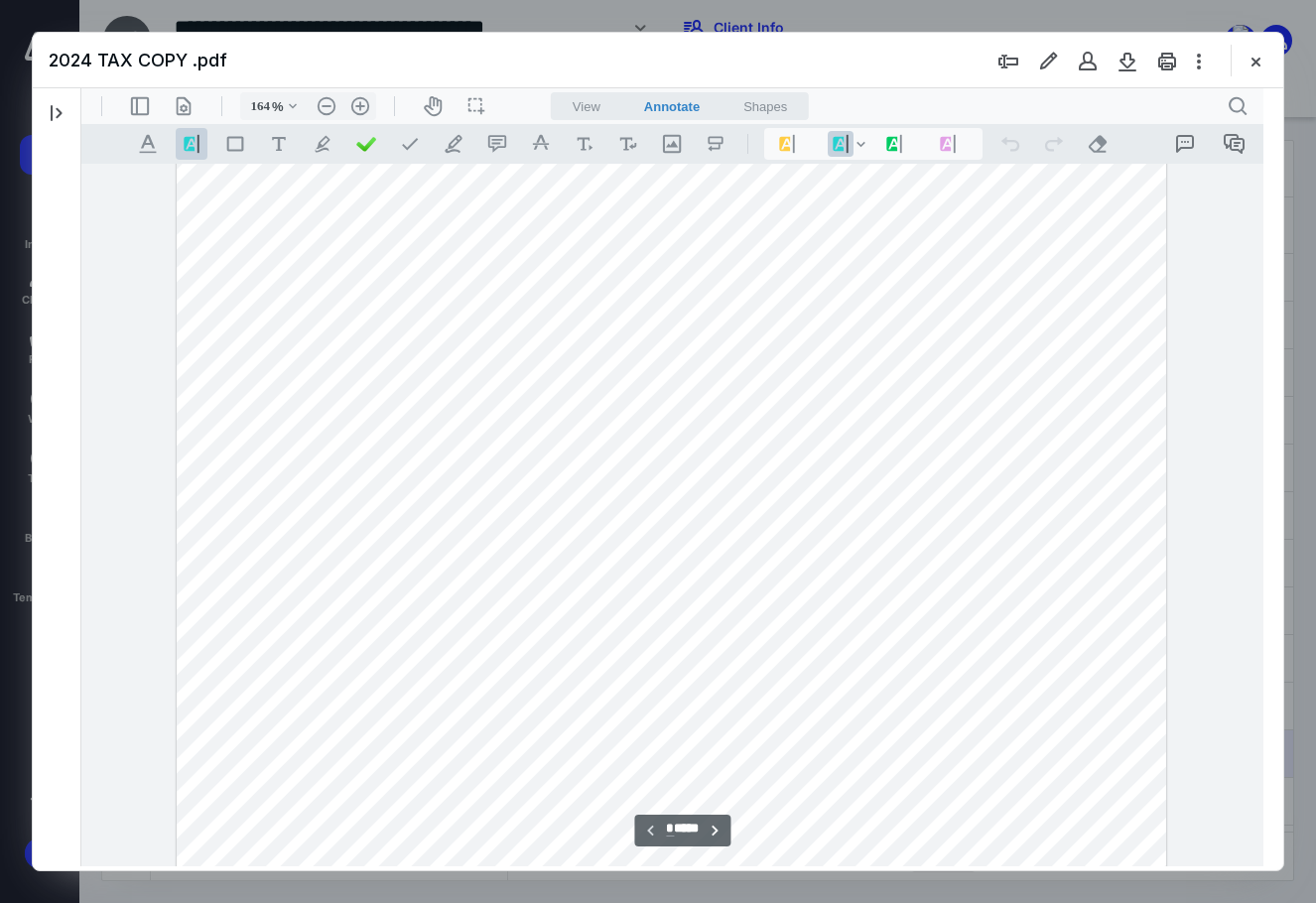 scroll, scrollTop: 413, scrollLeft: 0, axis: vertical 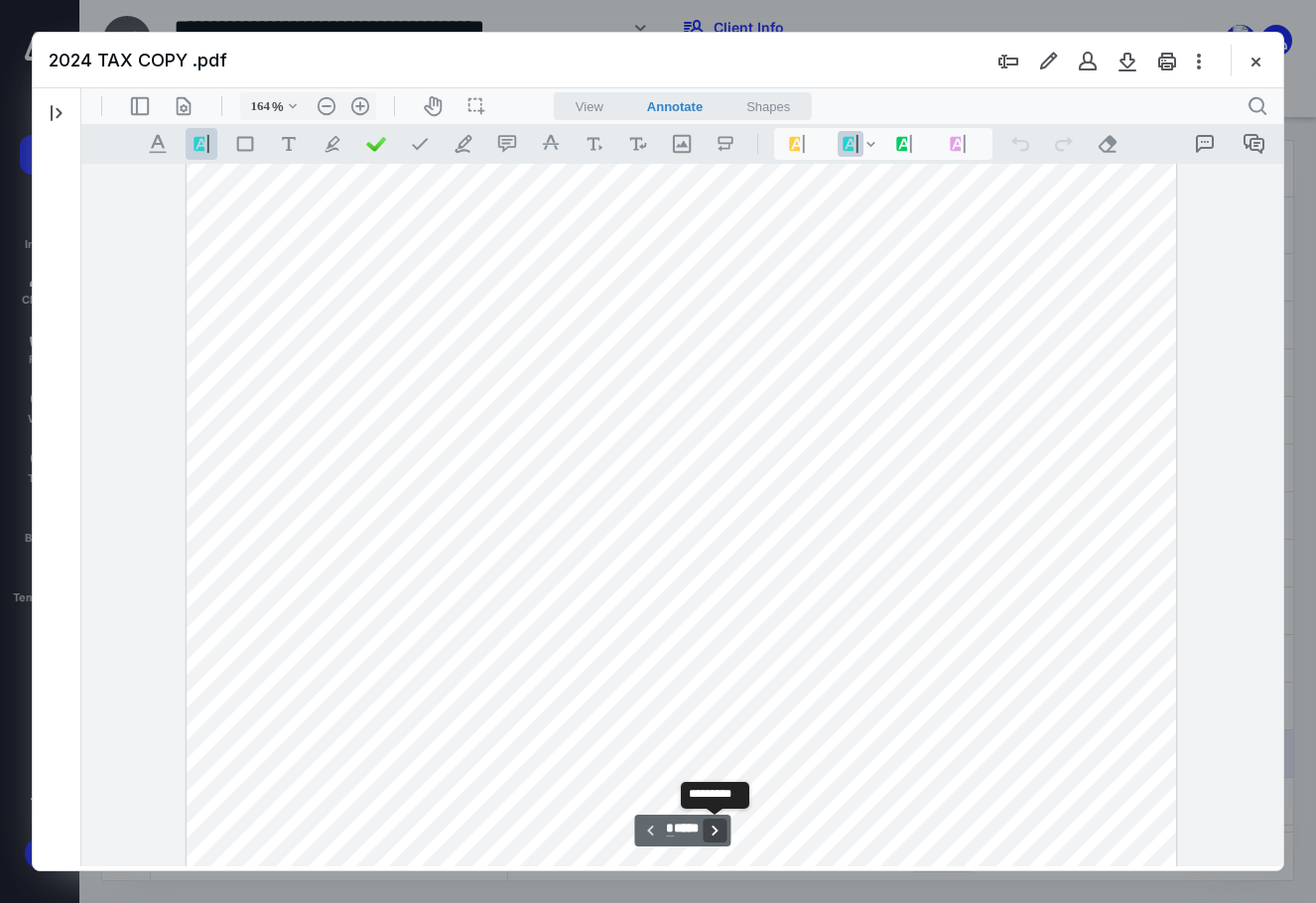 click on "**********" at bounding box center (715, 831) 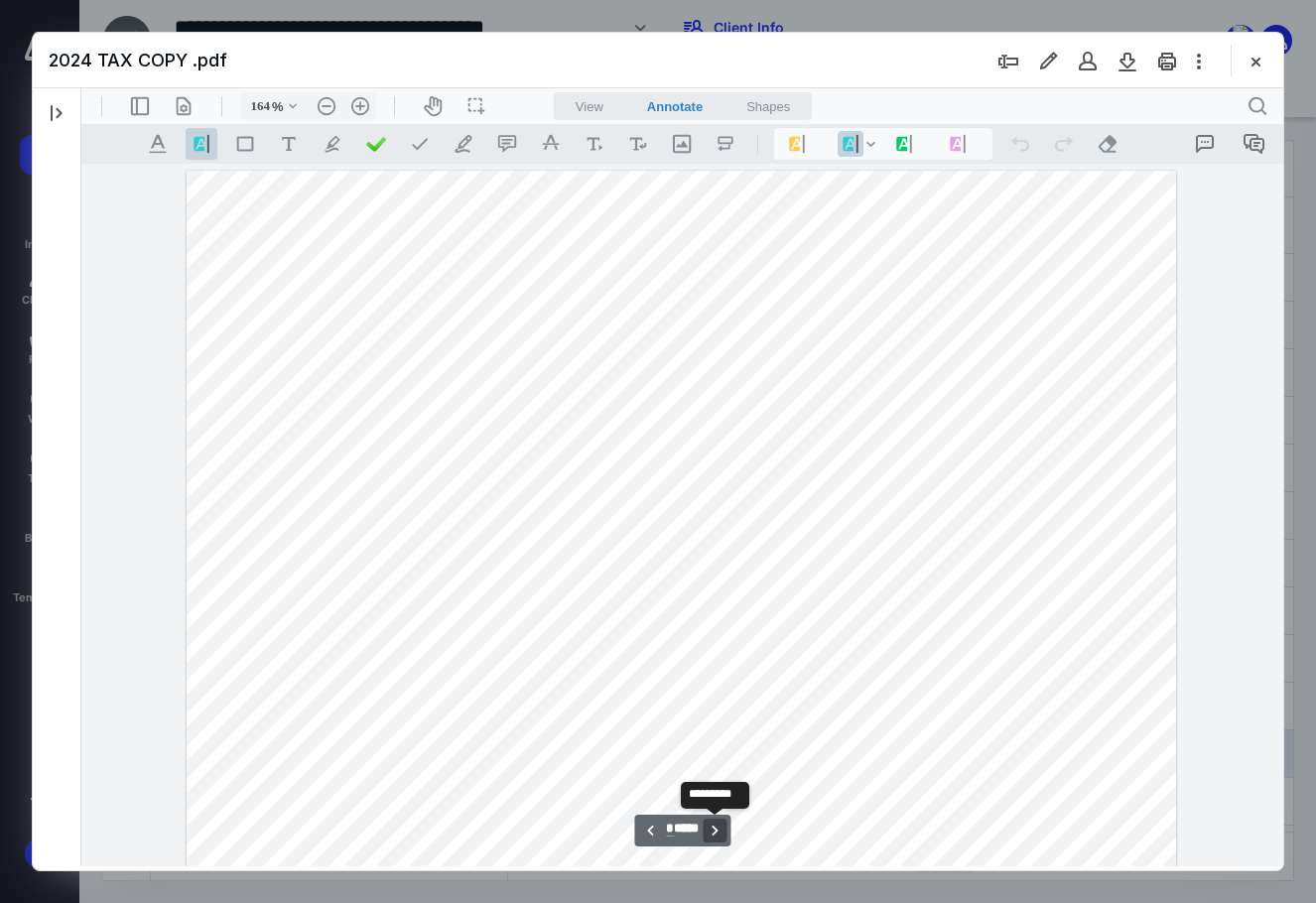 click on "**********" at bounding box center (715, 831) 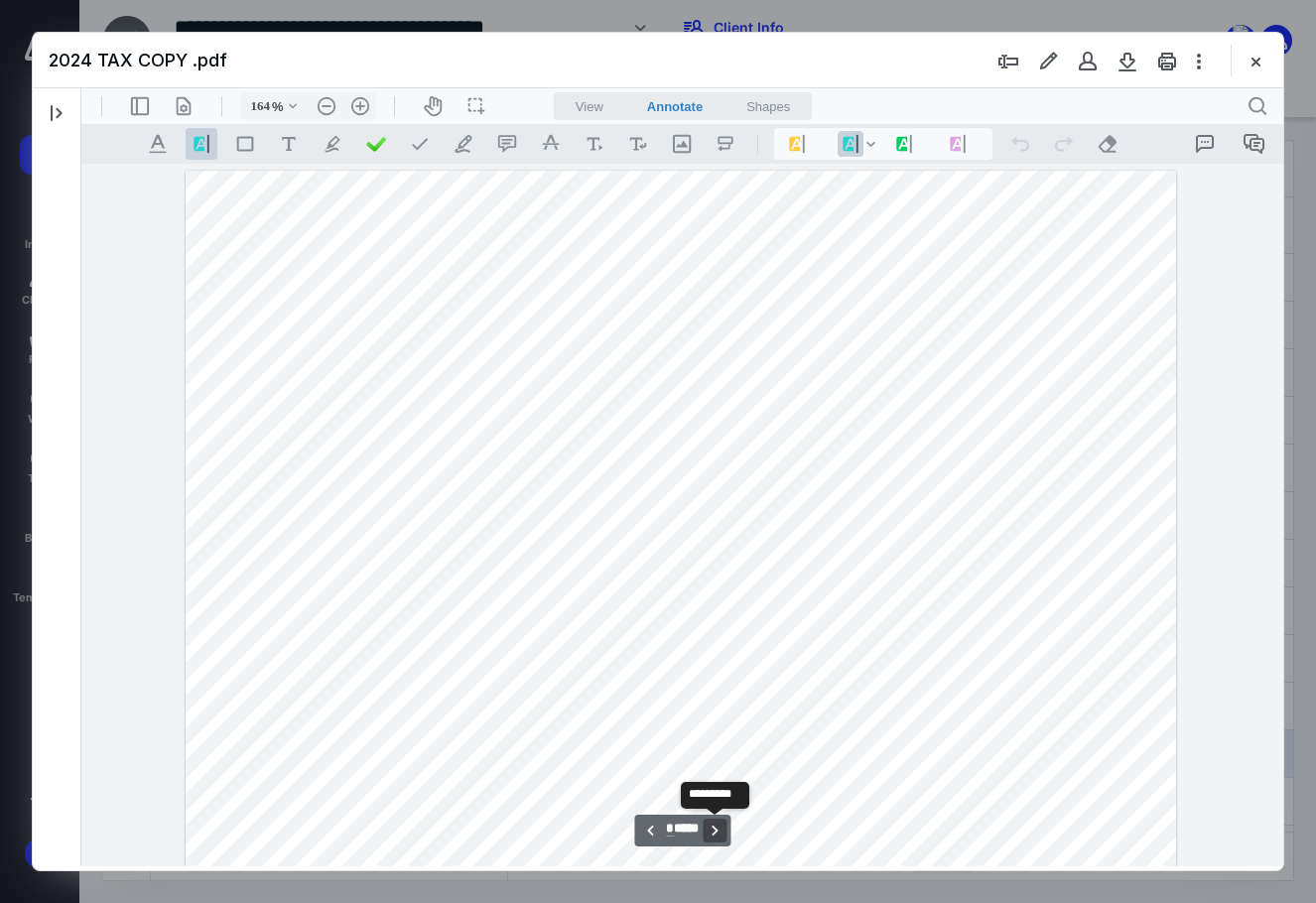 click on "**********" at bounding box center [715, 831] 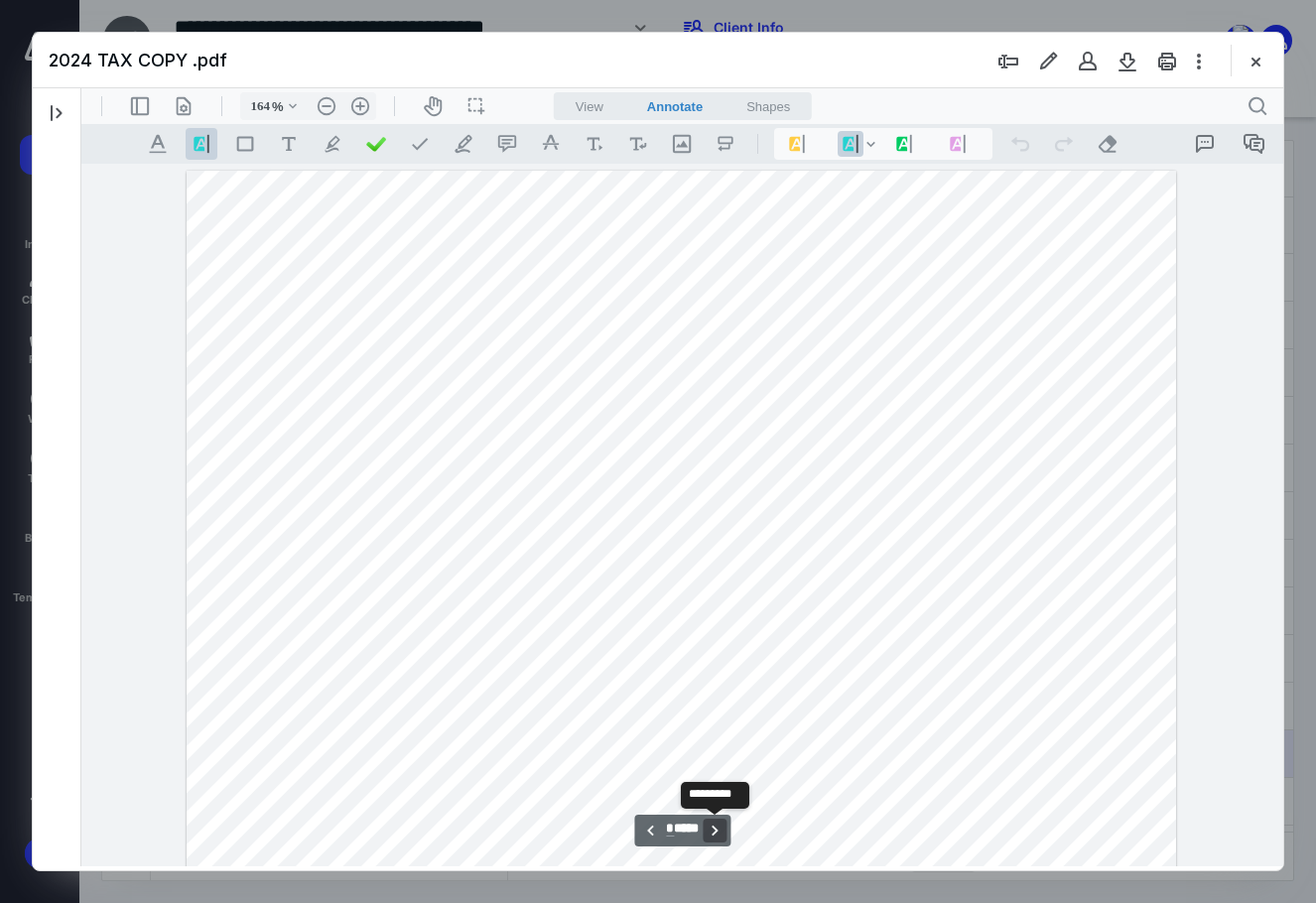 click on "**********" at bounding box center (715, 831) 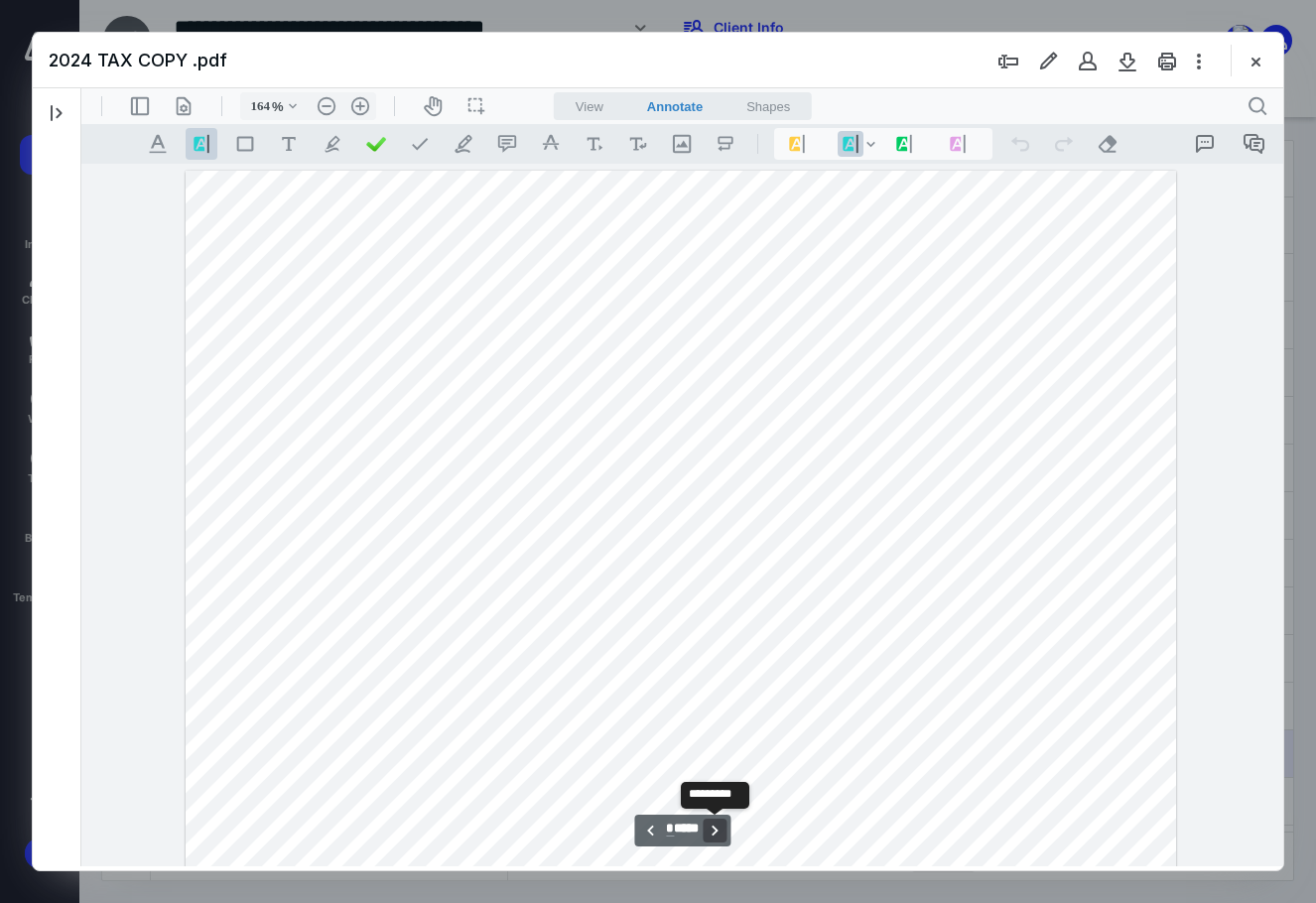 click on "**********" at bounding box center (715, 831) 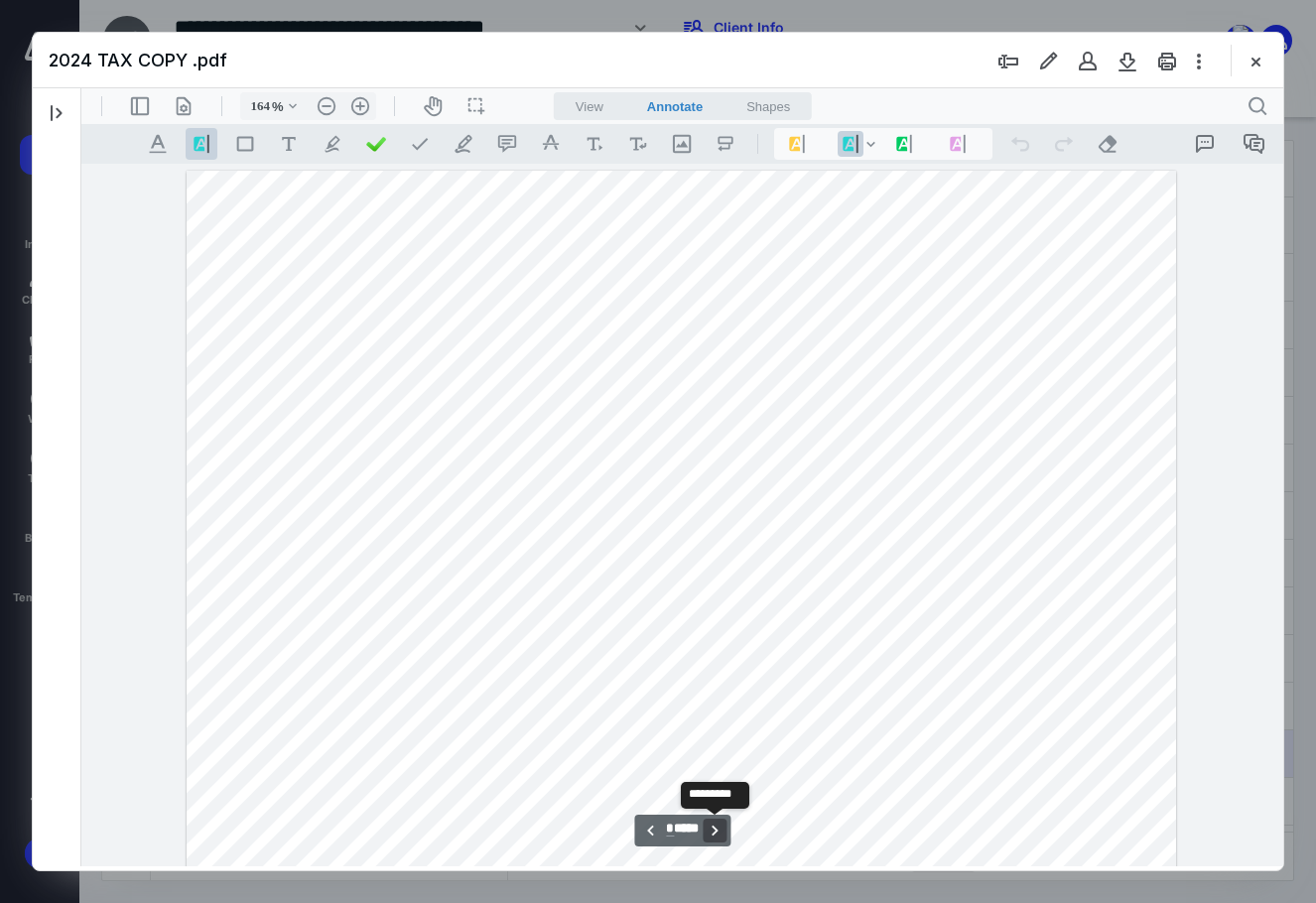 click on "**********" at bounding box center (715, 831) 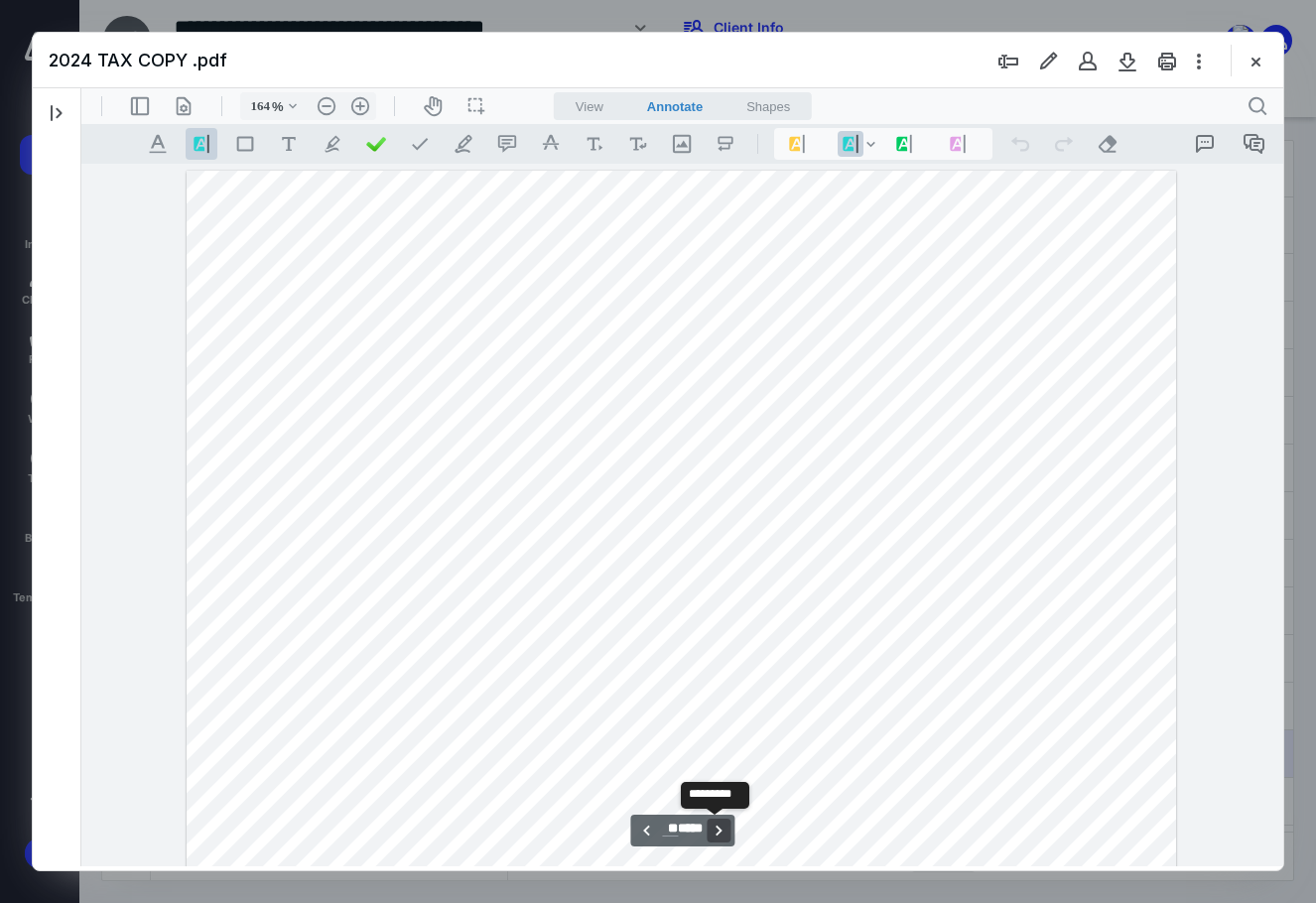 click on "**********" at bounding box center (719, 831) 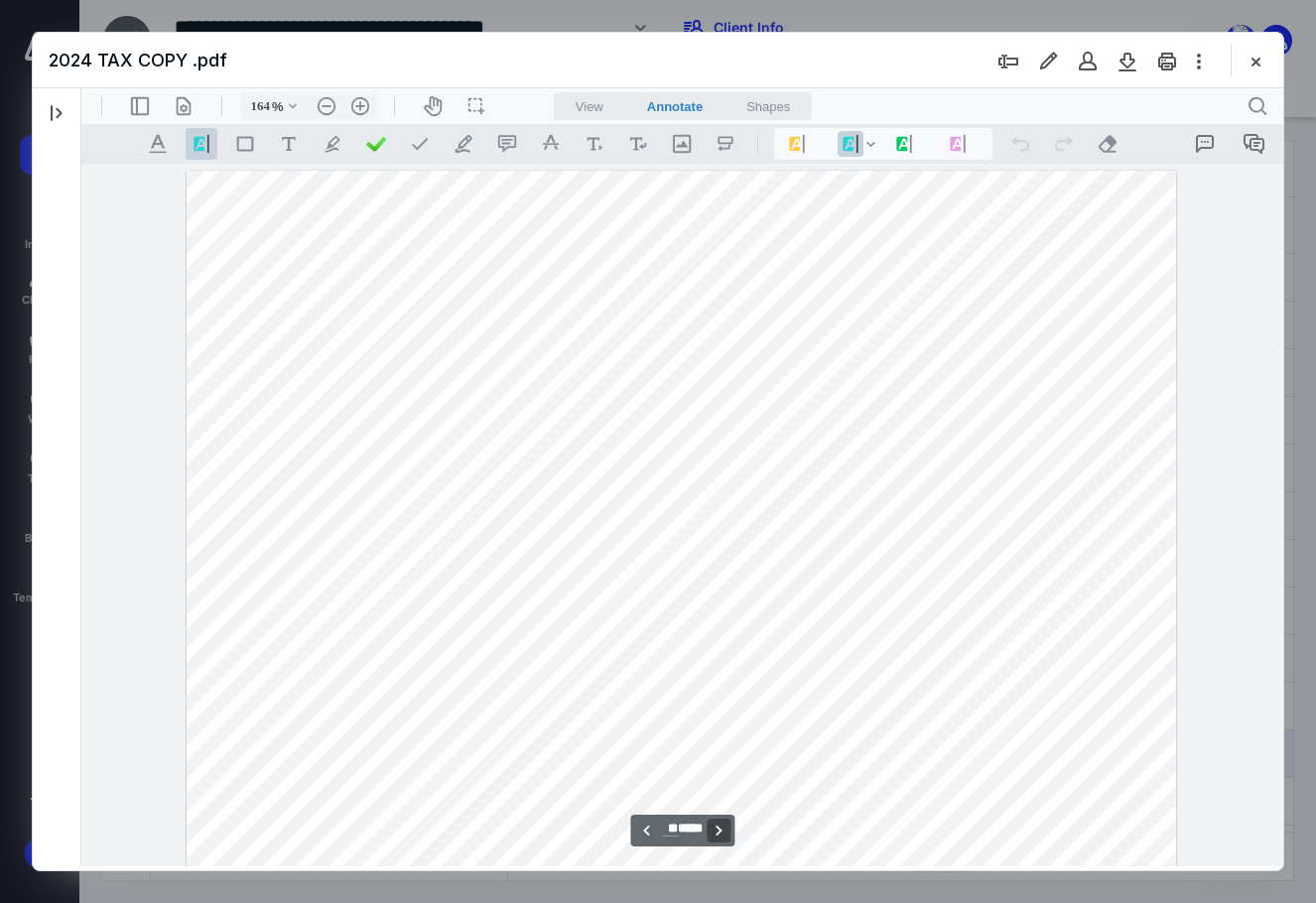 click on "**********" at bounding box center [719, 831] 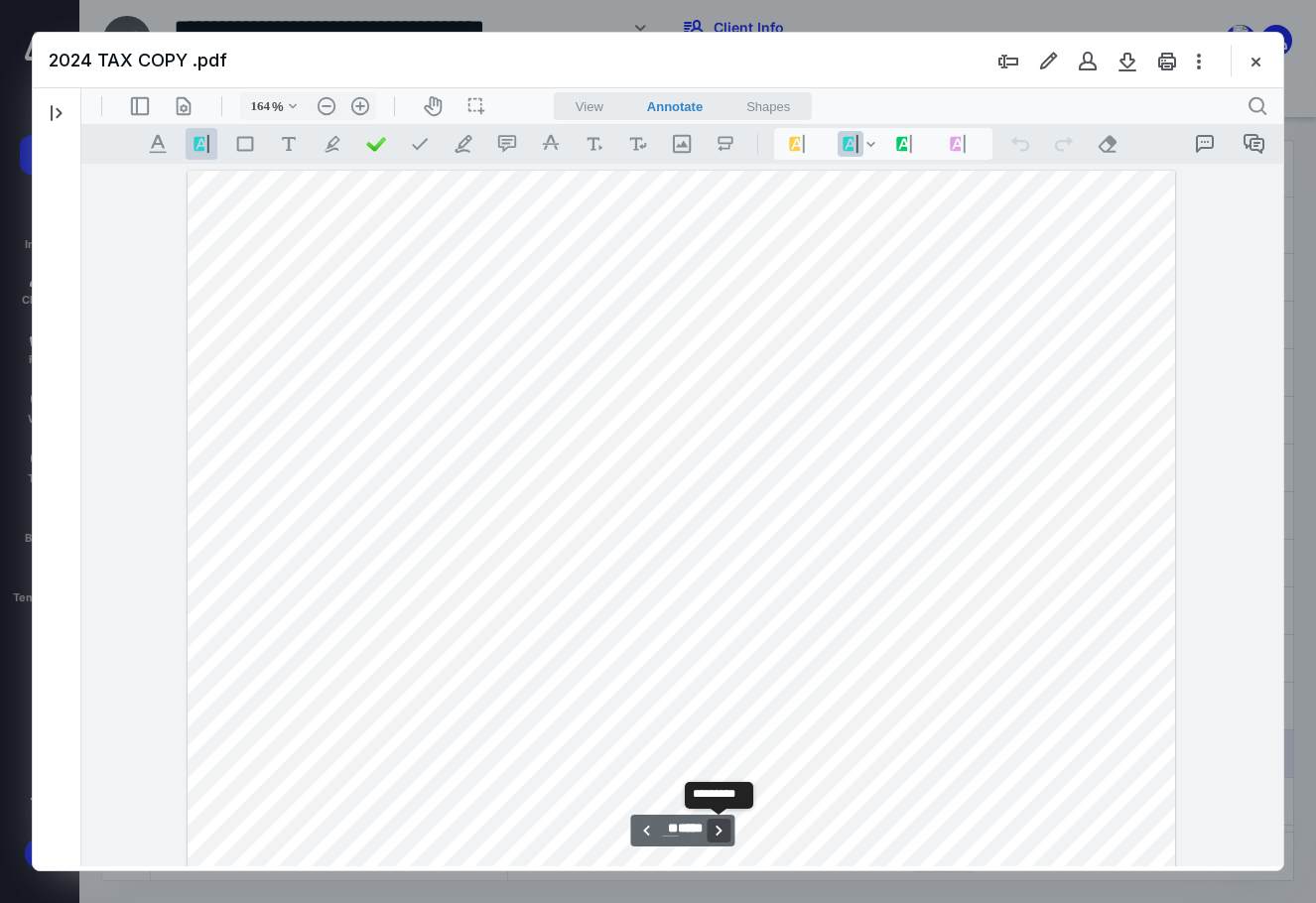 click on "**********" at bounding box center [719, 831] 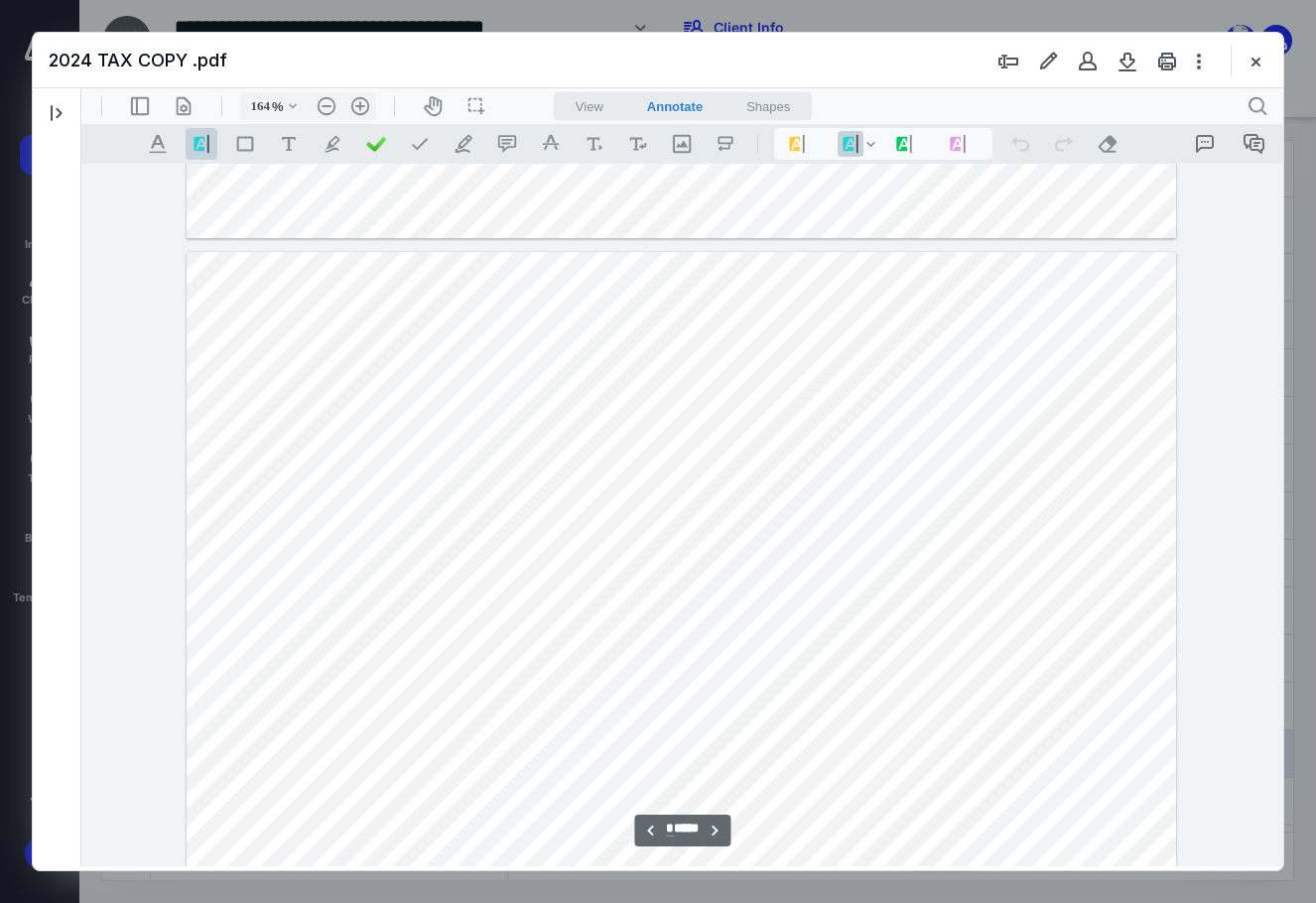 scroll, scrollTop: 5034, scrollLeft: 0, axis: vertical 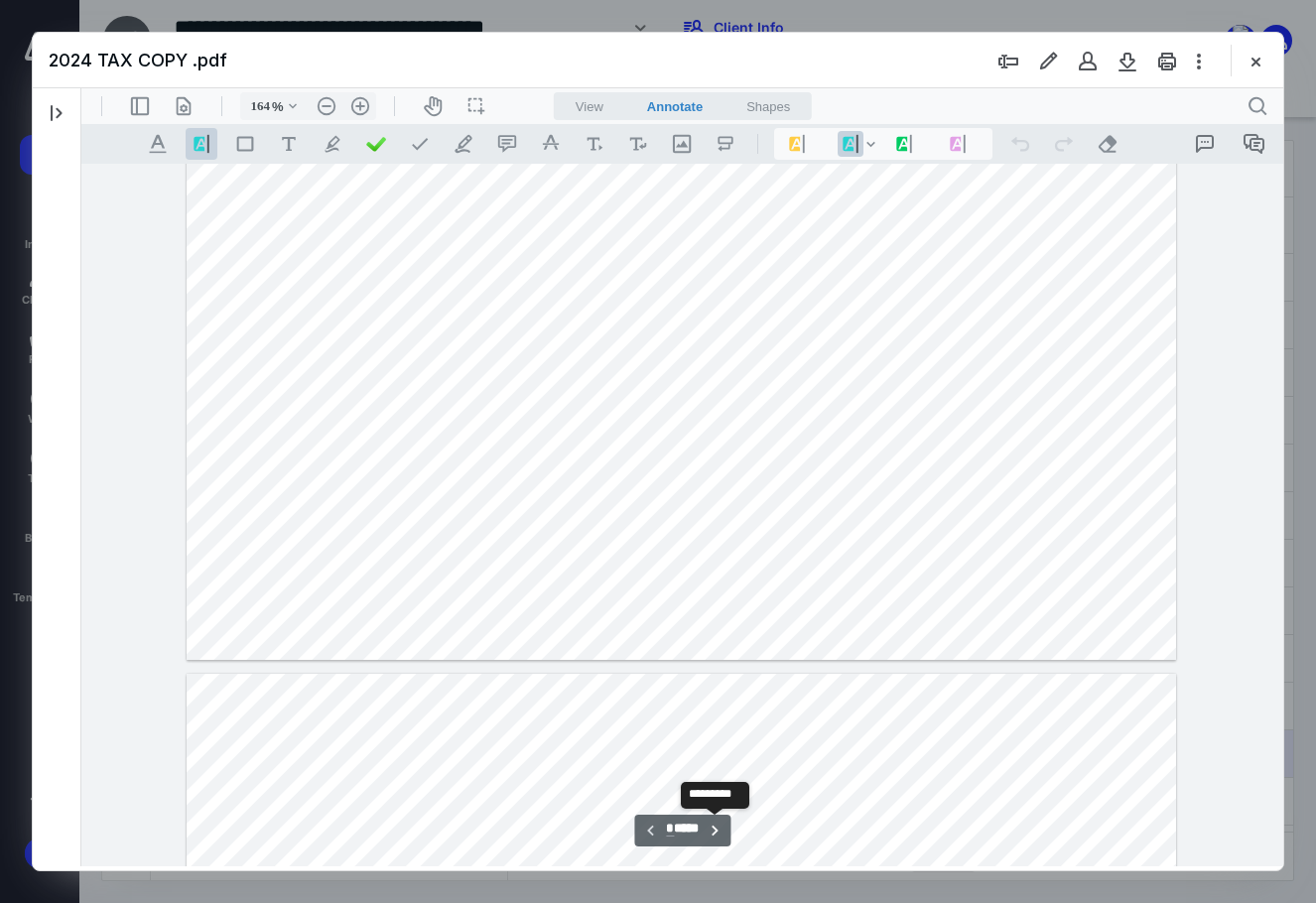 type on "*" 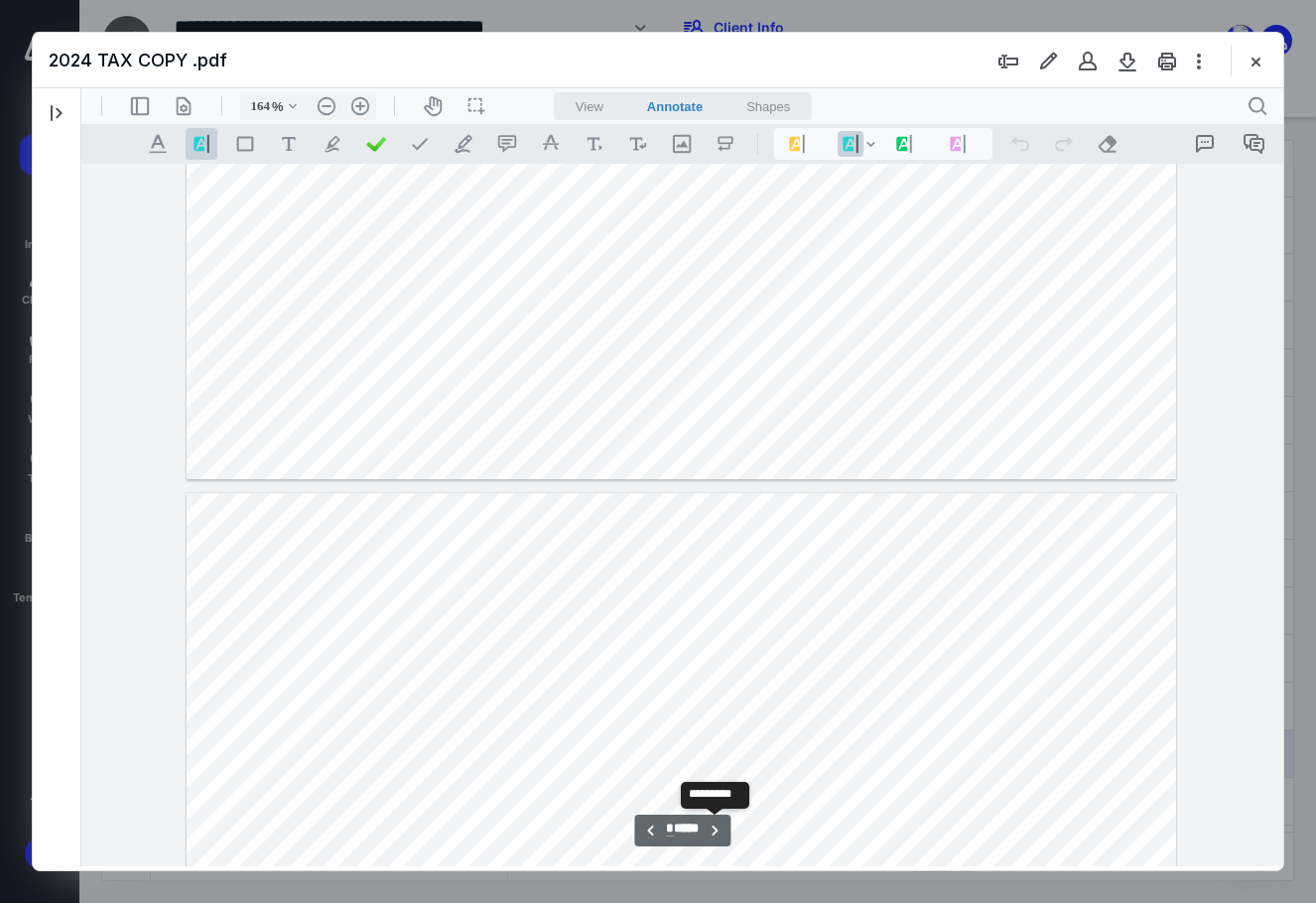 scroll, scrollTop: 1092, scrollLeft: 0, axis: vertical 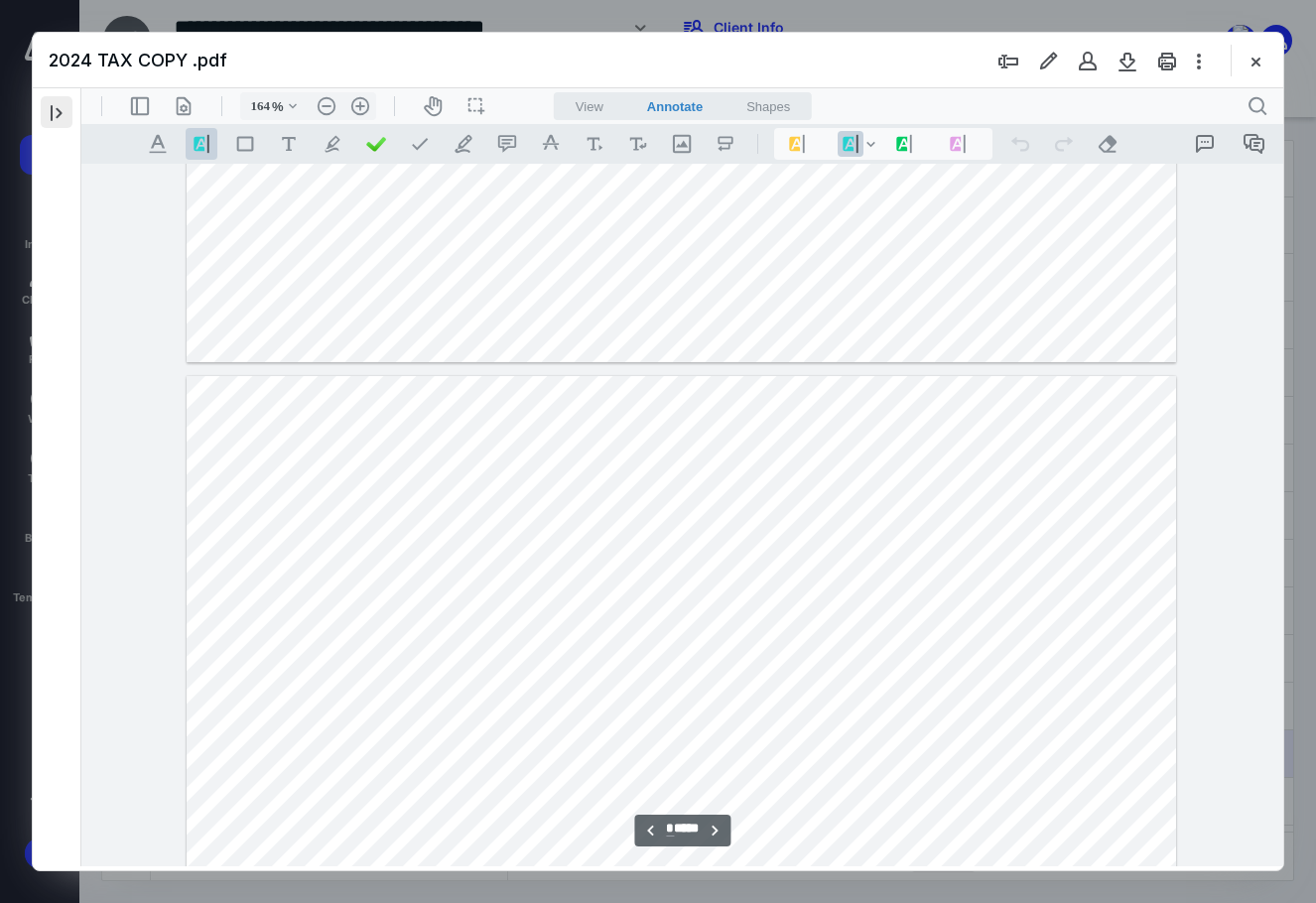 click at bounding box center [57, 112] 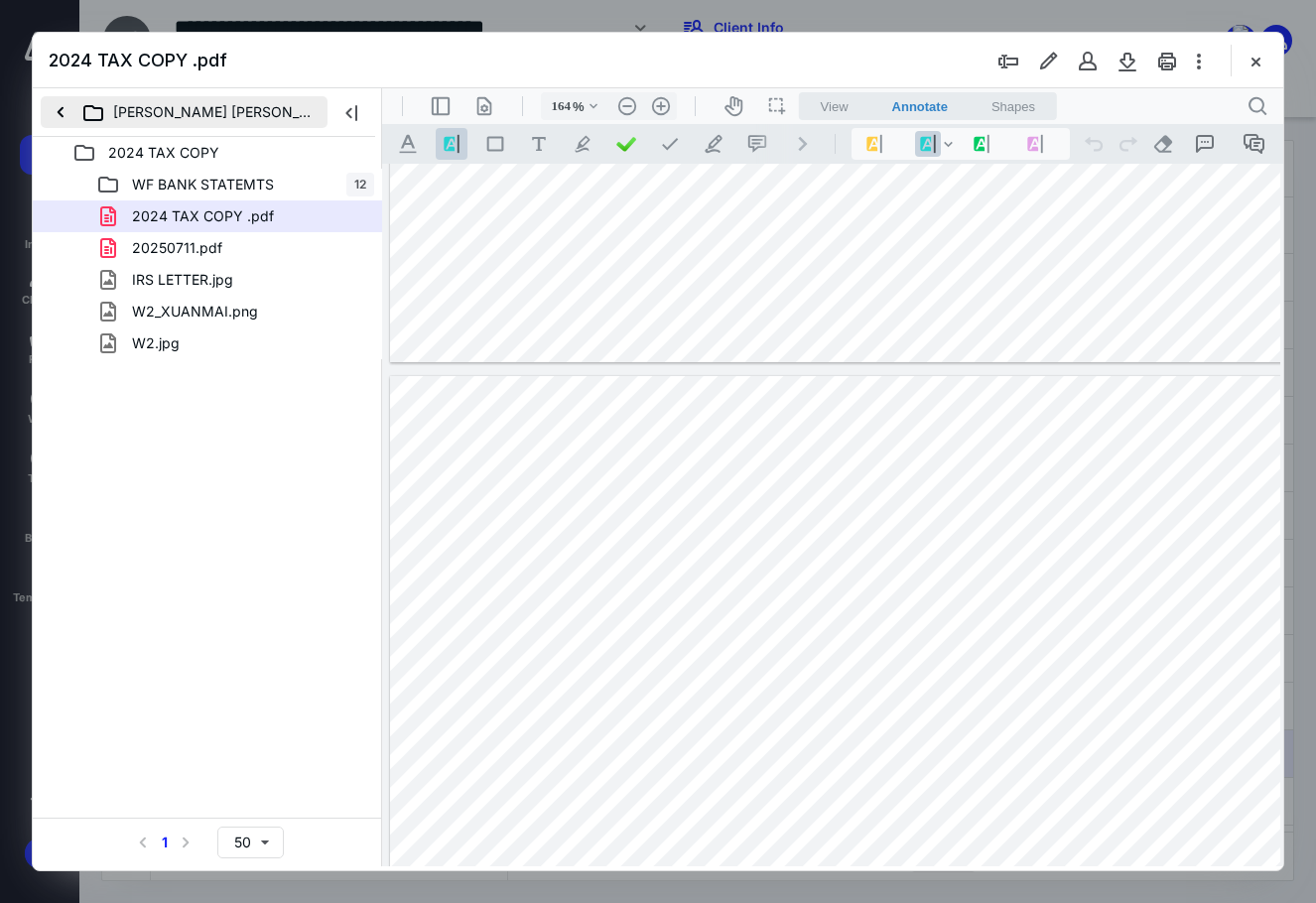 click on "[PERSON_NAME] [PERSON_NAME] -4670 ([PERSON_NAME] & SPA)" at bounding box center [184, 112] 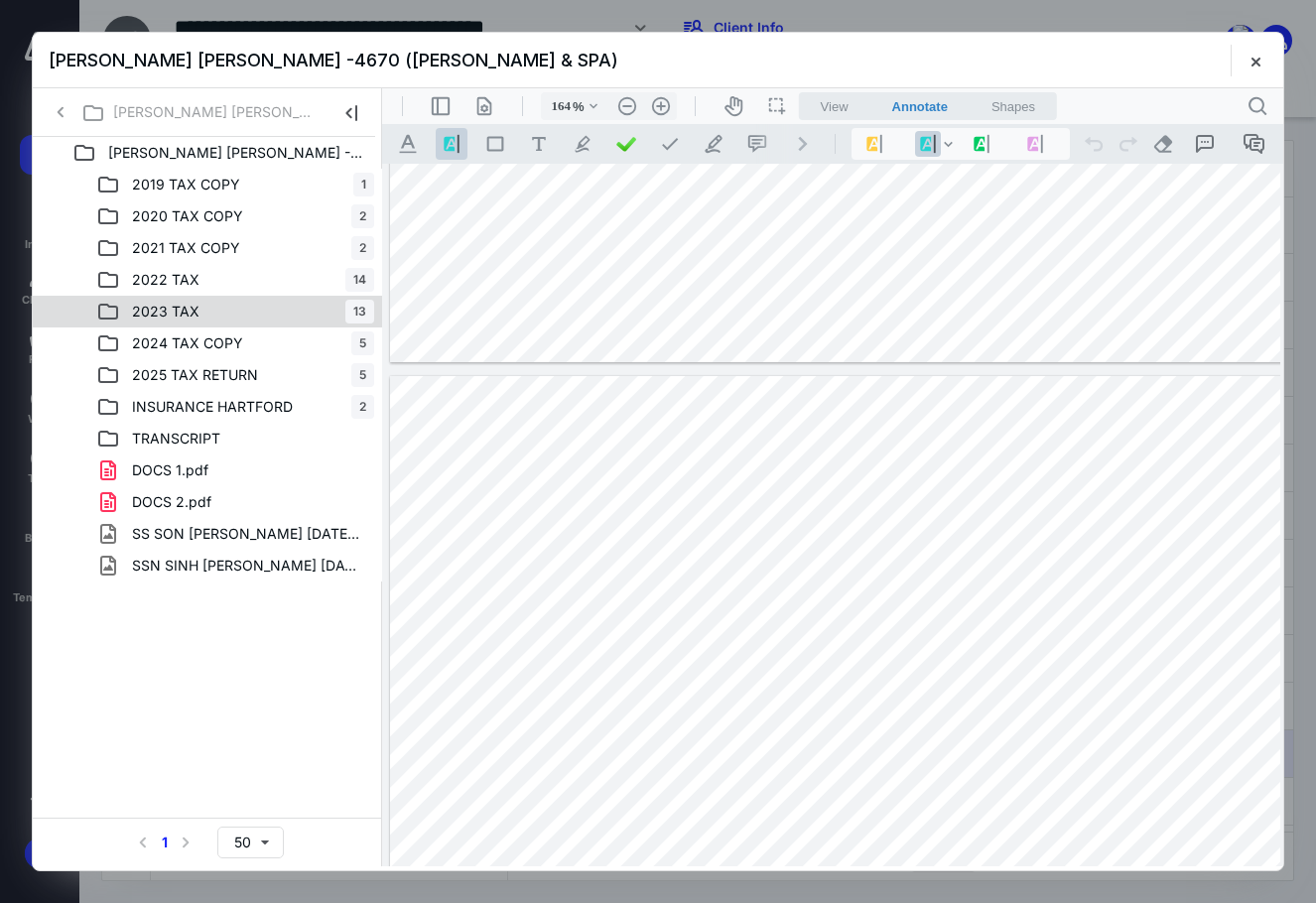 click on "2023 TAX 13" at bounding box center (235, 312) 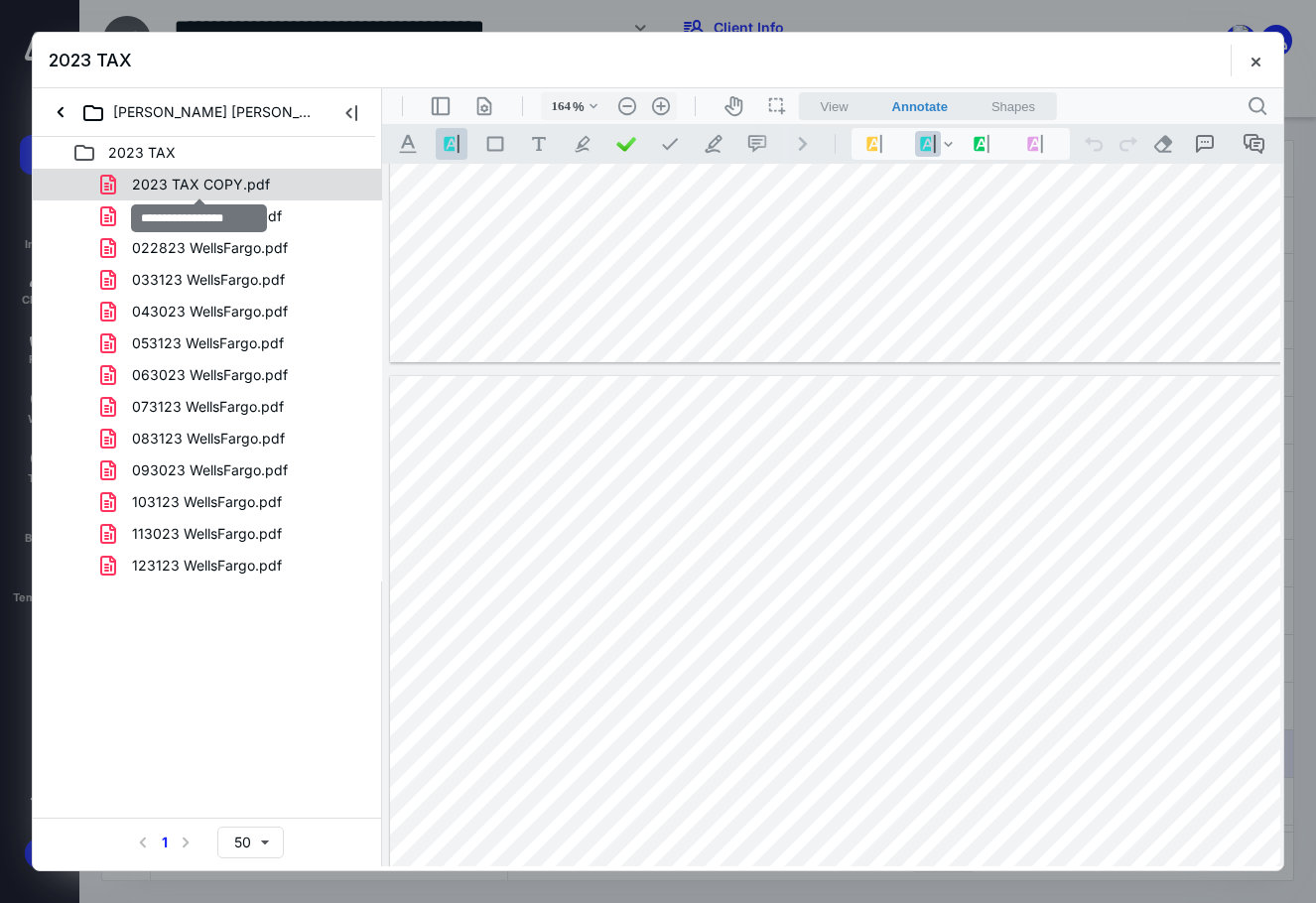 click on "2023 TAX COPY.pdf" at bounding box center (200, 185) 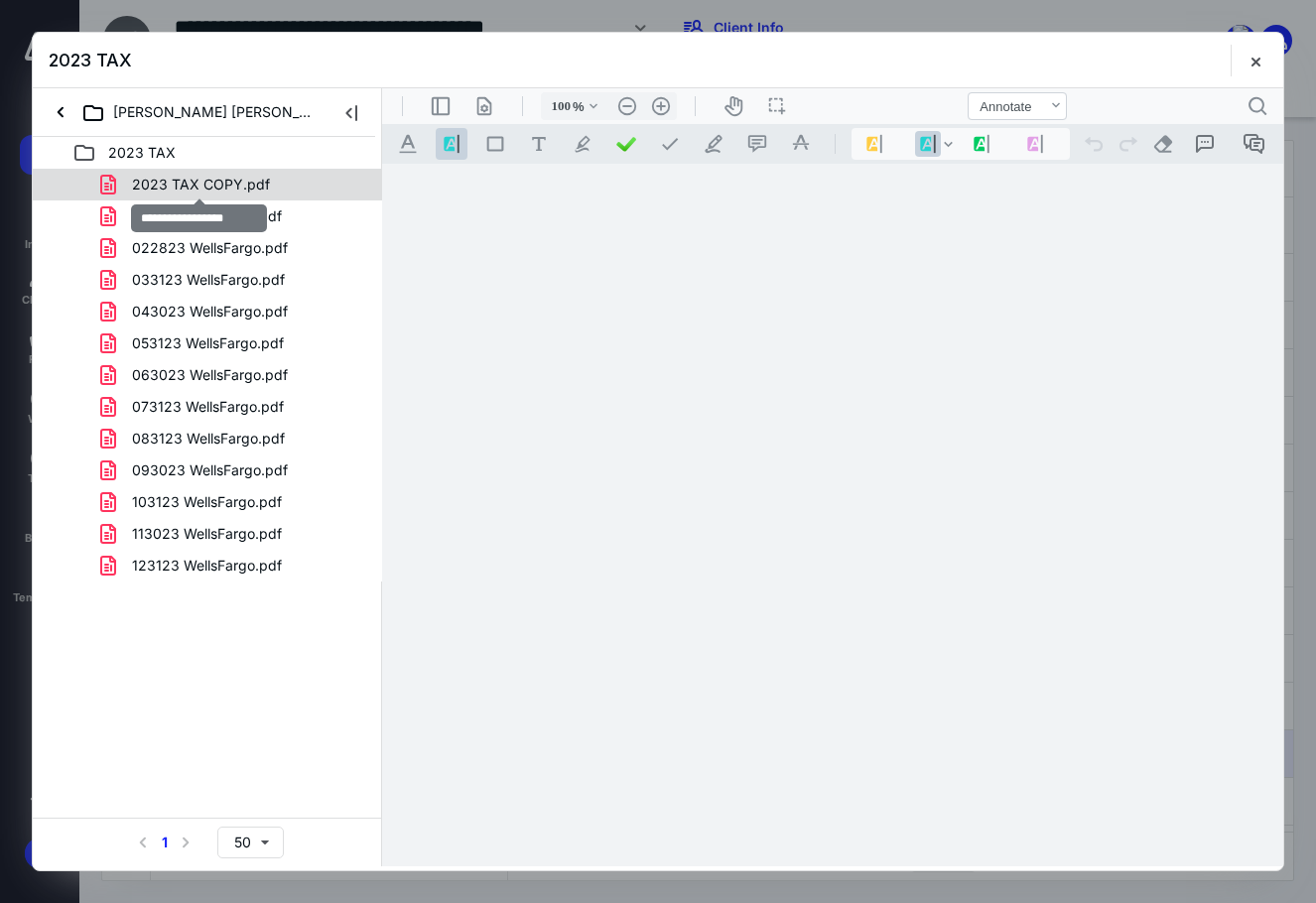 click on "2023 TAX COPY.pdf 013123 WellsFargo.pdf 022823 WellsFargo.pdf 033123 WellsFargo.pdf 043023 WellsFargo.pdf 053123 WellsFargo.pdf 063023 WellsFargo.pdf 073123 WellsFargo.pdf 083123 WellsFargo.pdf 093023 WellsFargo.pdf 103123 WellsFargo.pdf 113023 WellsFargo.pdf 123123 WellsFargo.pdf" at bounding box center (207, 375) 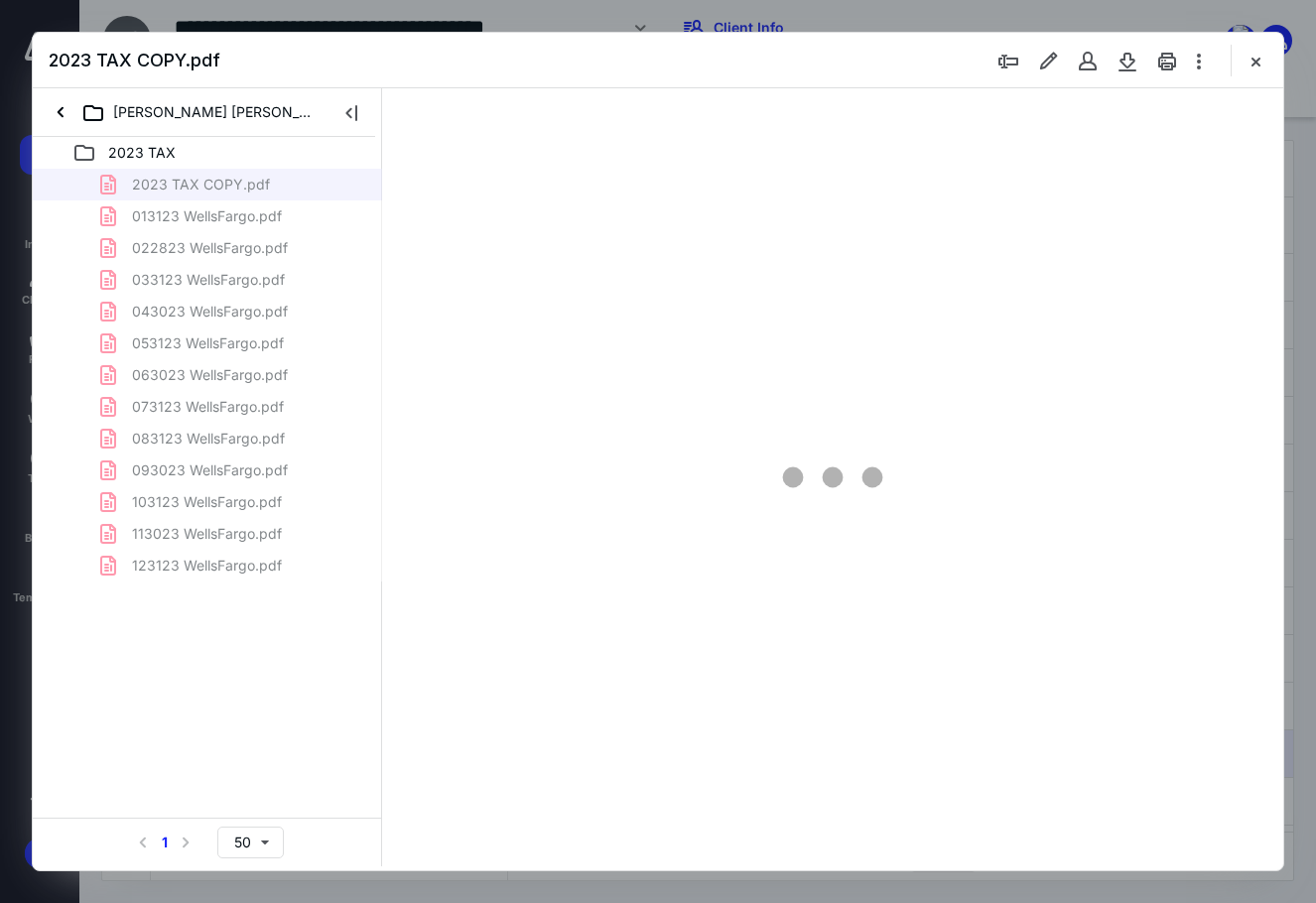 scroll, scrollTop: 79, scrollLeft: 0, axis: vertical 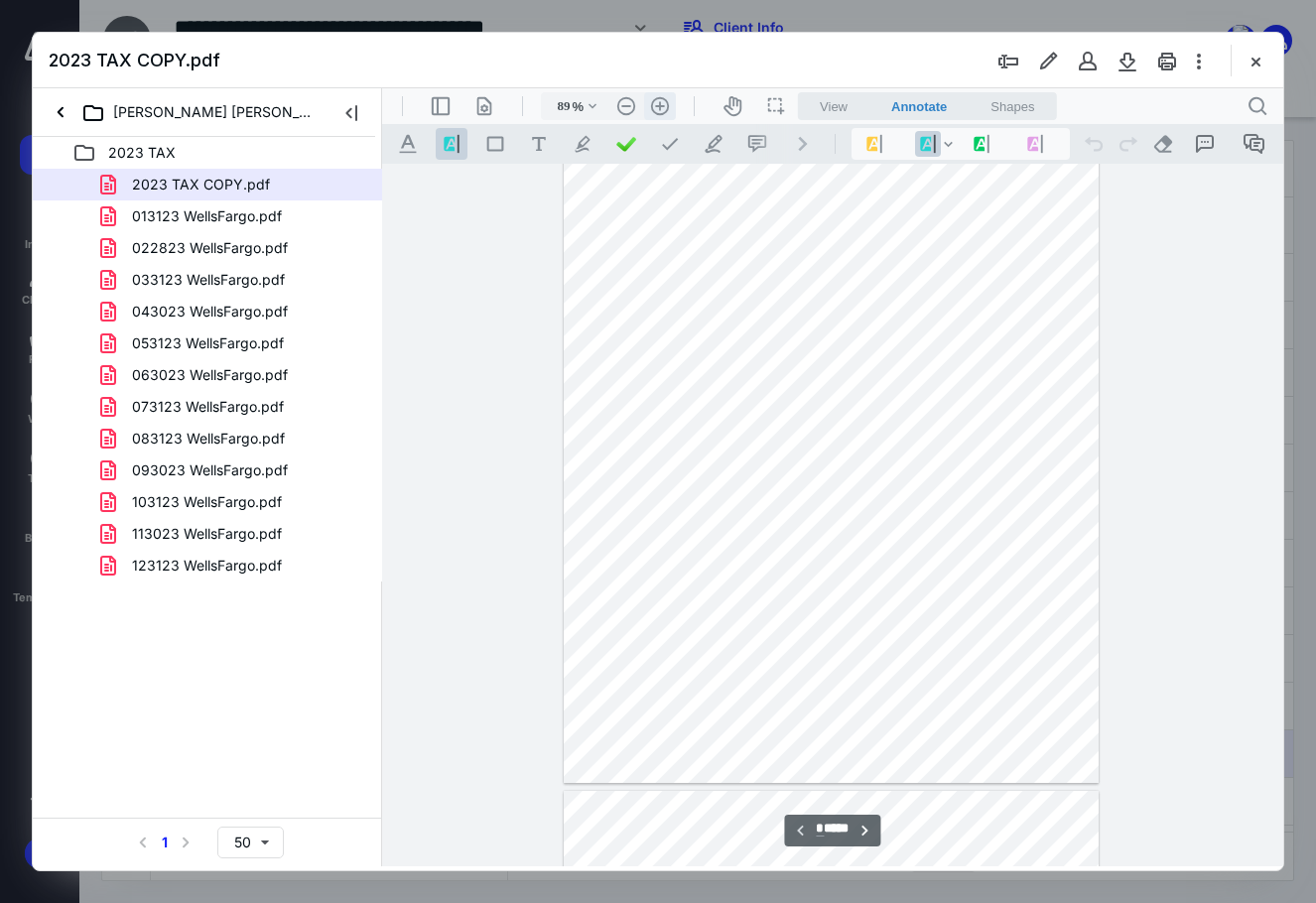 click on ".cls-1{fill:#abb0c4;} icon - header - zoom - in - line" at bounding box center [660, 106] 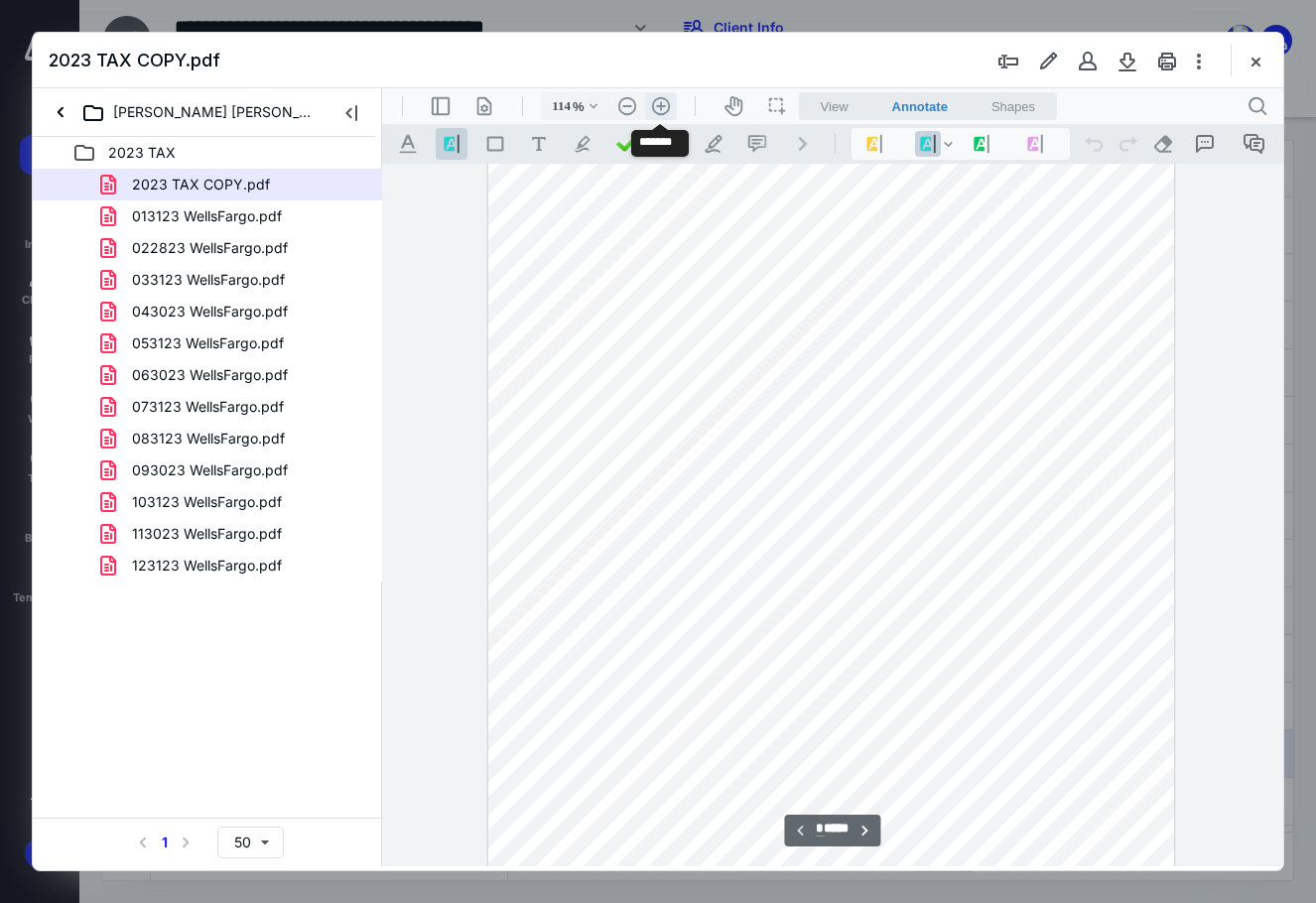 click on ".cls-1{fill:#abb0c4;} icon - header - zoom - in - line" at bounding box center [661, 106] 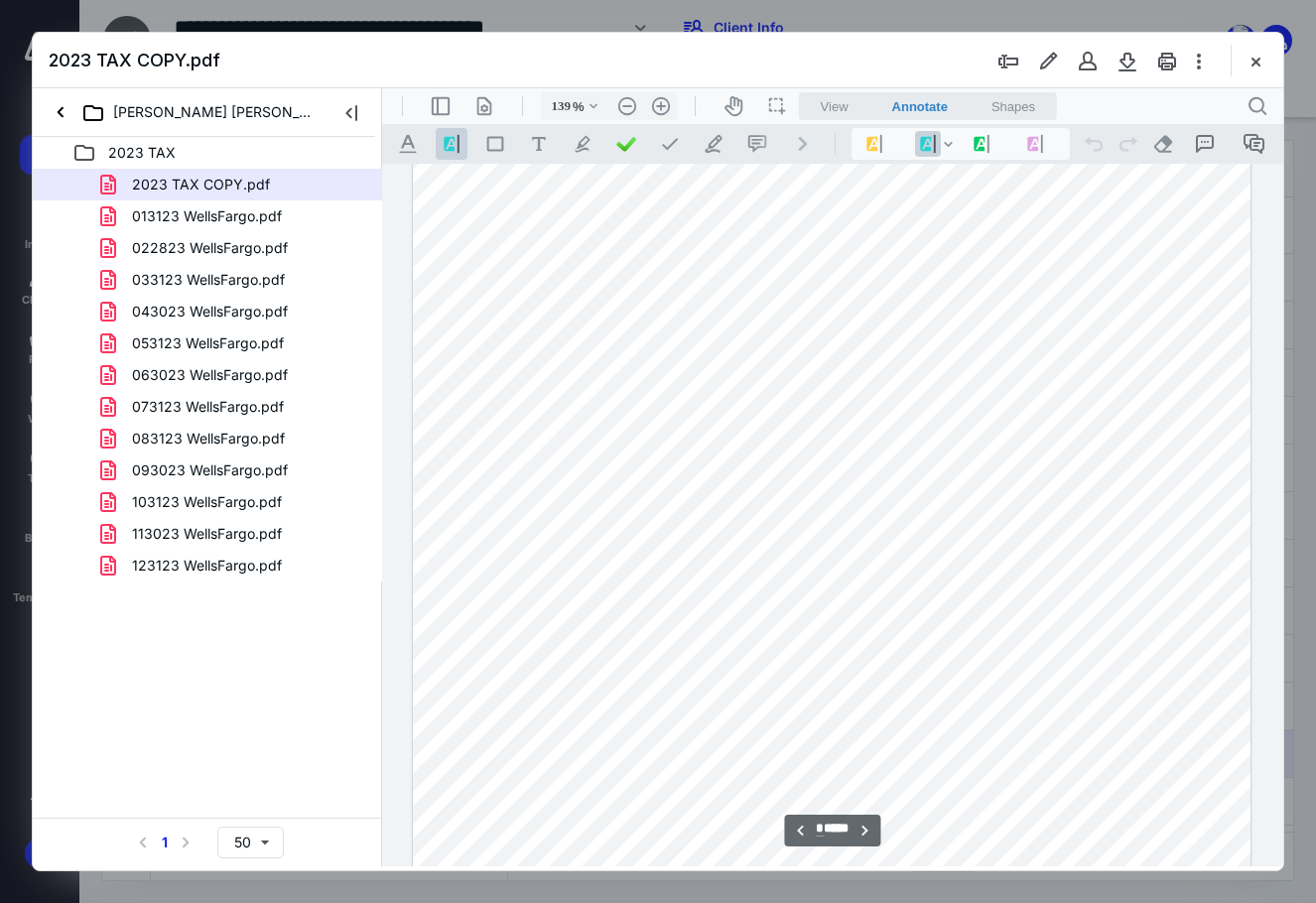 scroll, scrollTop: 1195, scrollLeft: 0, axis: vertical 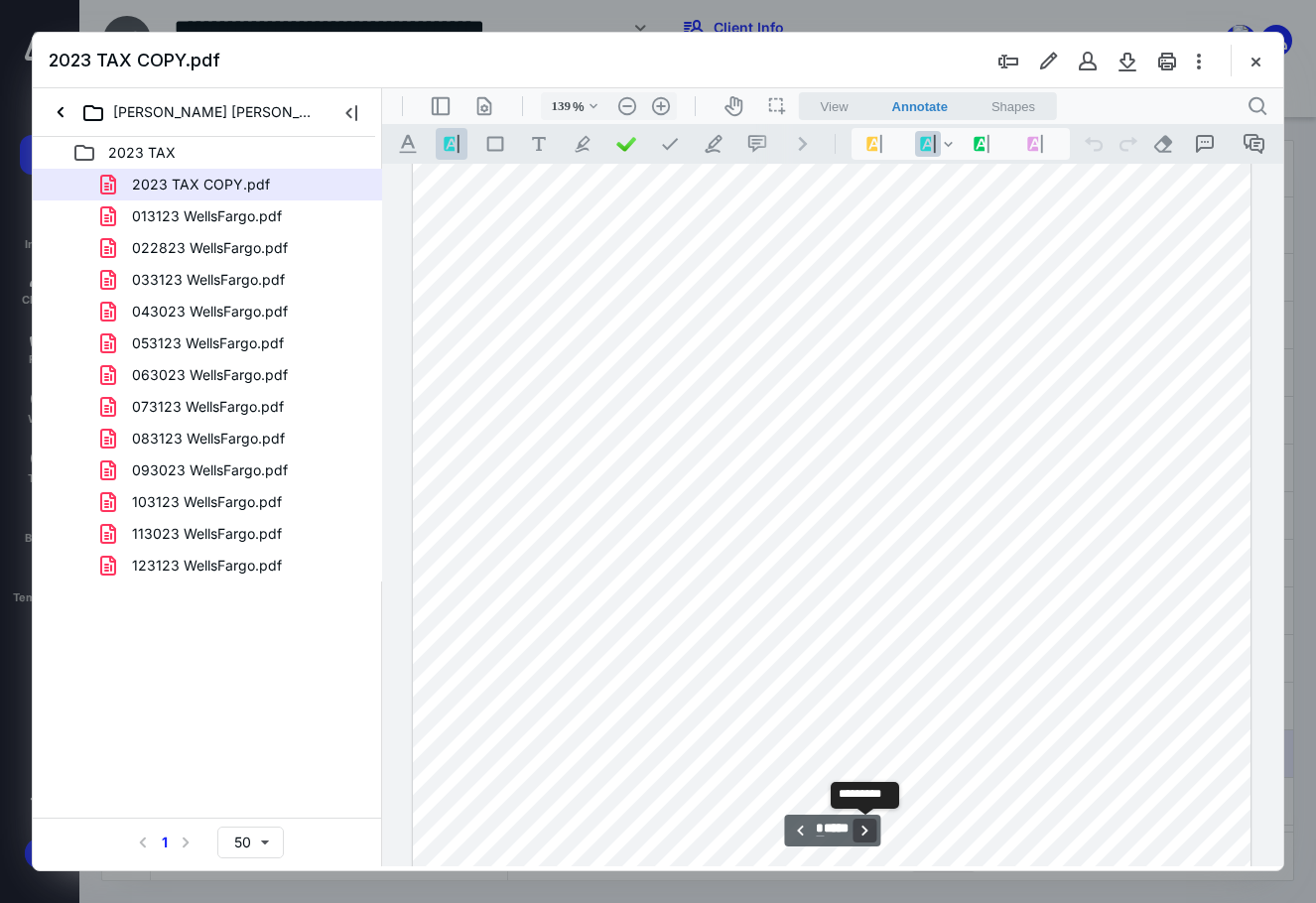 click on "**********" at bounding box center (865, 831) 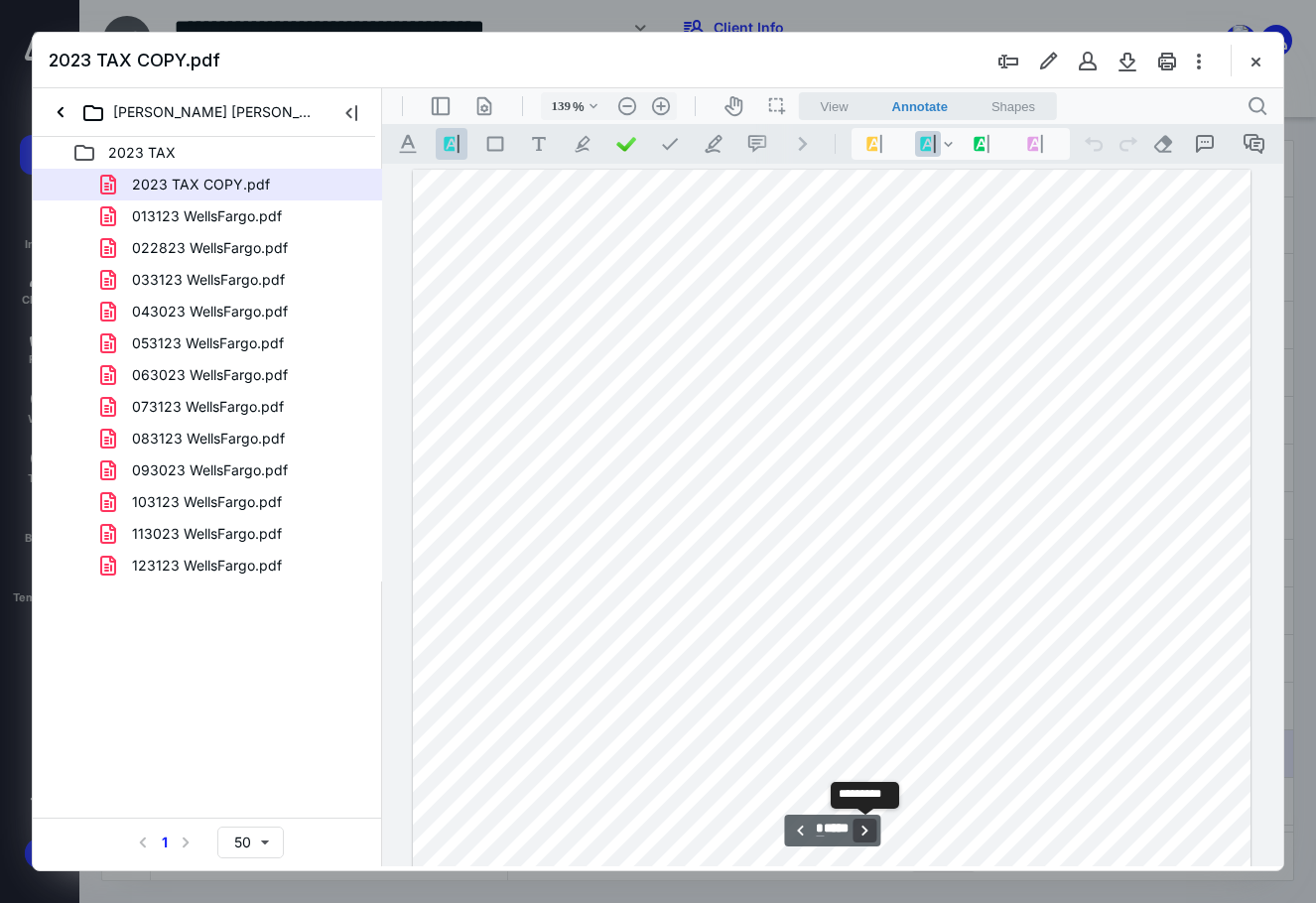 click on "**********" at bounding box center (865, 831) 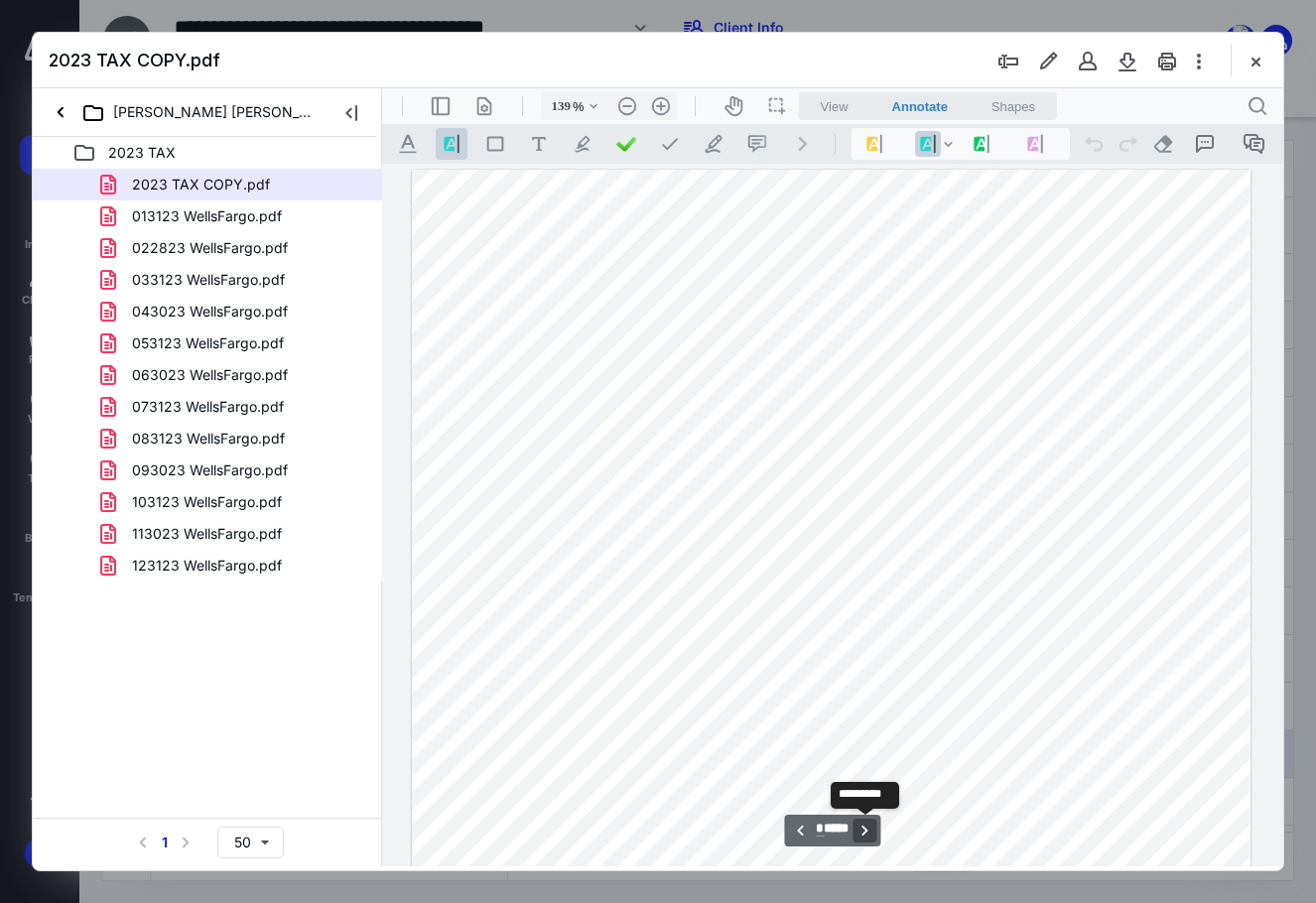 click on "**********" at bounding box center (865, 831) 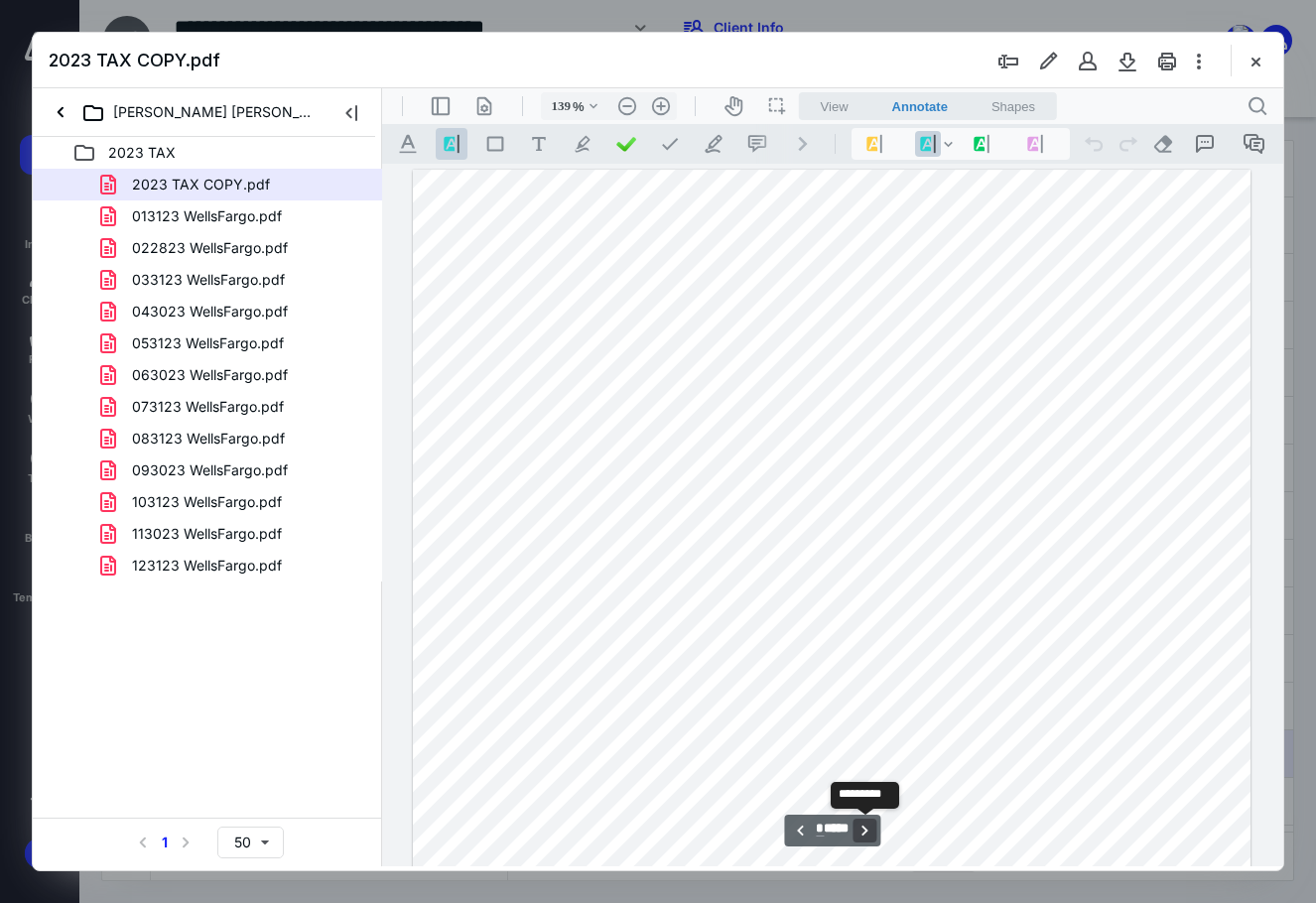 click on "**********" at bounding box center [865, 831] 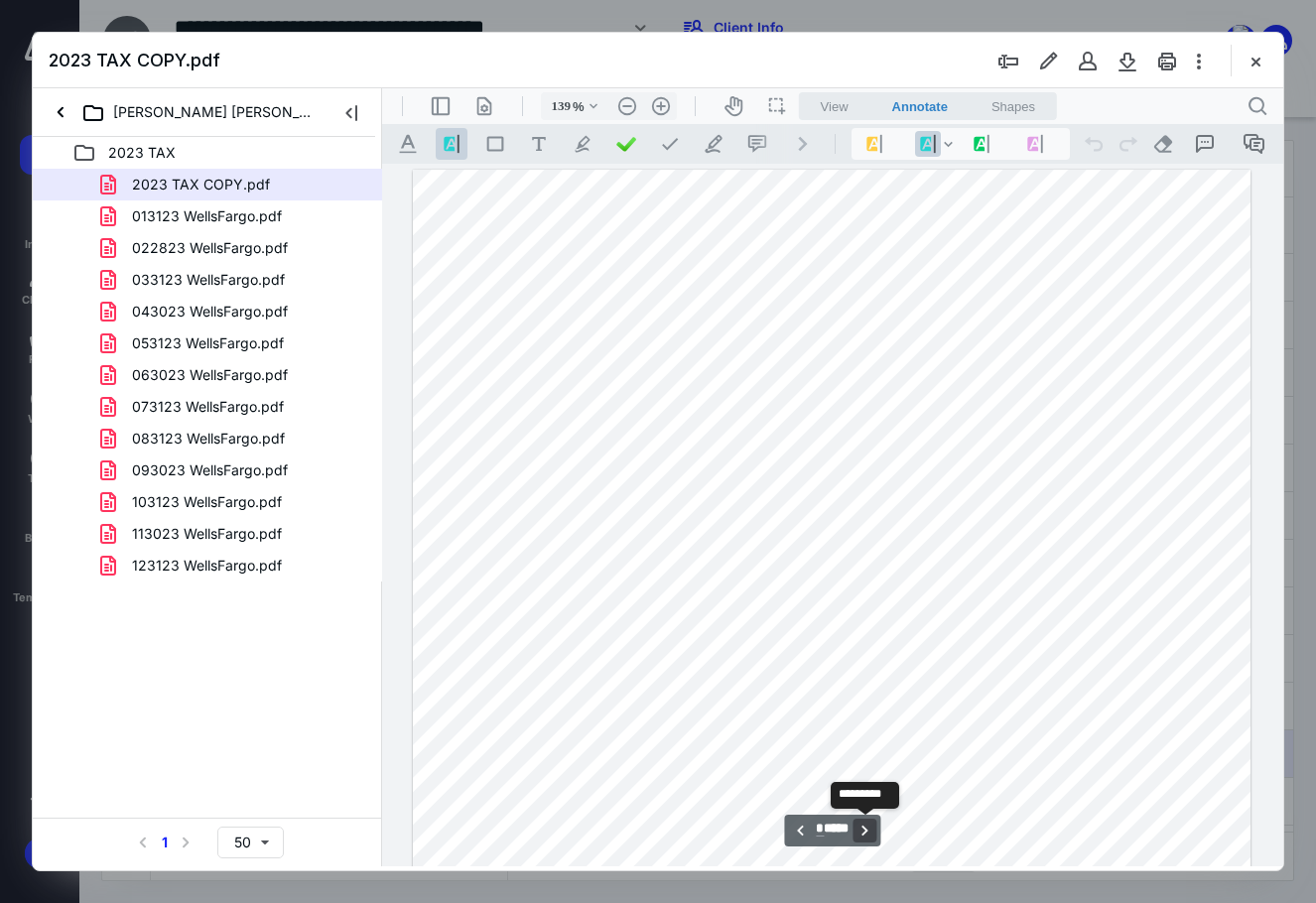 click on "**********" at bounding box center (865, 831) 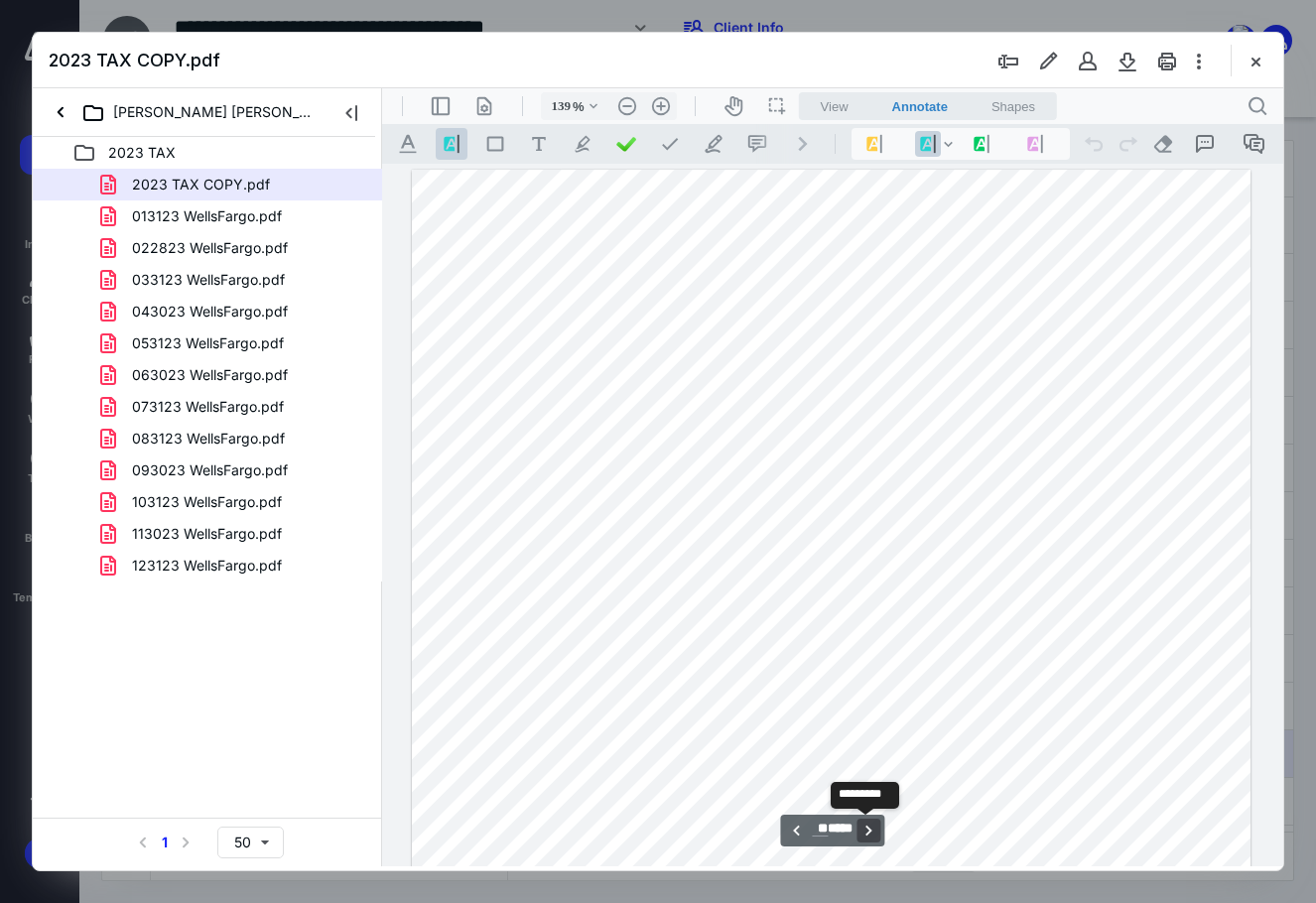 click on "**********" at bounding box center [869, 831] 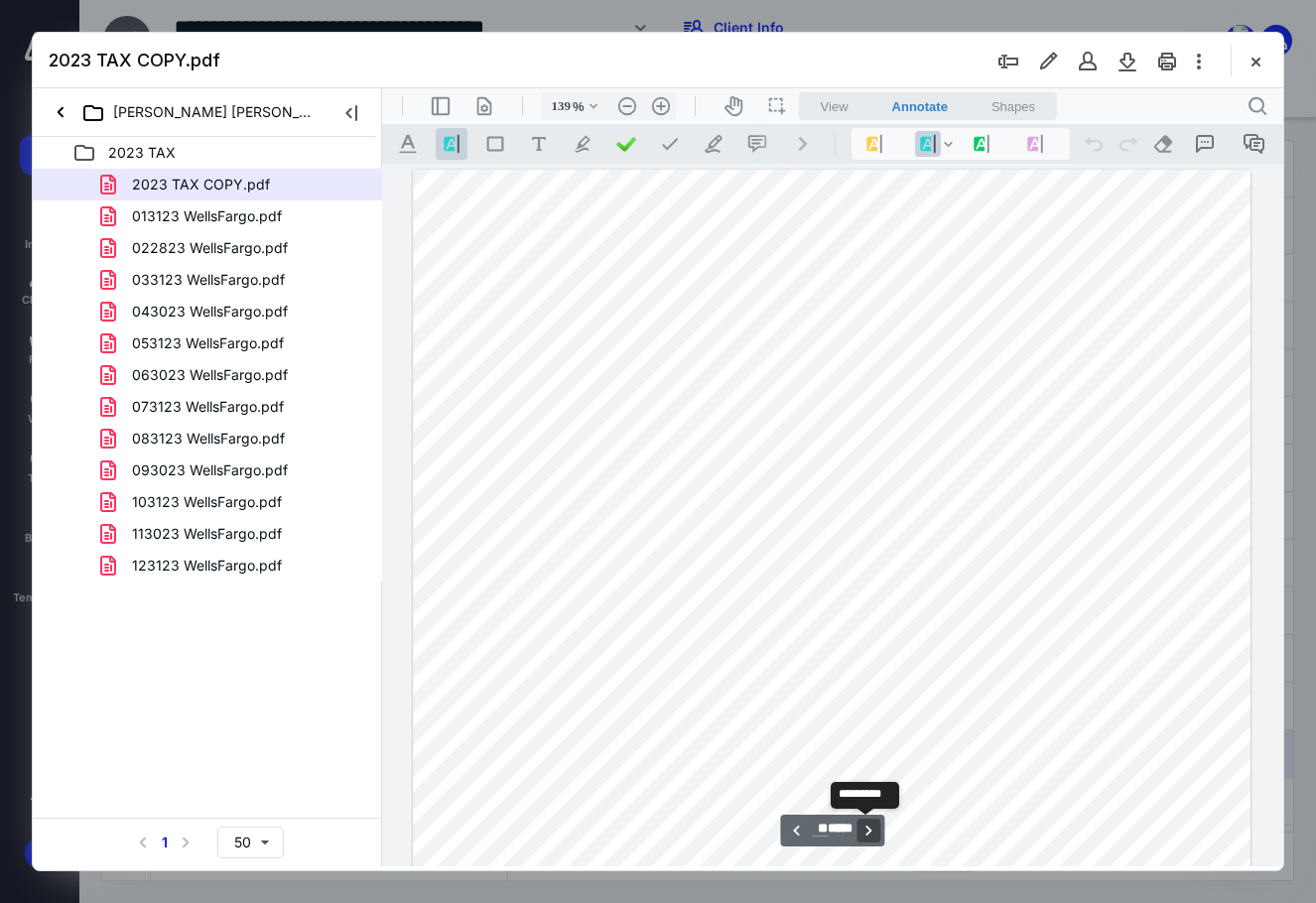 click on "**********" at bounding box center [869, 831] 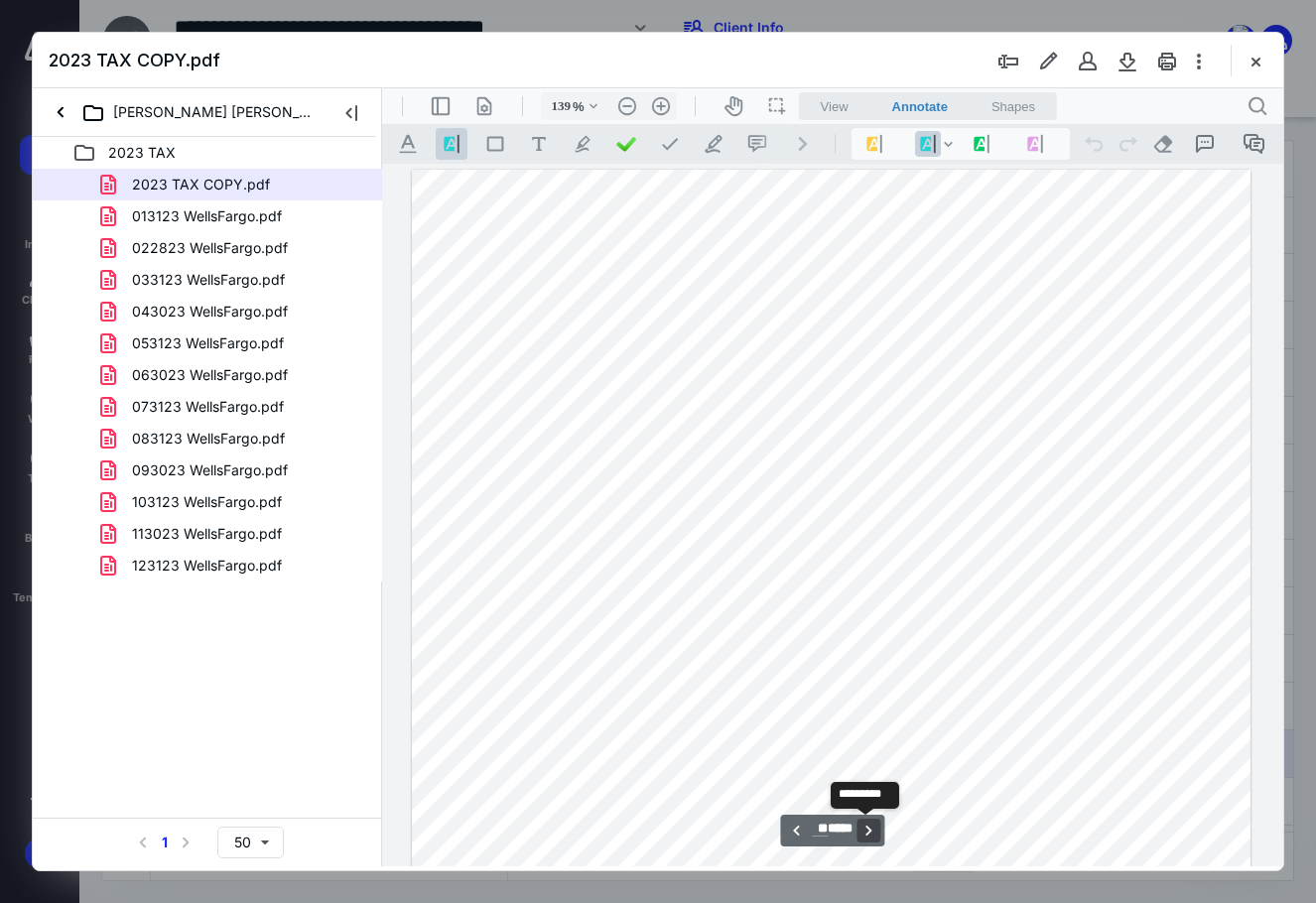 click on "**********" at bounding box center (869, 831) 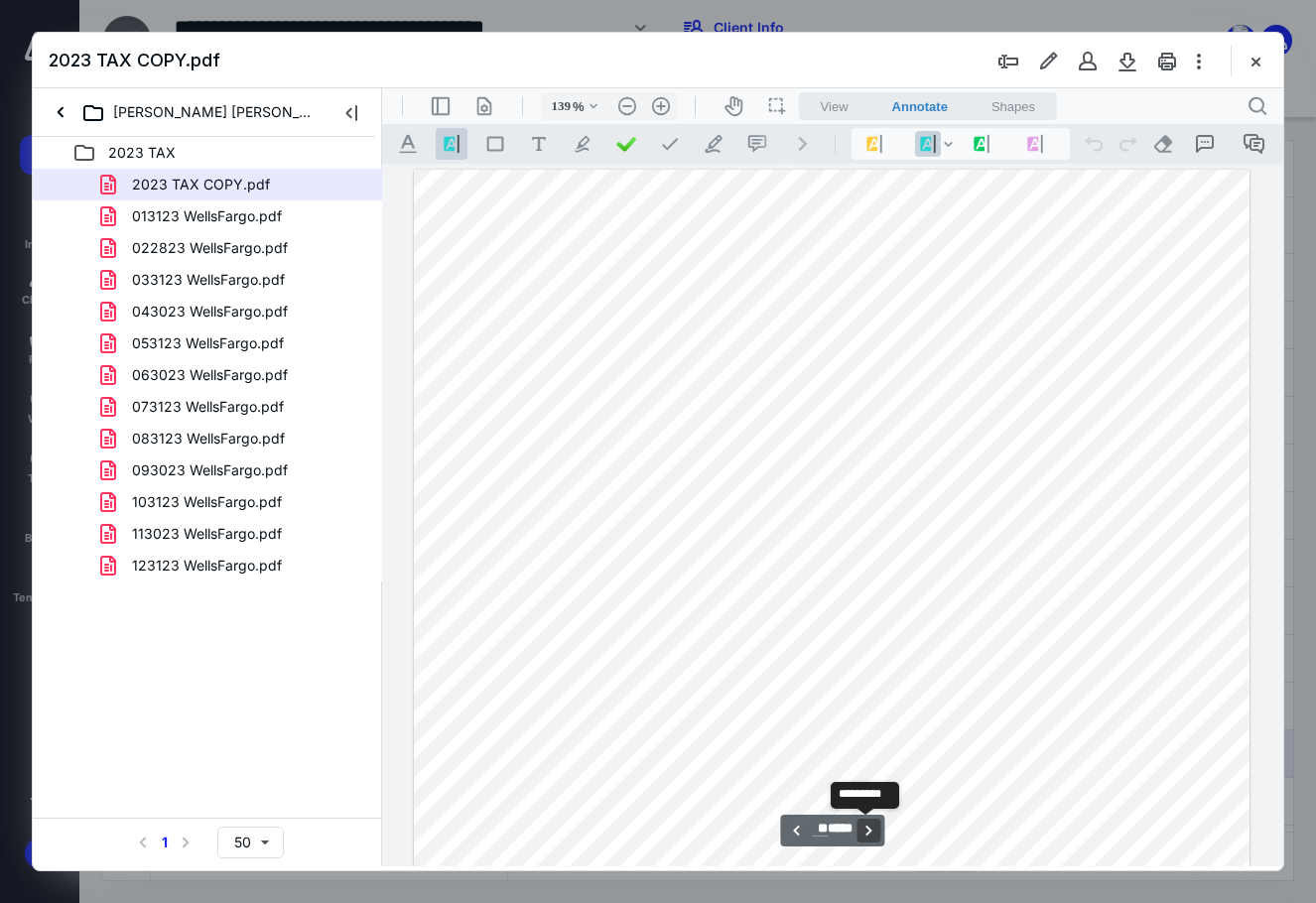 click on "**********" at bounding box center [869, 831] 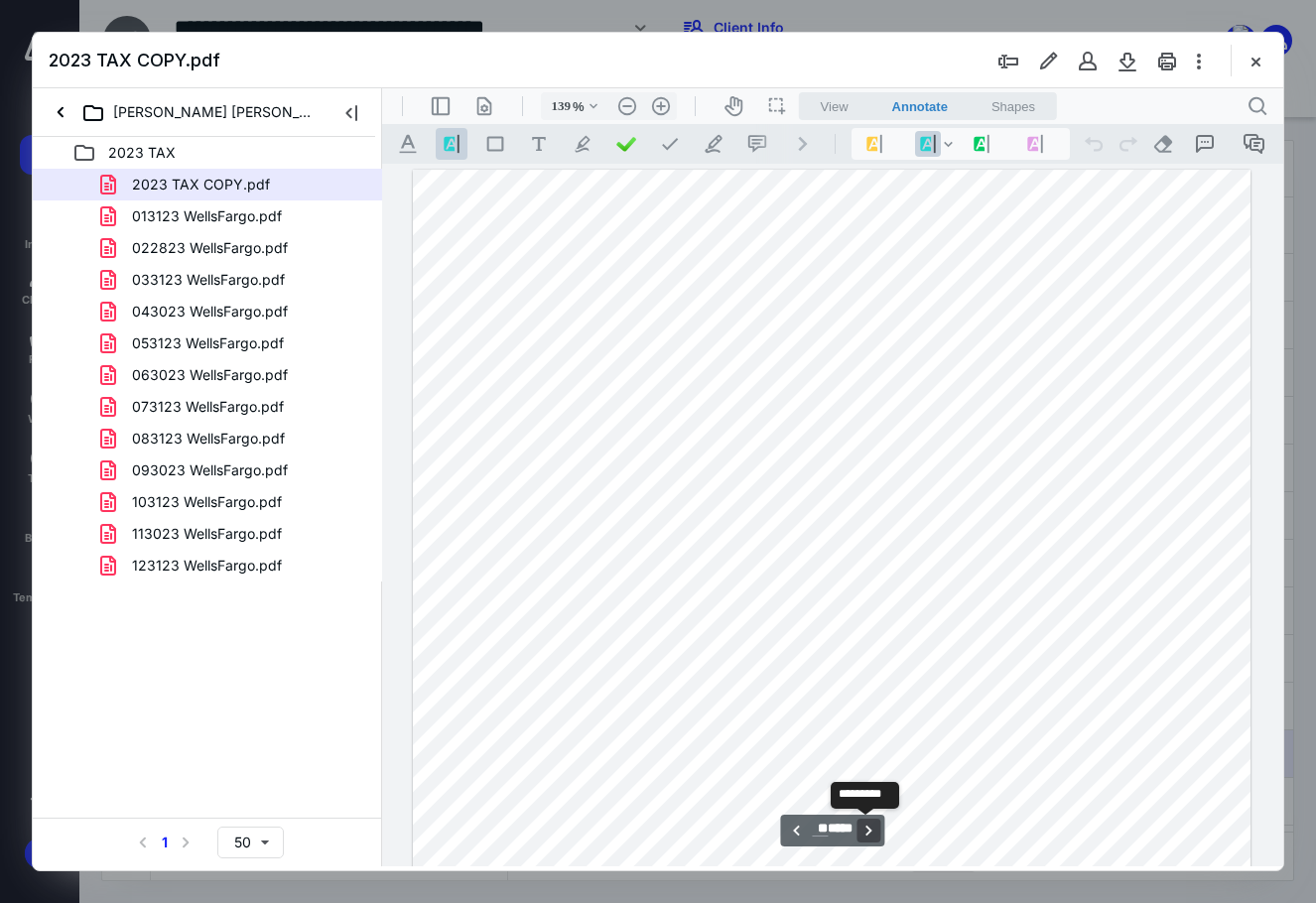 click on "**********" at bounding box center [869, 831] 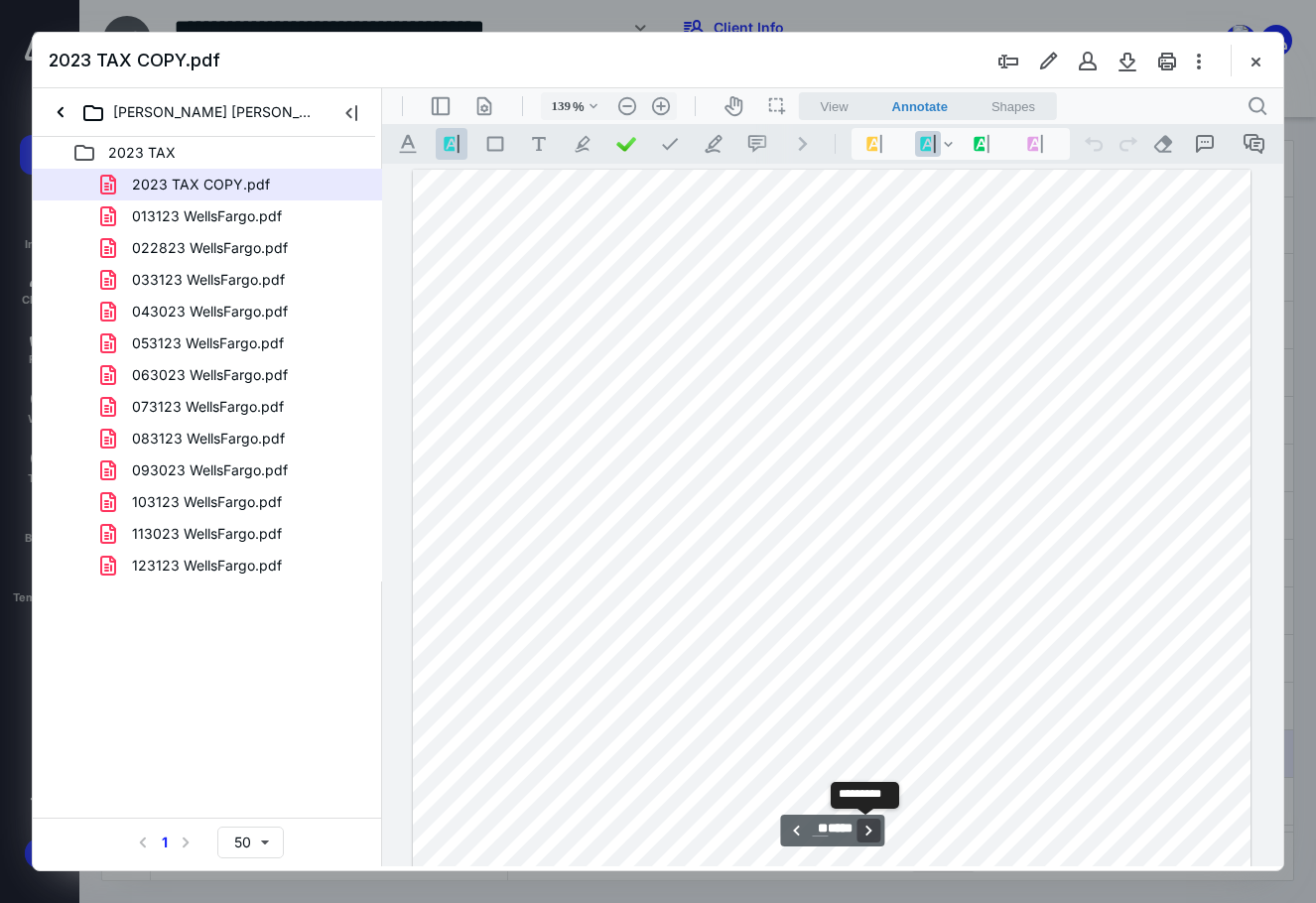 click on "**********" at bounding box center (869, 831) 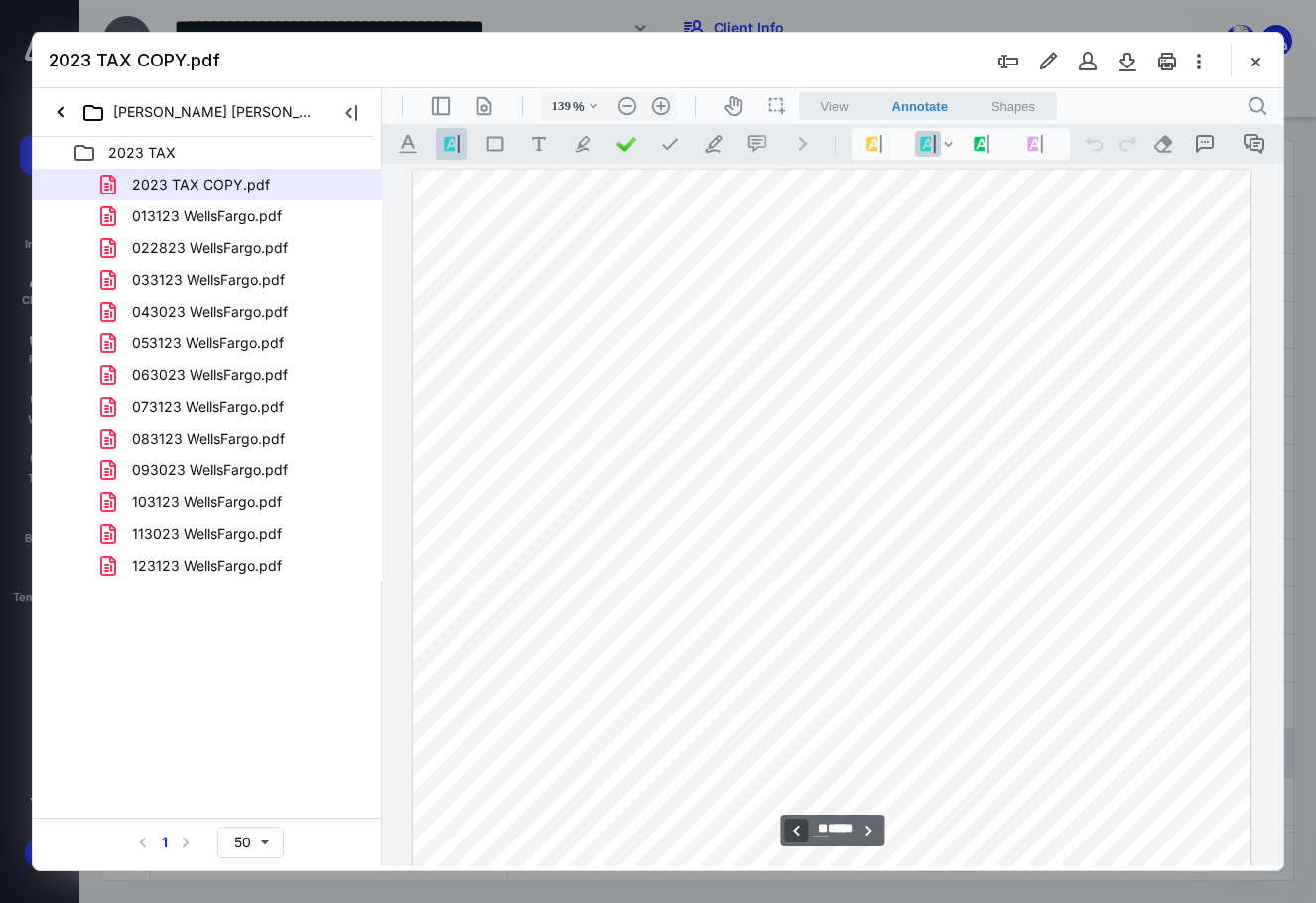click on "**********" at bounding box center [796, 831] 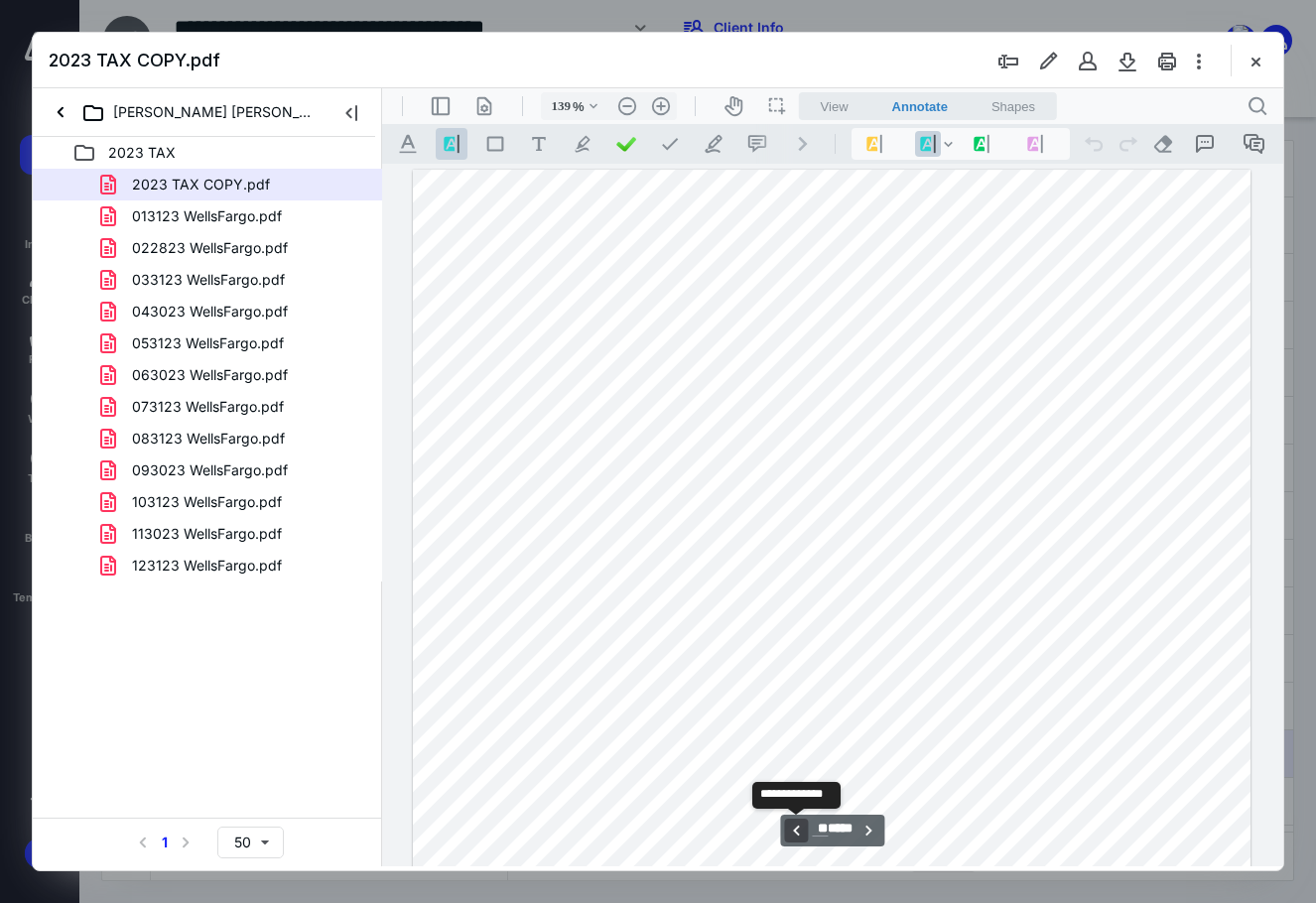 scroll, scrollTop: 16497, scrollLeft: 0, axis: vertical 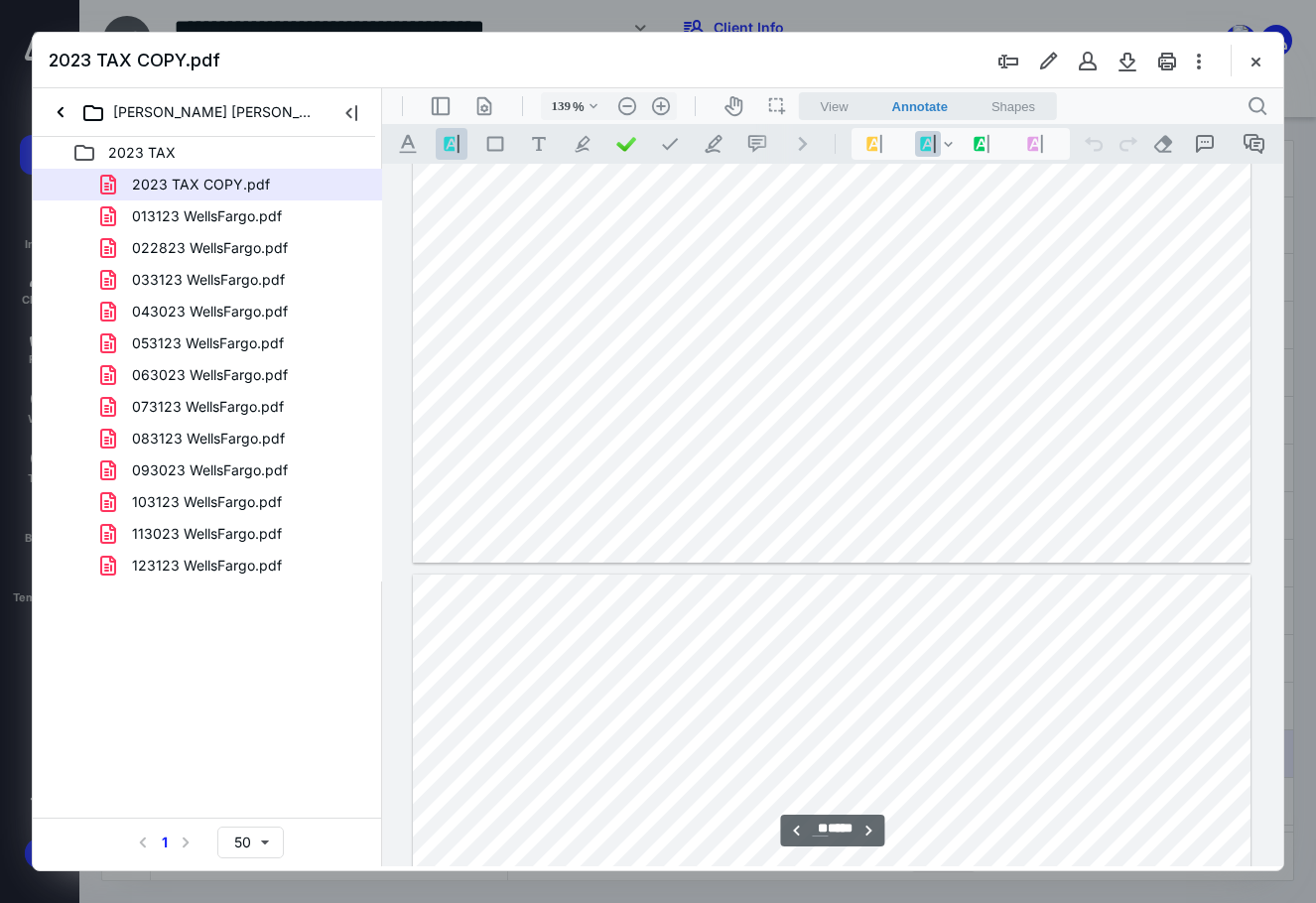type on "**" 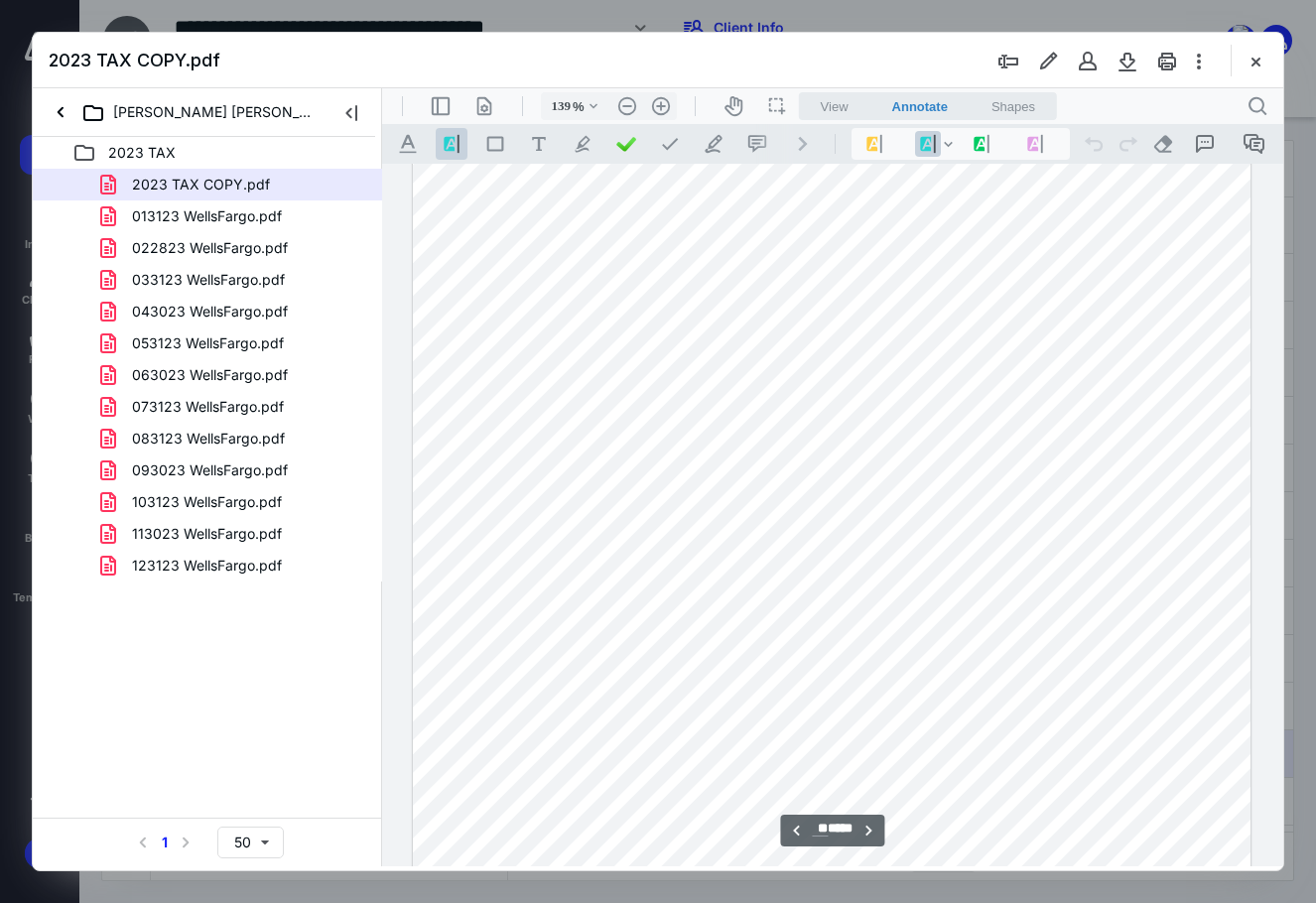 scroll, scrollTop: 17787, scrollLeft: 0, axis: vertical 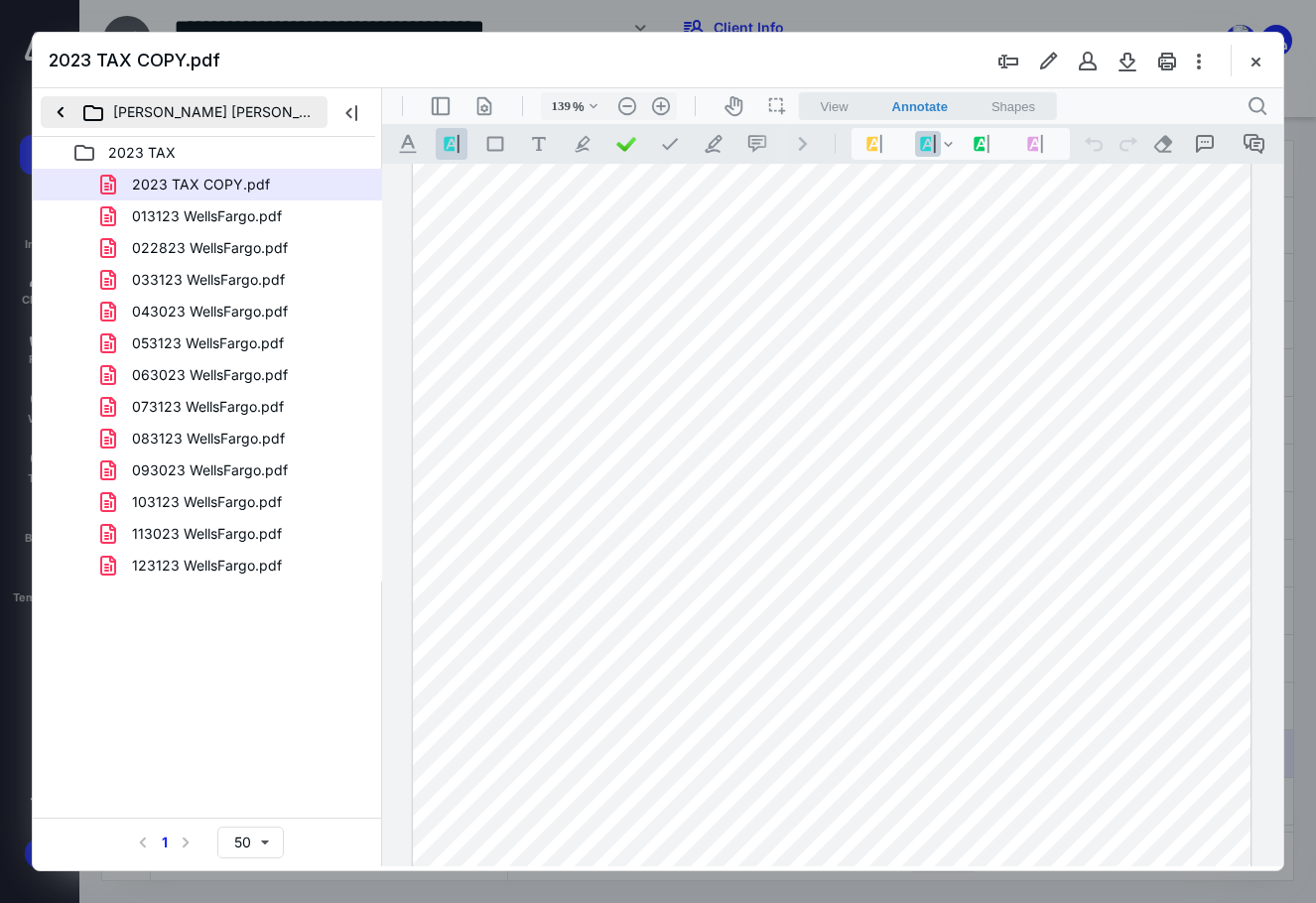 click on "[PERSON_NAME] [PERSON_NAME] -4670 ([PERSON_NAME] & SPA)" at bounding box center (184, 112) 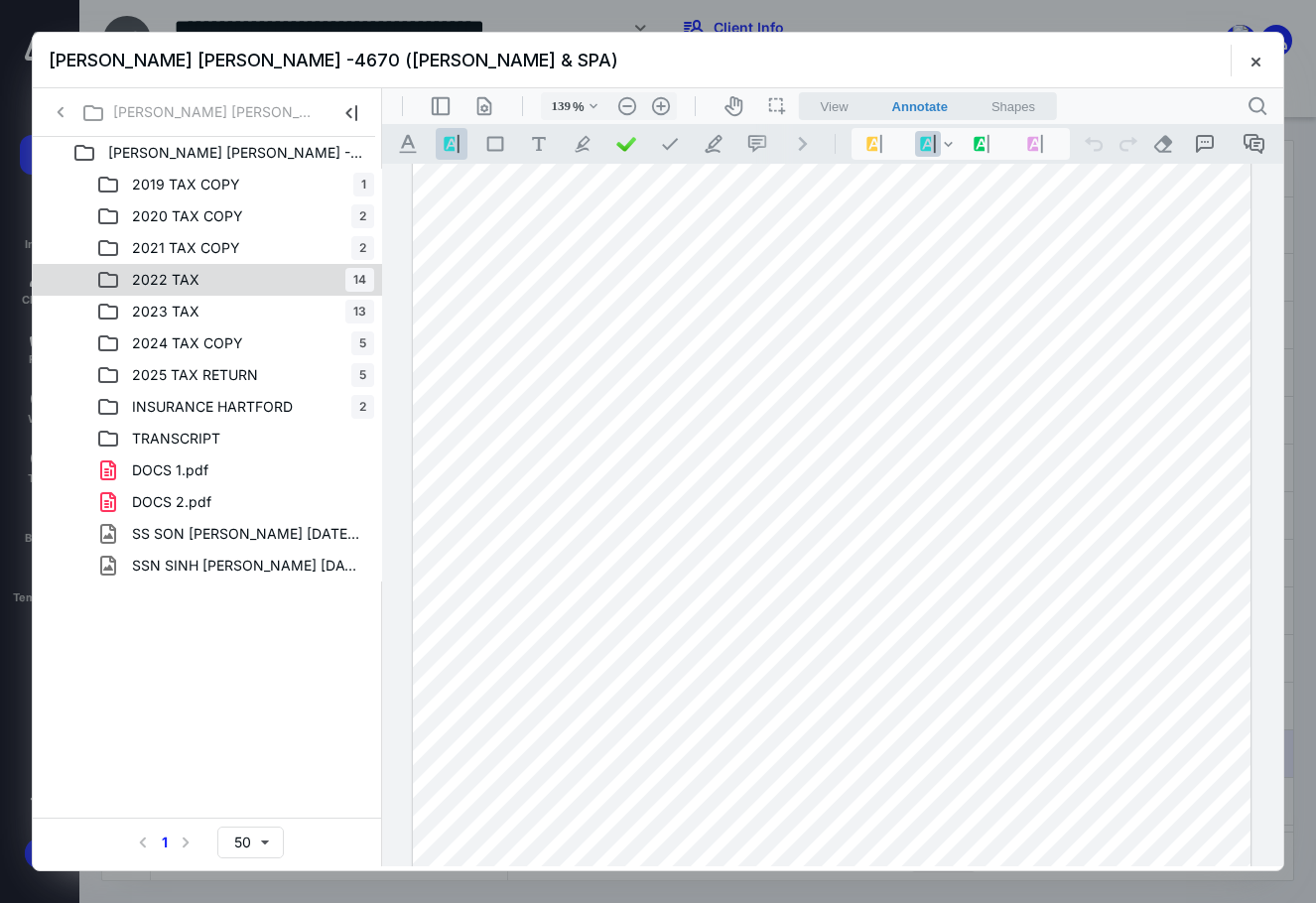 click on "2022 TAX 14" at bounding box center (235, 280) 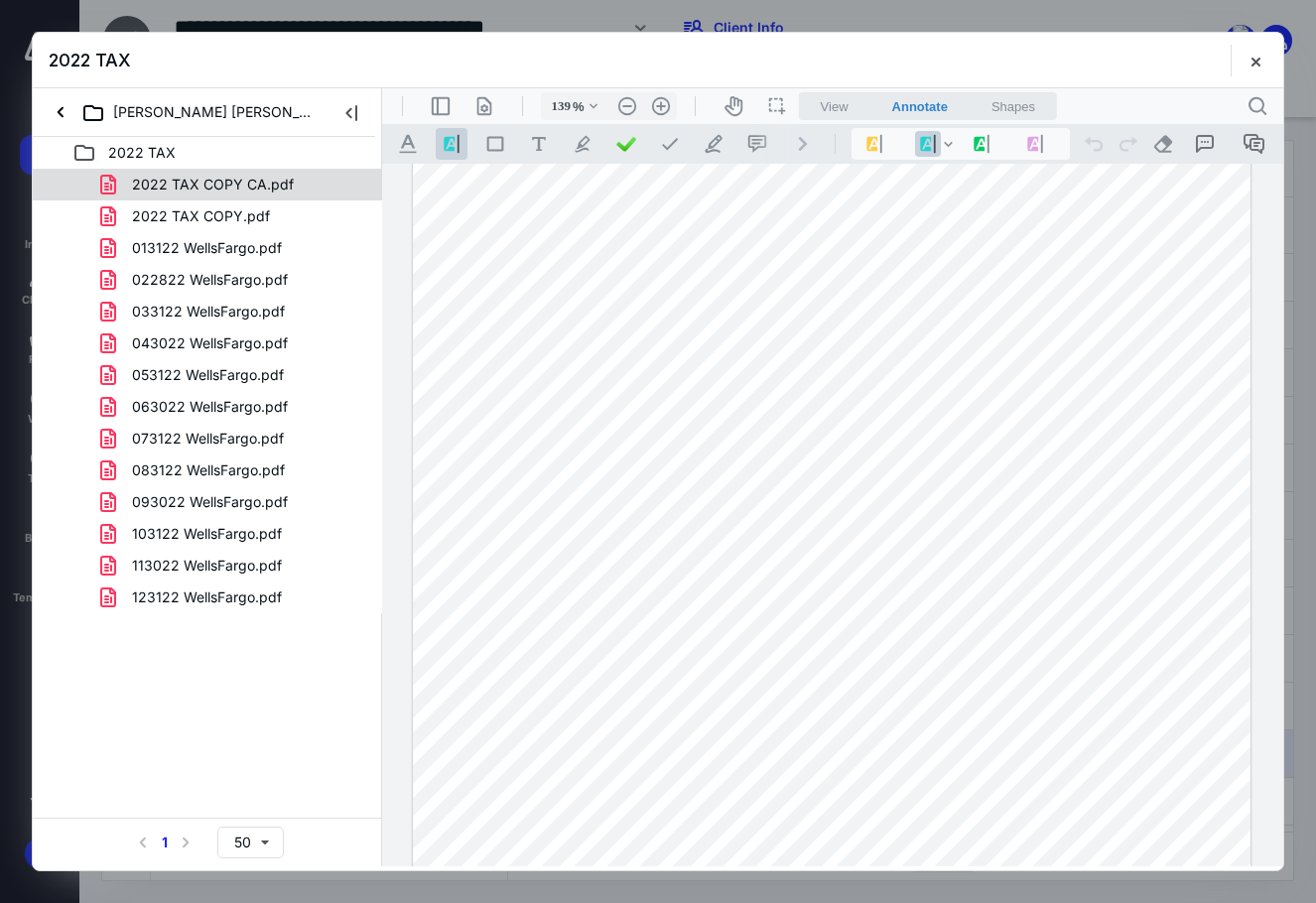 click on "2022 TAX COPY CA.pdf" at bounding box center [212, 185] 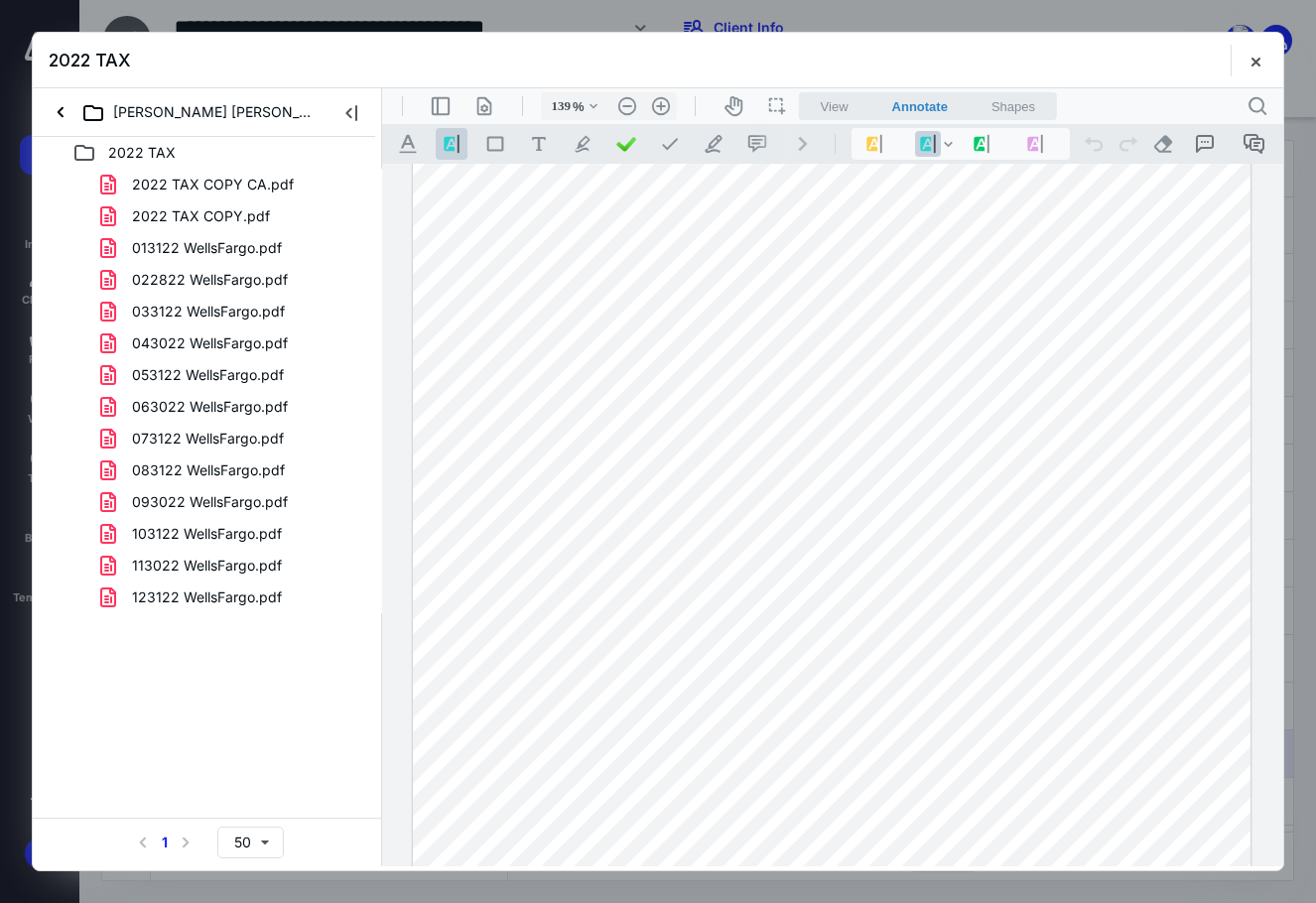 click on "2022 TAX COPY CA.pdf 2022 TAX COPY.pdf 013122 WellsFargo.pdf 022822 WellsFargo.pdf 033122 WellsFargo.pdf 043022 WellsFargo.pdf 053122 WellsFargo.pdf 063022 WellsFargo.pdf 073122 WellsFargo.pdf 083122 WellsFargo.pdf 093022 WellsFargo.pdf 103122 WellsFargo.pdf 113022 WellsFargo.pdf 123122 WellsFargo.pdf" at bounding box center [207, 391] 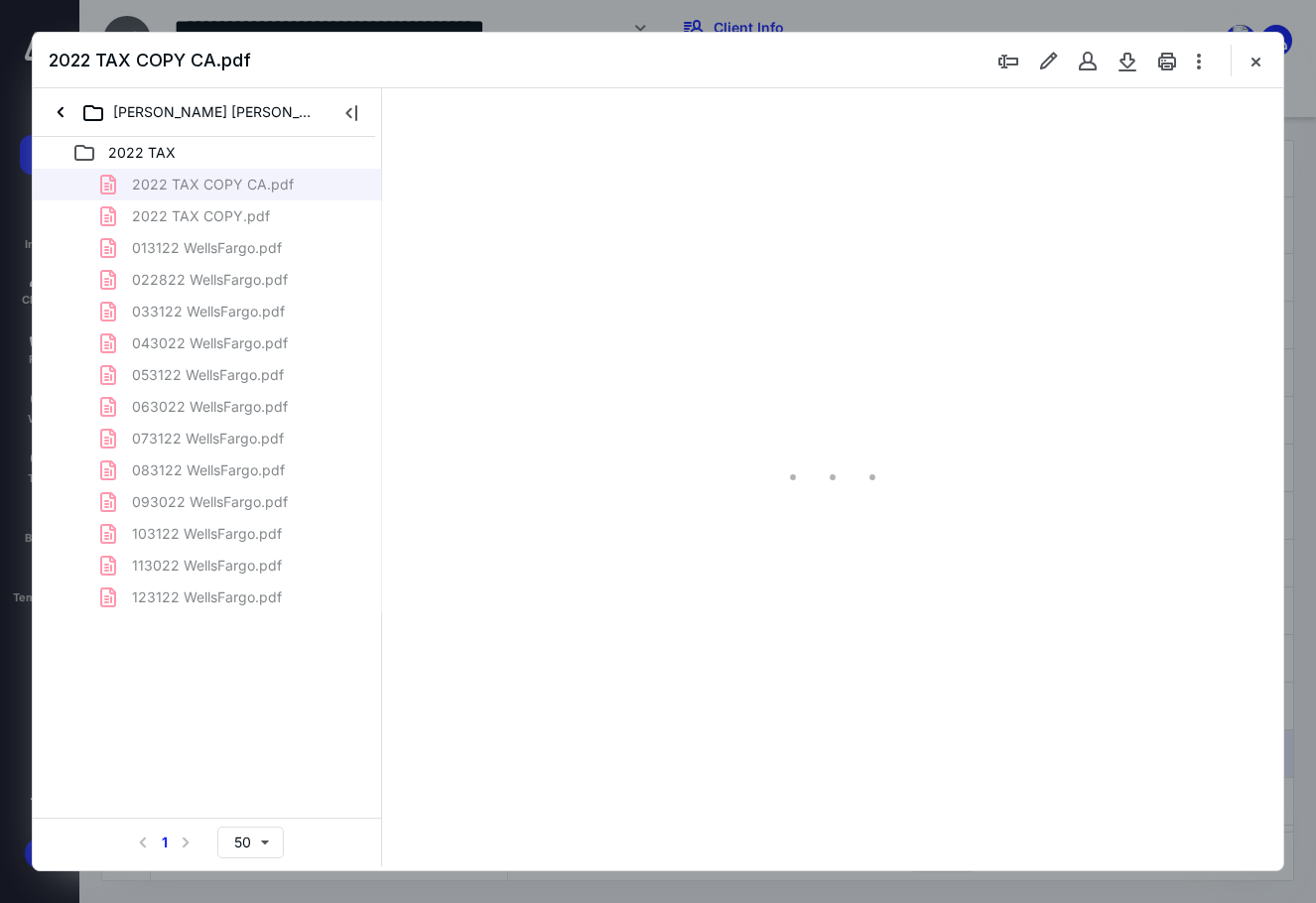 scroll, scrollTop: 79, scrollLeft: 0, axis: vertical 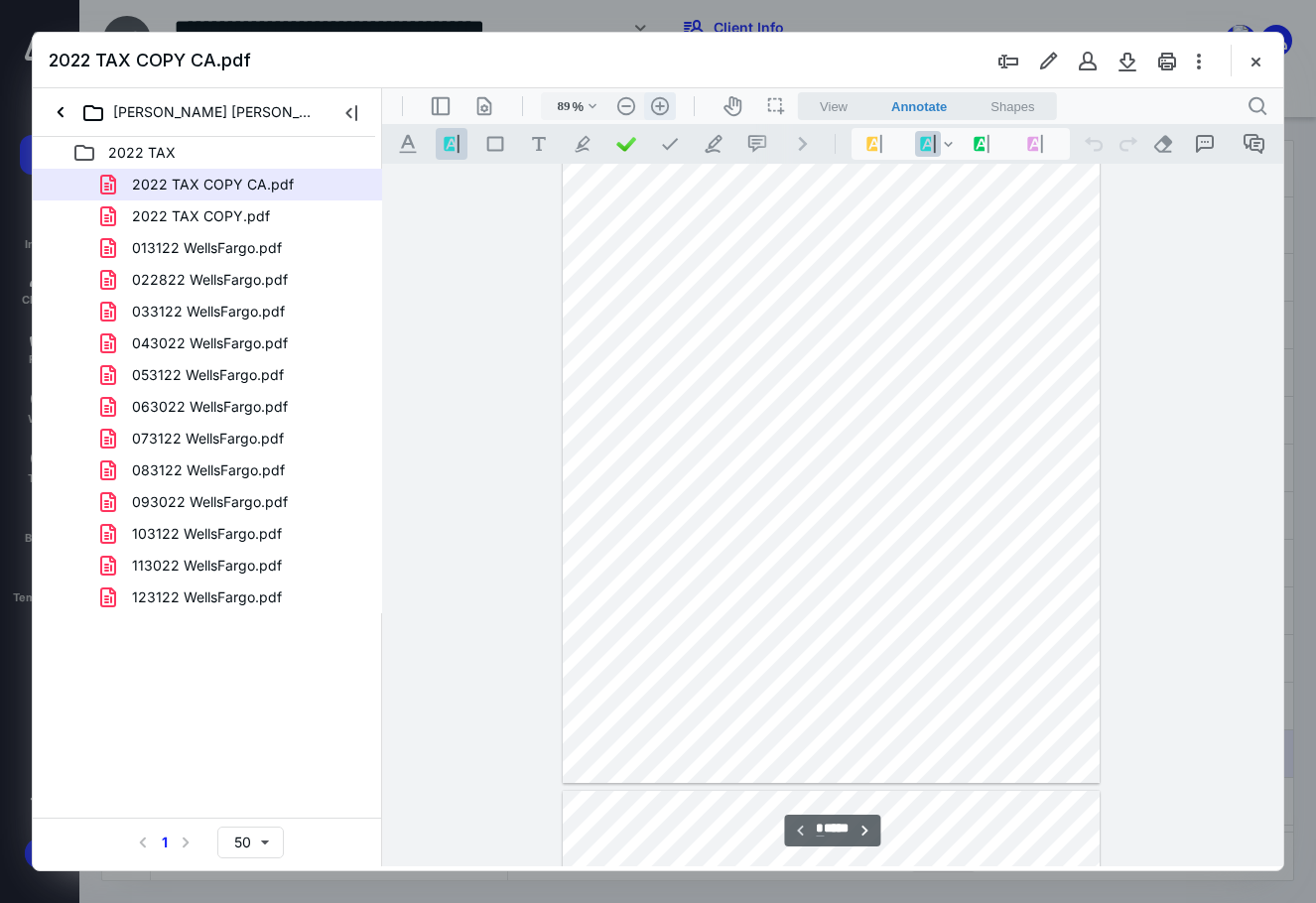 click on ".cls-1{fill:#abb0c4;} icon - header - zoom - in - line" at bounding box center [660, 106] 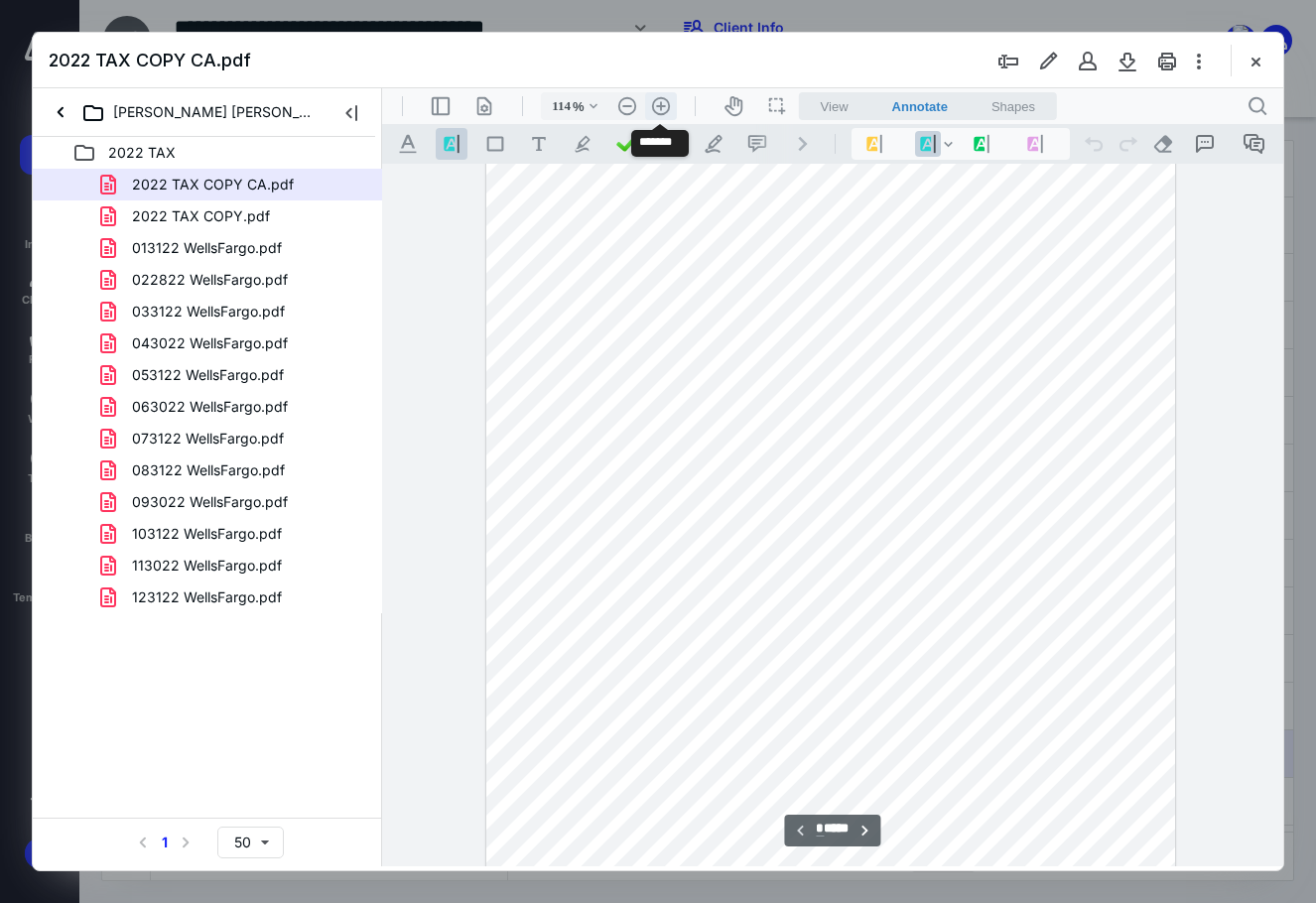 click on ".cls-1{fill:#abb0c4;} icon - header - zoom - in - line" at bounding box center (661, 106) 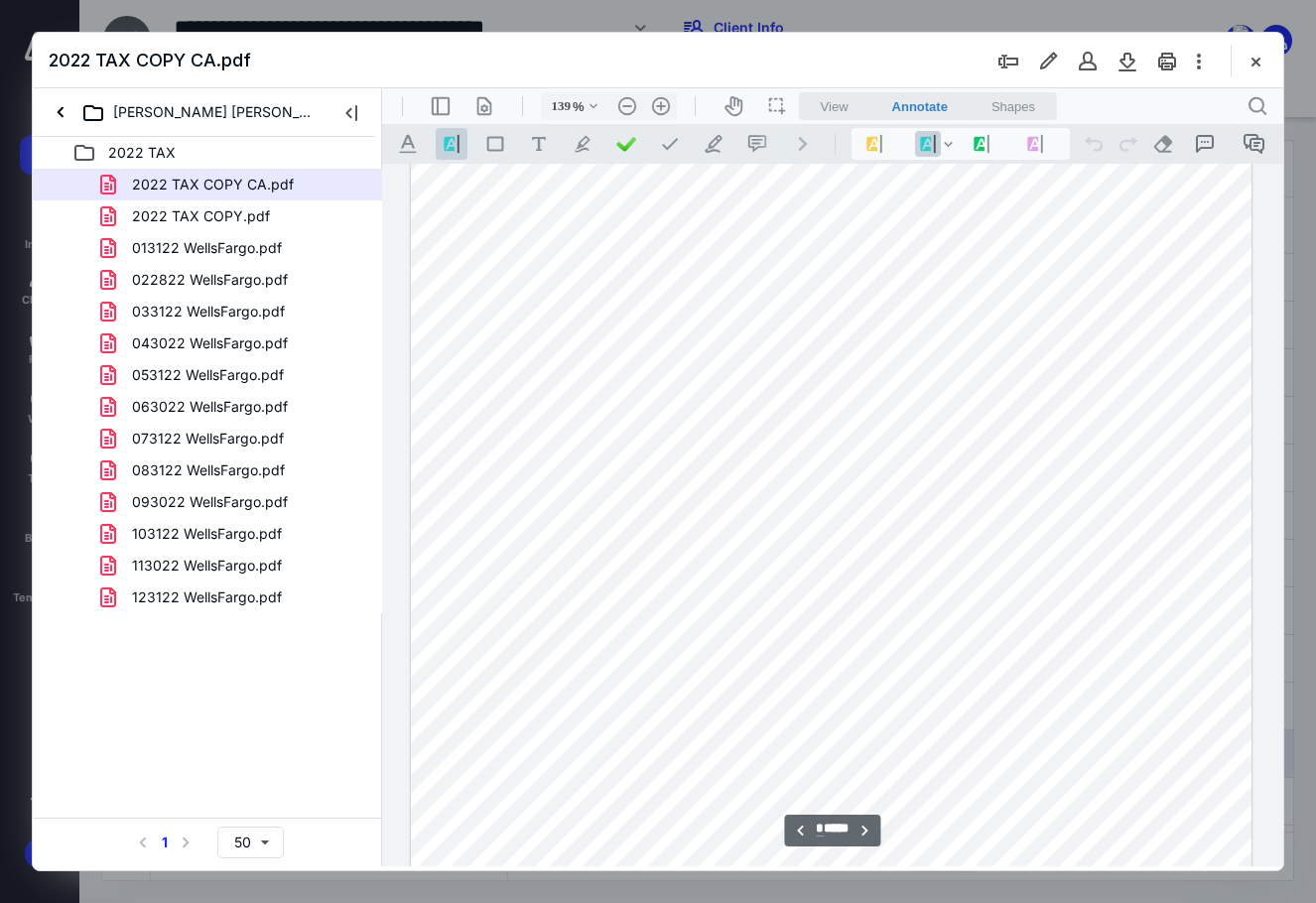 scroll, scrollTop: 1492, scrollLeft: 0, axis: vertical 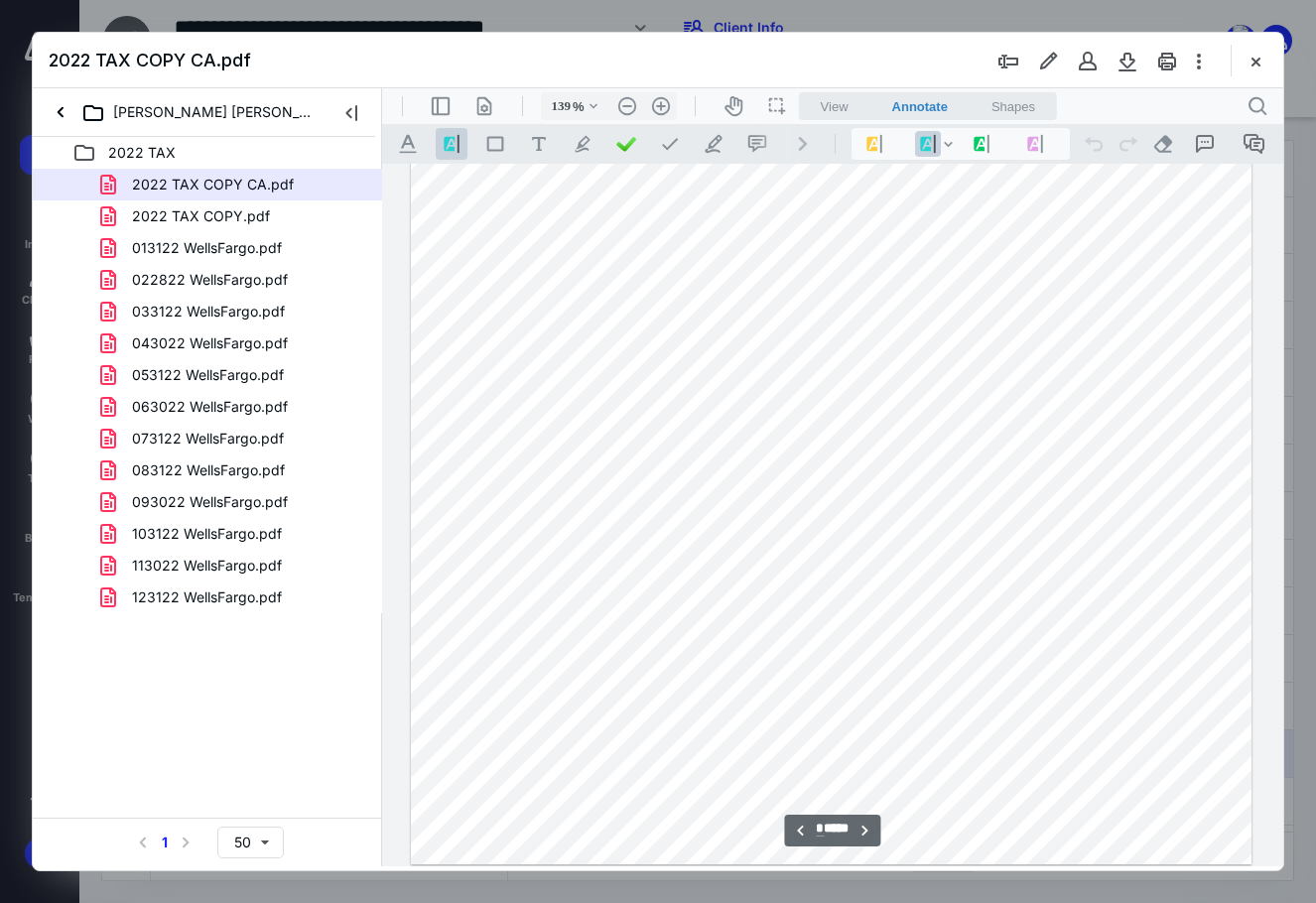 type on "*" 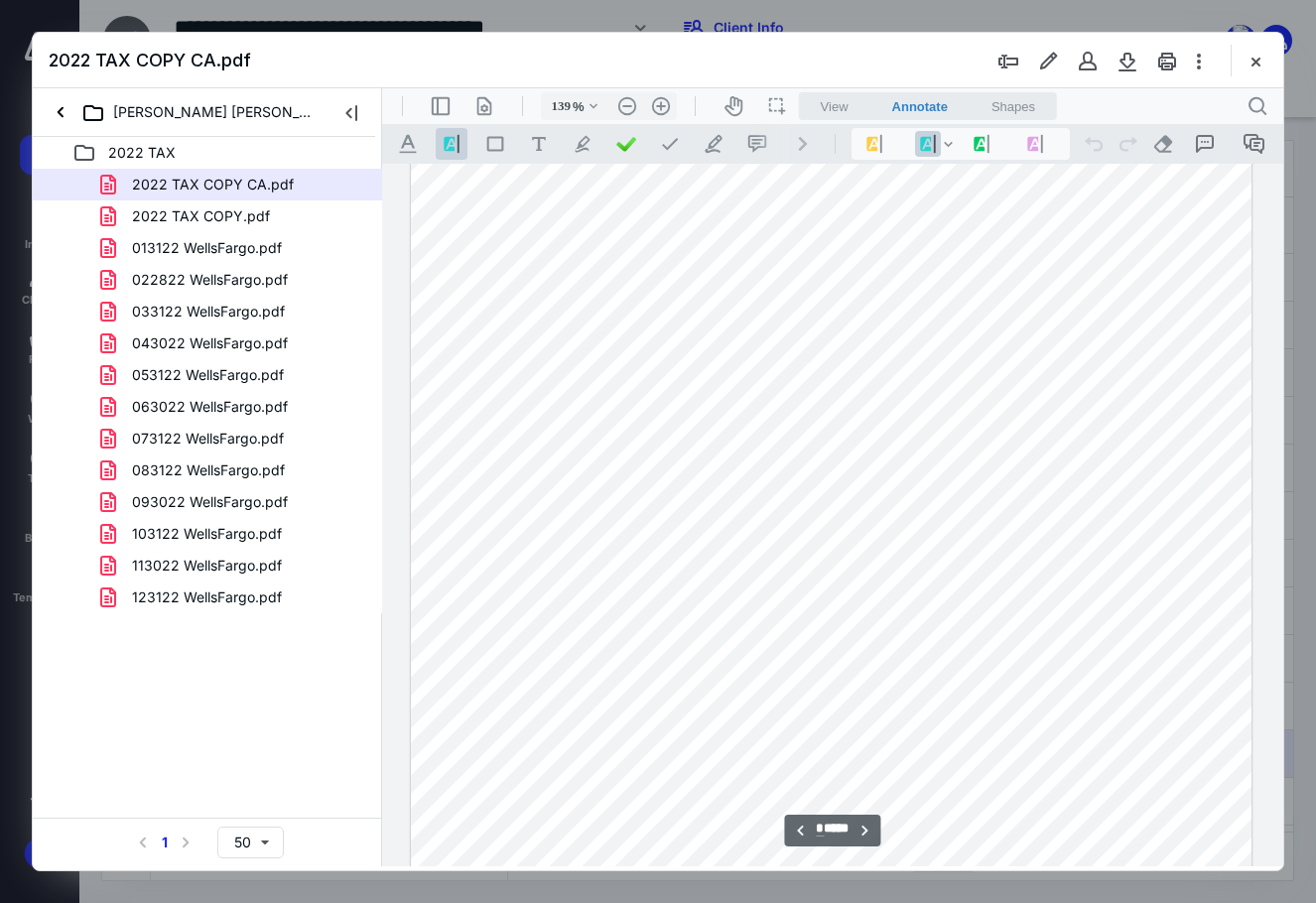 scroll, scrollTop: 2584, scrollLeft: 0, axis: vertical 